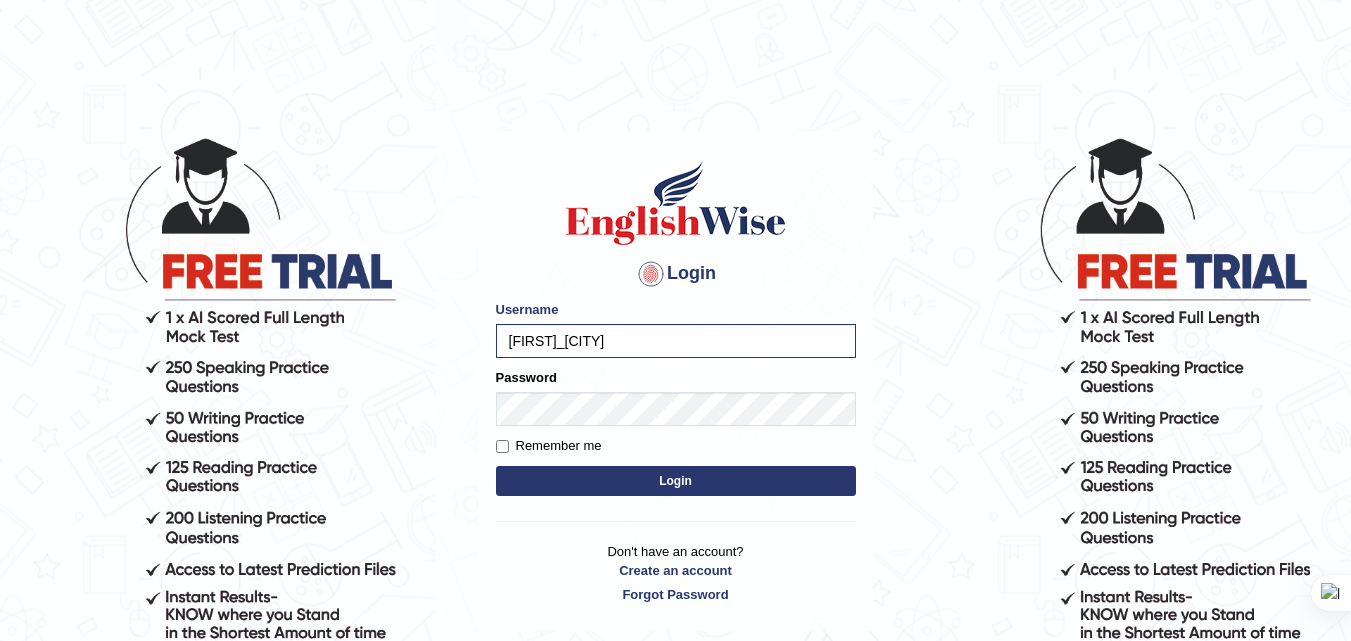 scroll, scrollTop: 0, scrollLeft: 0, axis: both 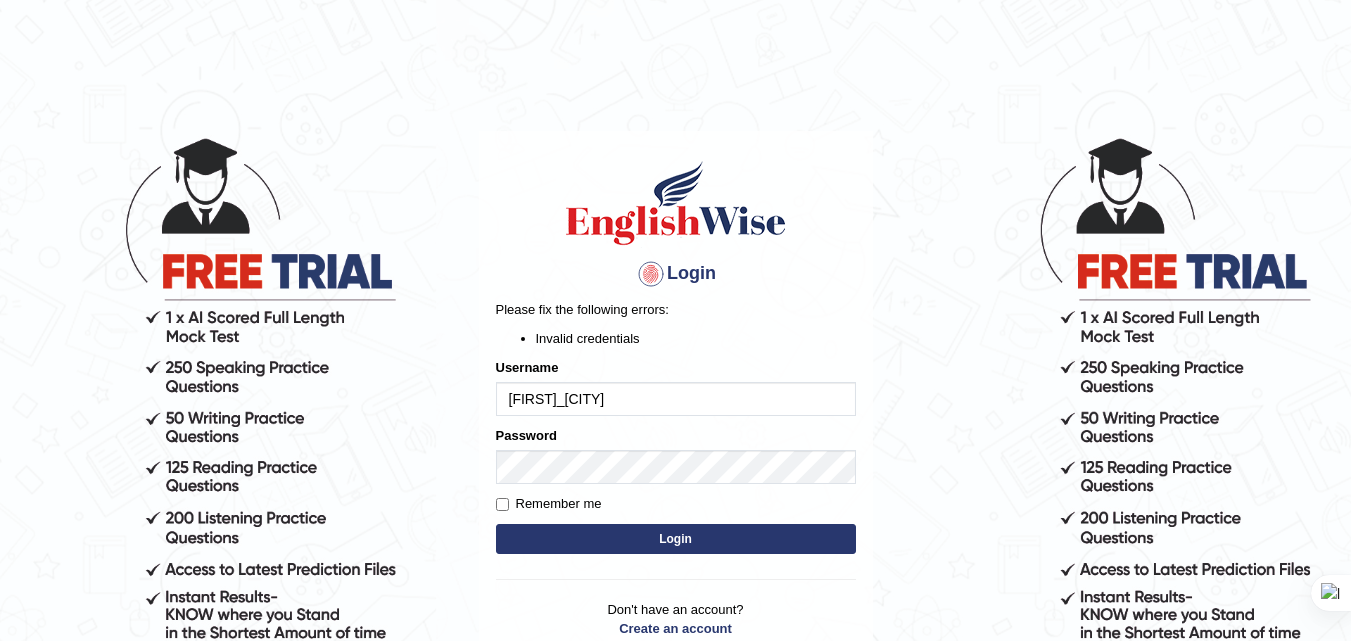 click on "Login" at bounding box center (676, 539) 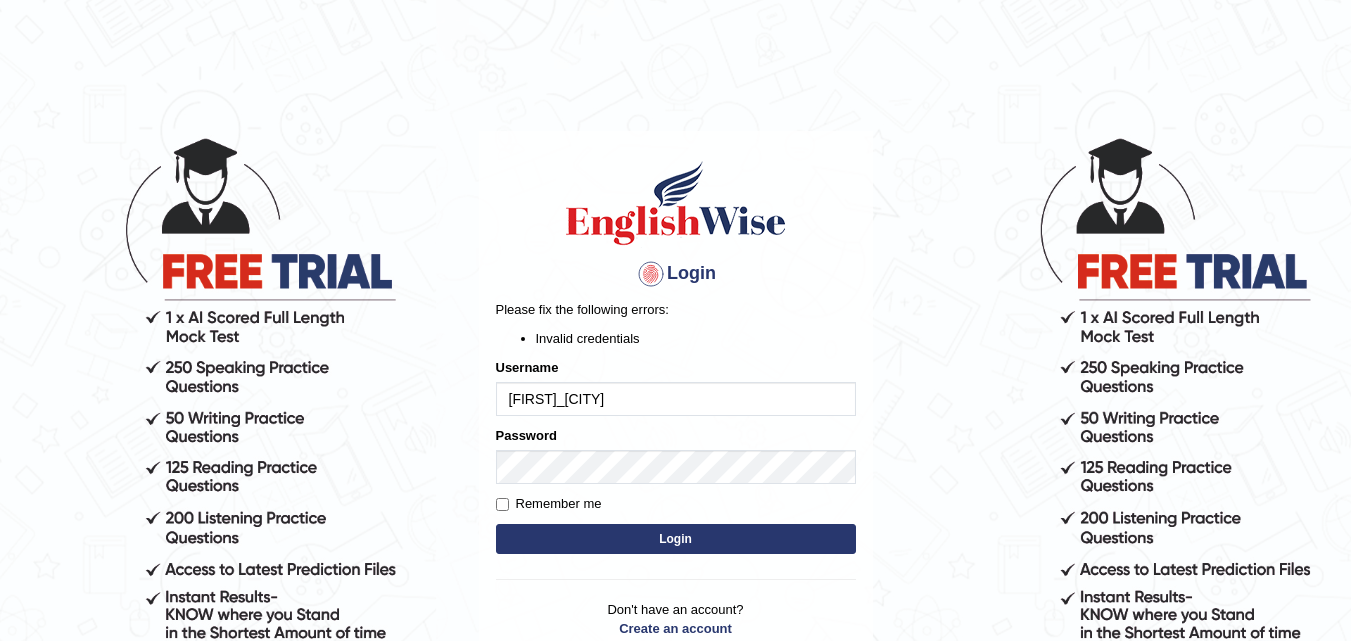 click on "Login" at bounding box center (676, 539) 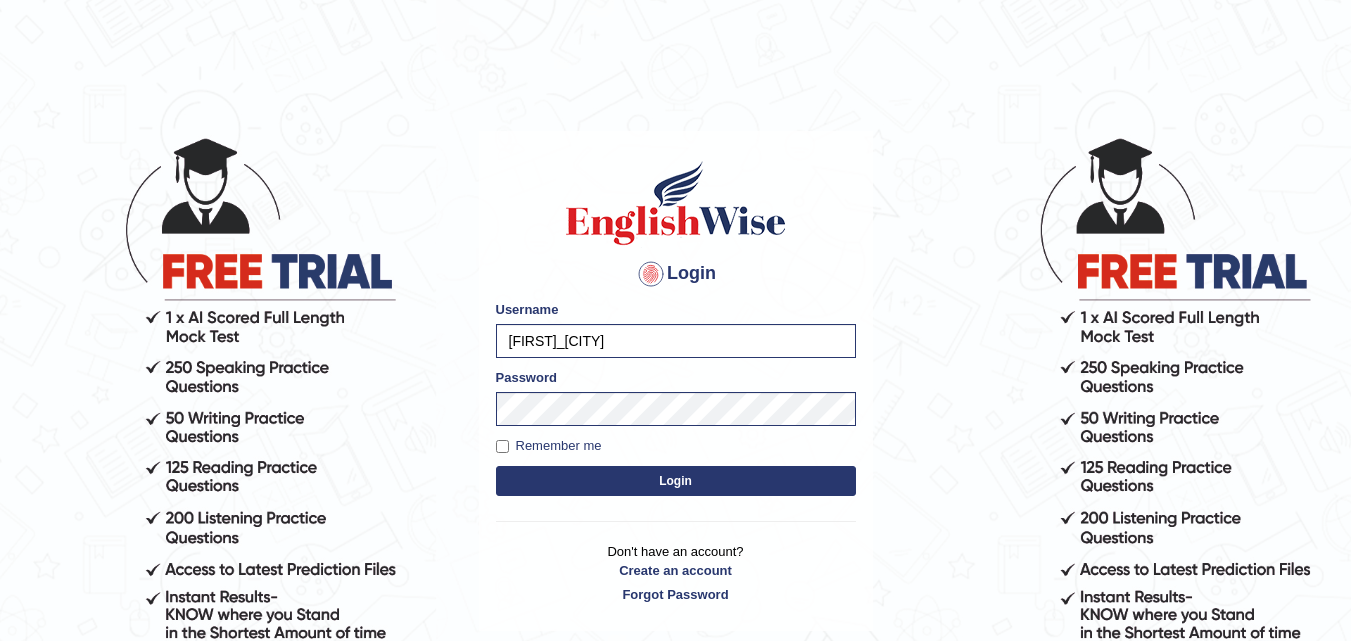 scroll, scrollTop: 0, scrollLeft: 0, axis: both 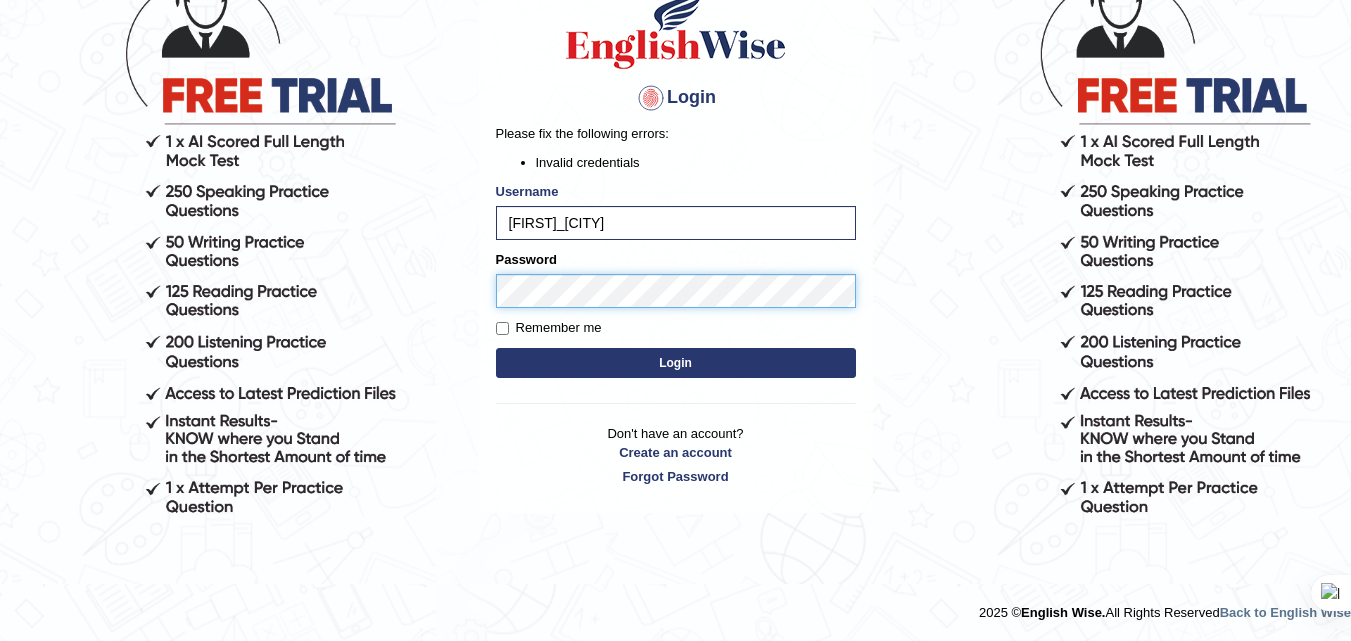 click on "Login" at bounding box center [676, 363] 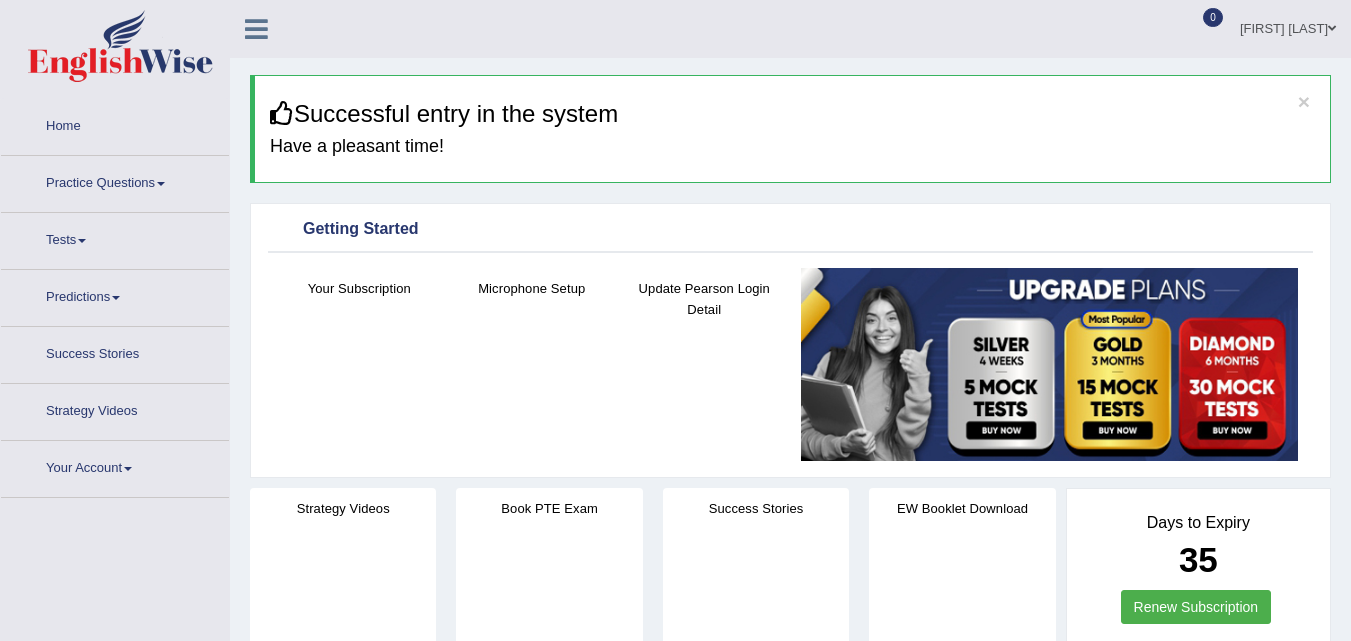 scroll, scrollTop: 0, scrollLeft: 0, axis: both 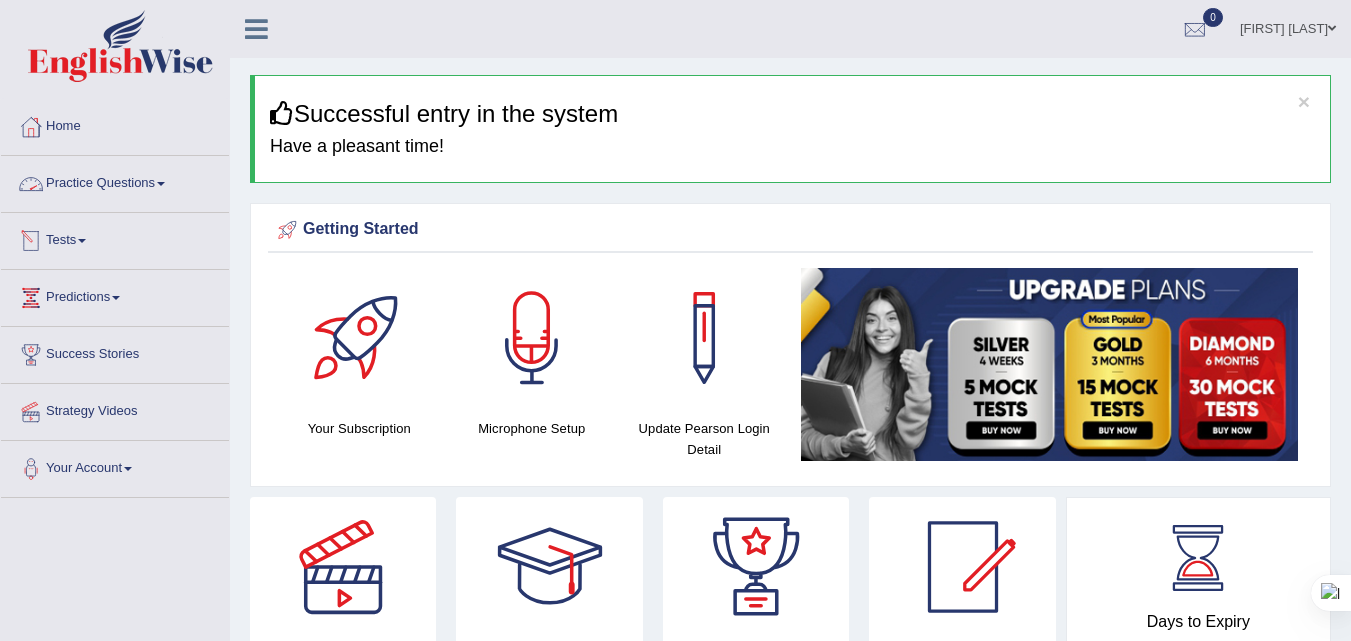 click on "Tests" at bounding box center [115, 238] 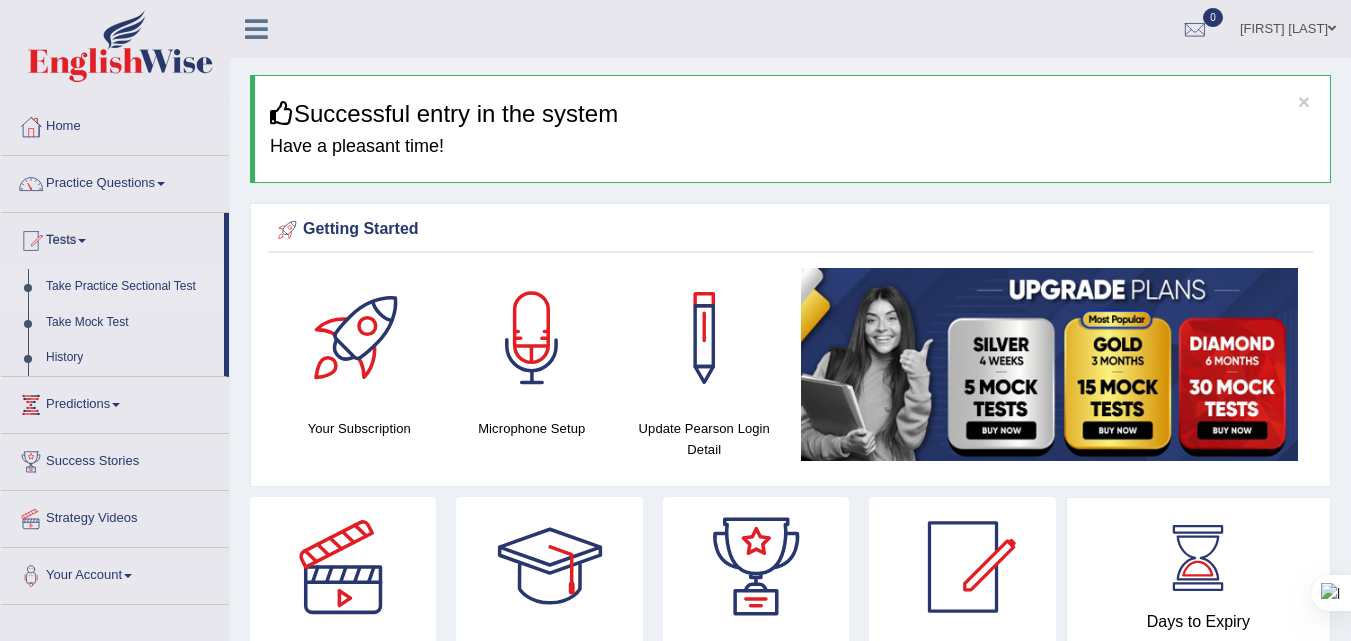 click on "Take Practice Sectional Test" at bounding box center (130, 287) 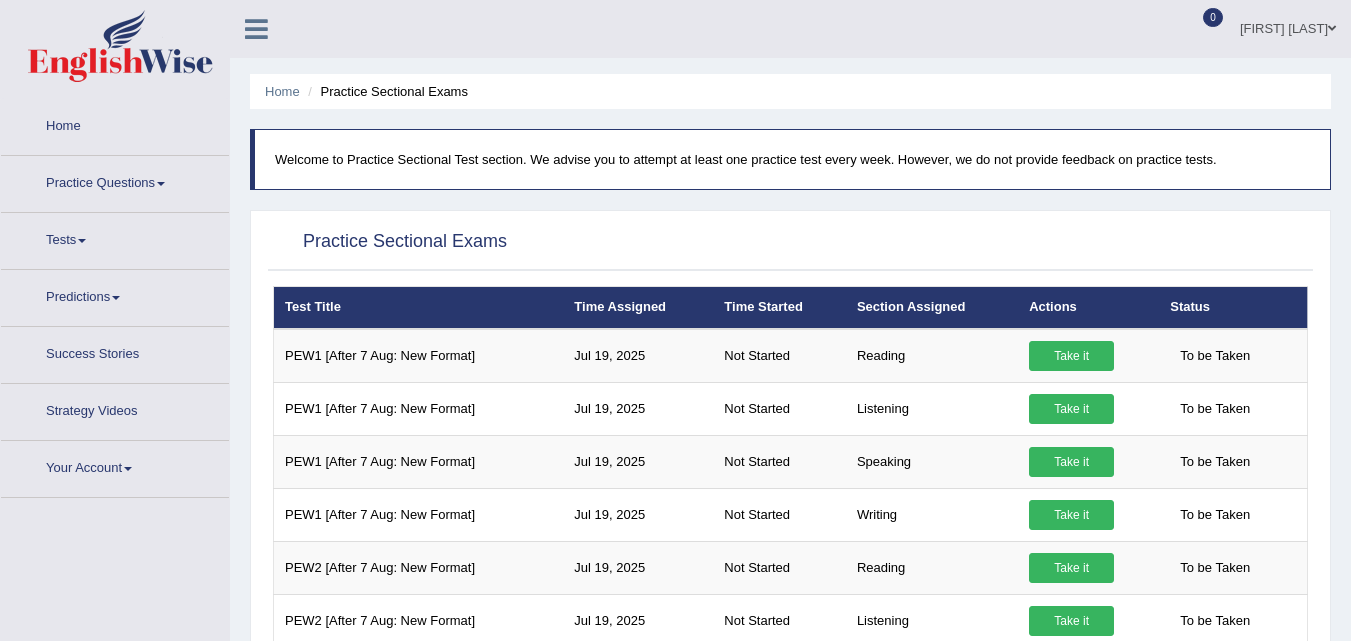 scroll, scrollTop: 0, scrollLeft: 0, axis: both 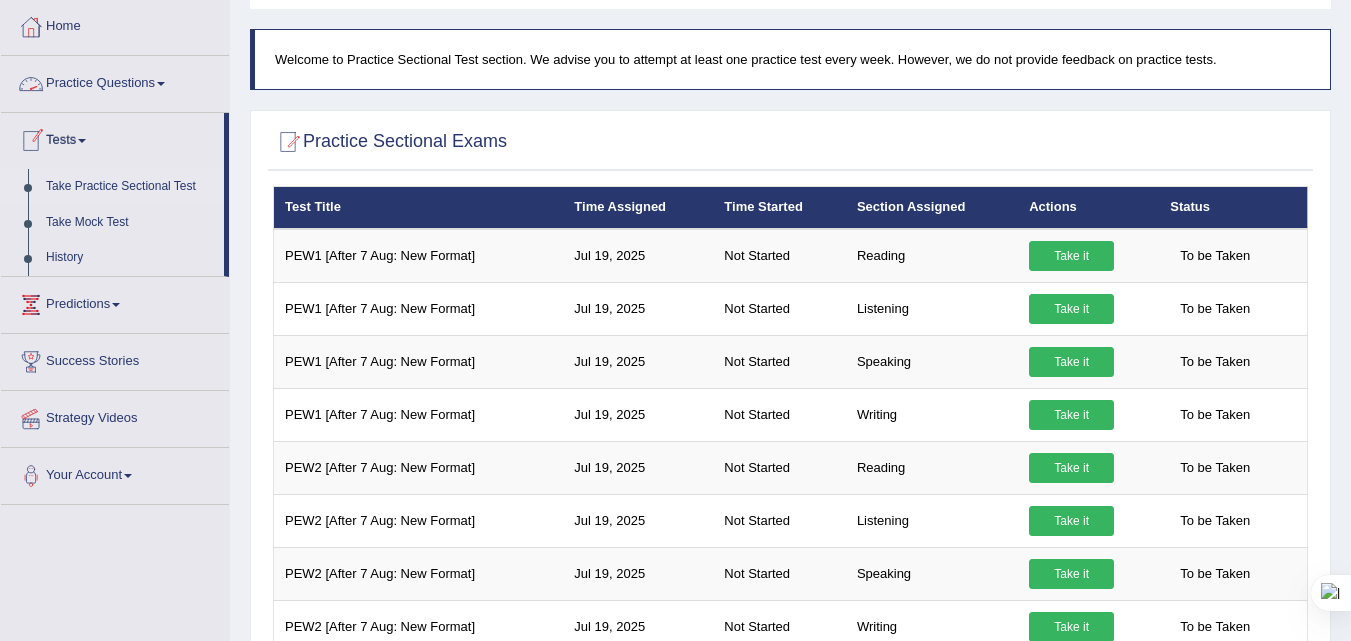 click at bounding box center [161, 84] 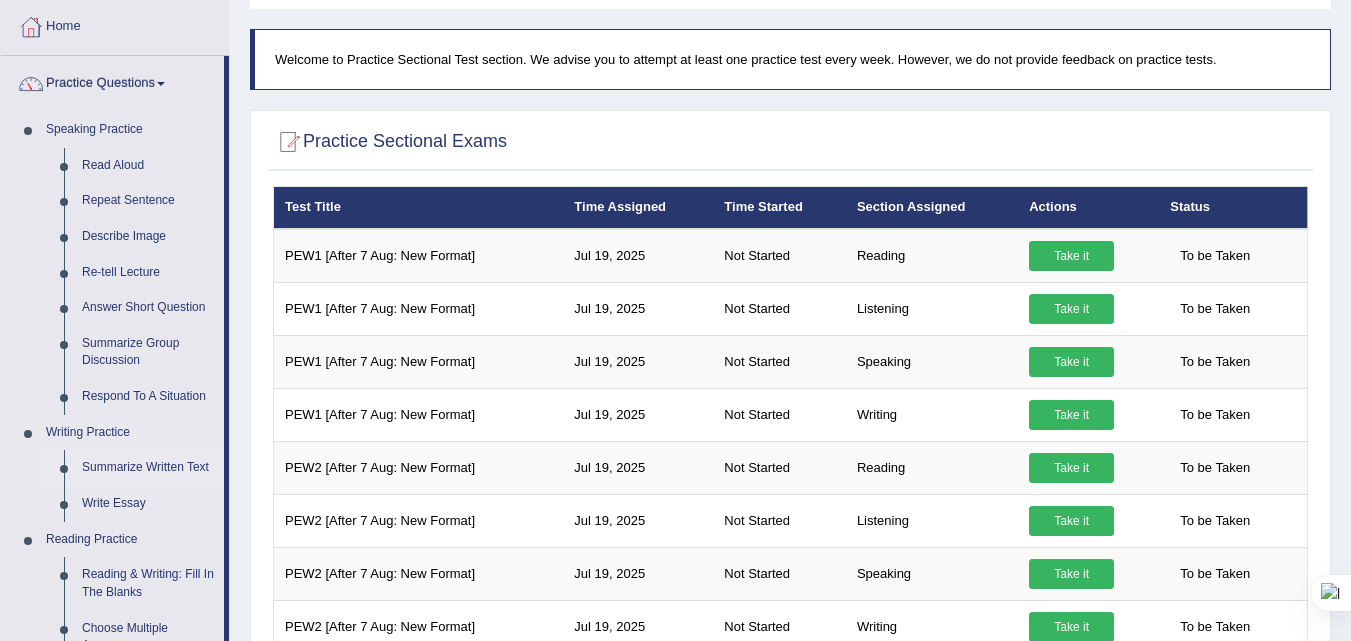 click on "Summarize Written Text" at bounding box center (148, 468) 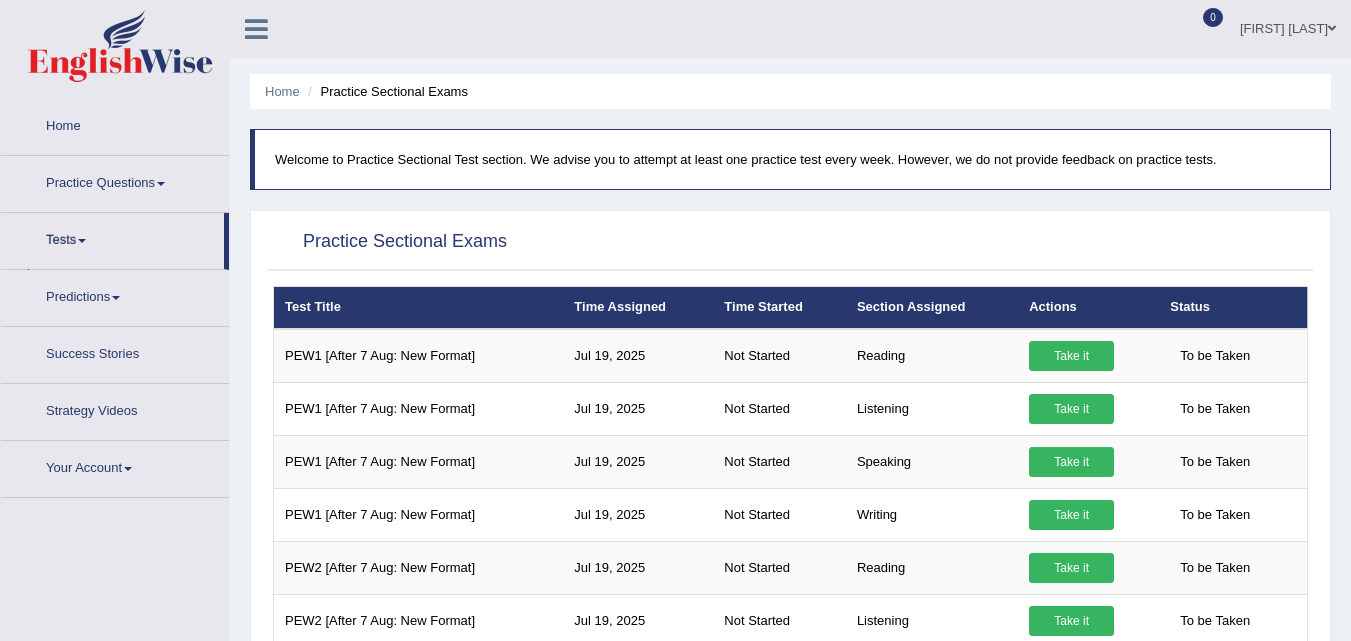 scroll, scrollTop: 100, scrollLeft: 0, axis: vertical 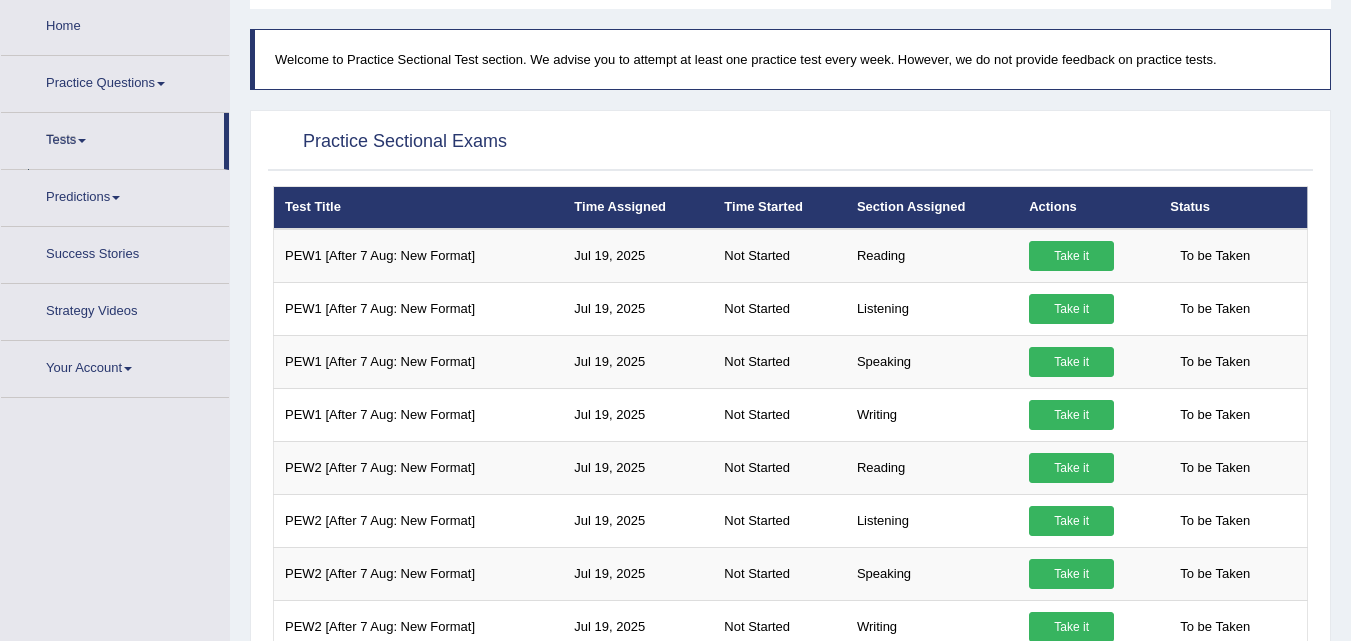 click at bounding box center [161, 84] 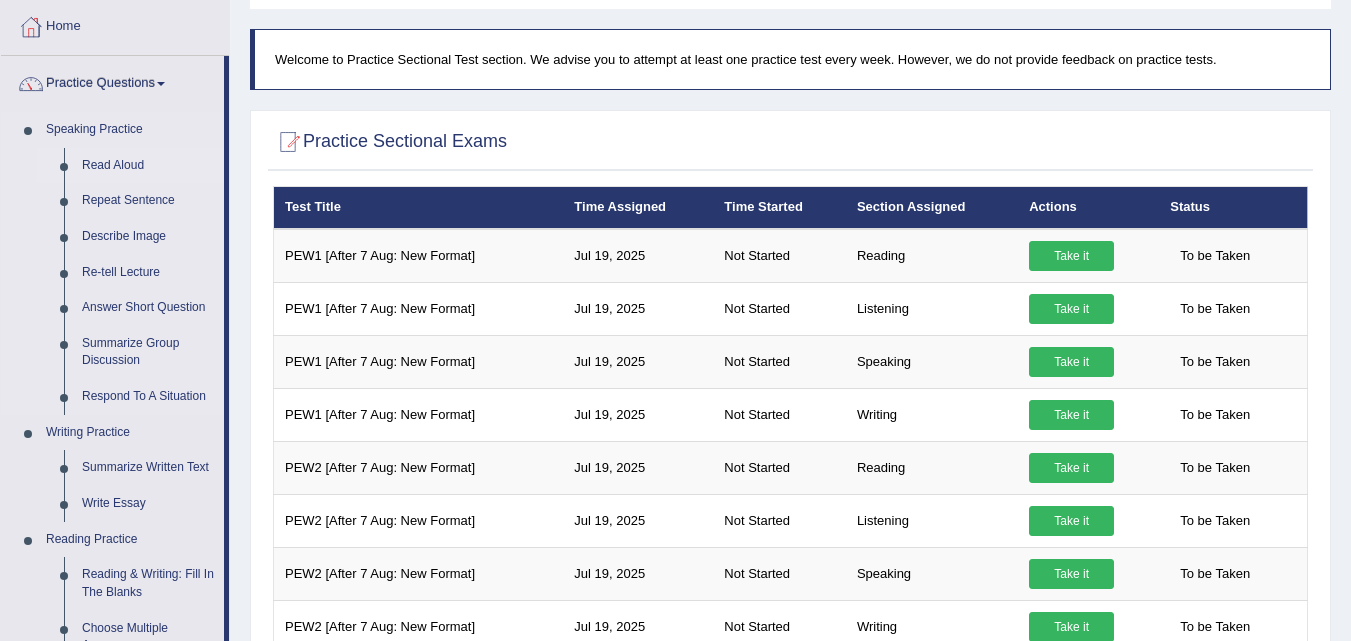 scroll, scrollTop: 0, scrollLeft: 0, axis: both 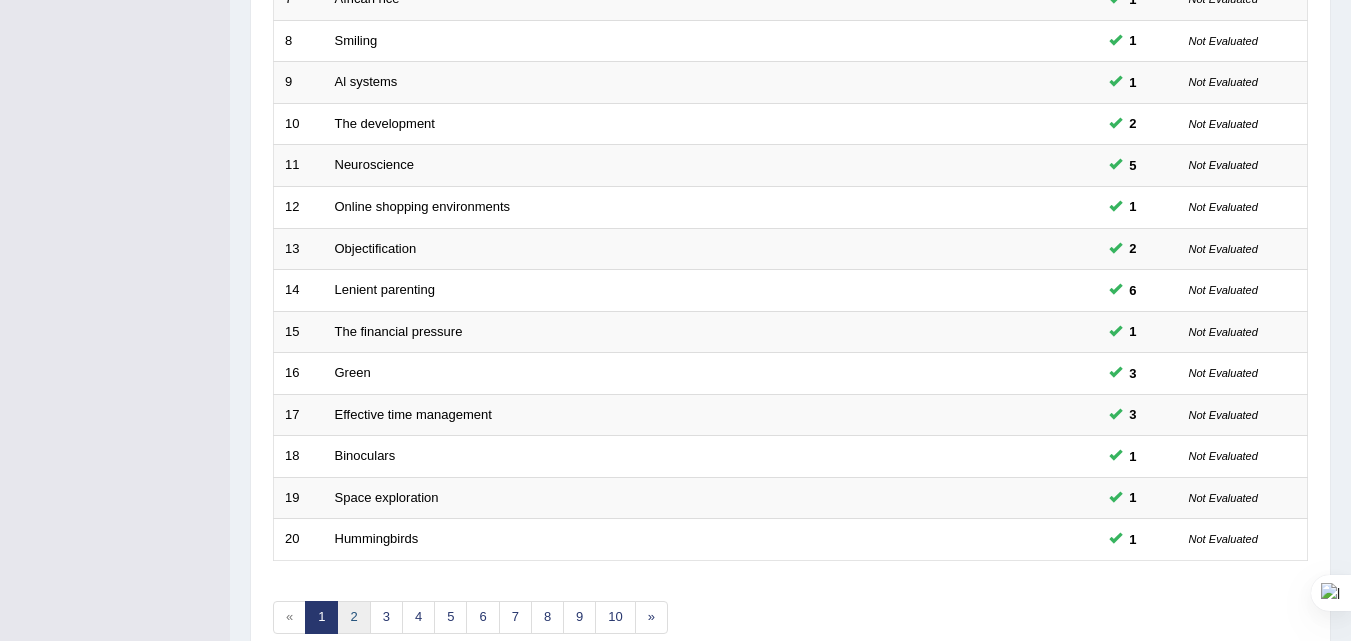 click on "2" at bounding box center (353, 617) 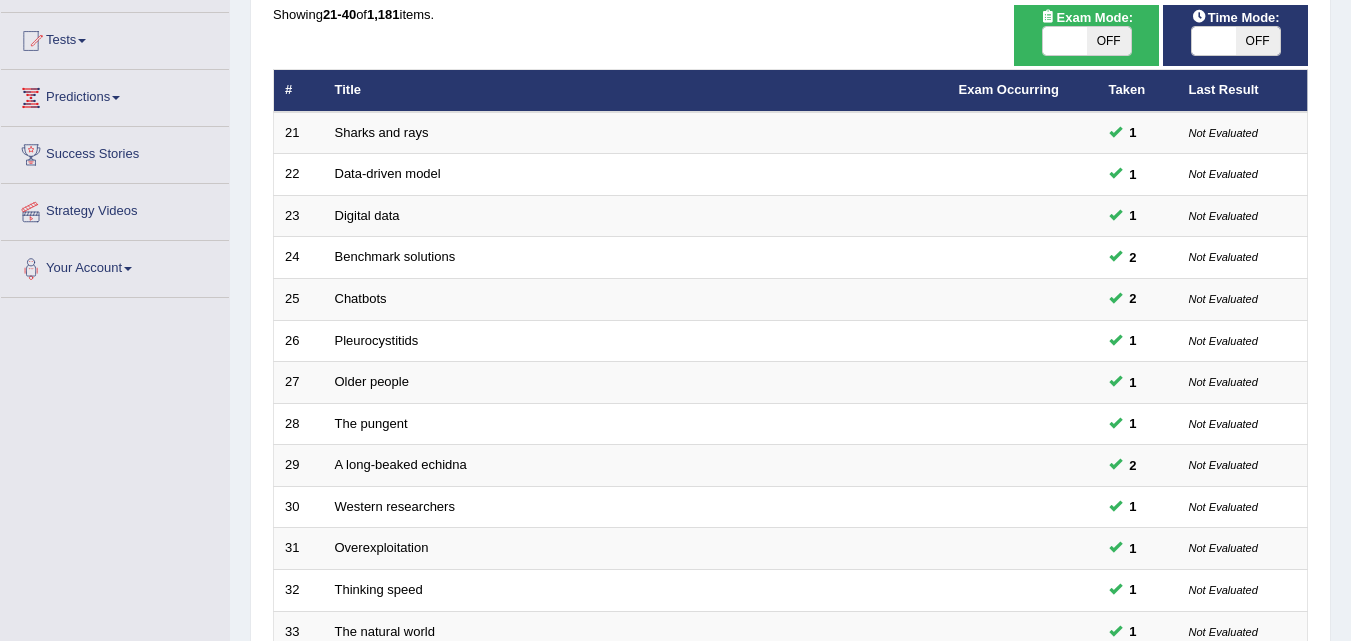scroll, scrollTop: 553, scrollLeft: 0, axis: vertical 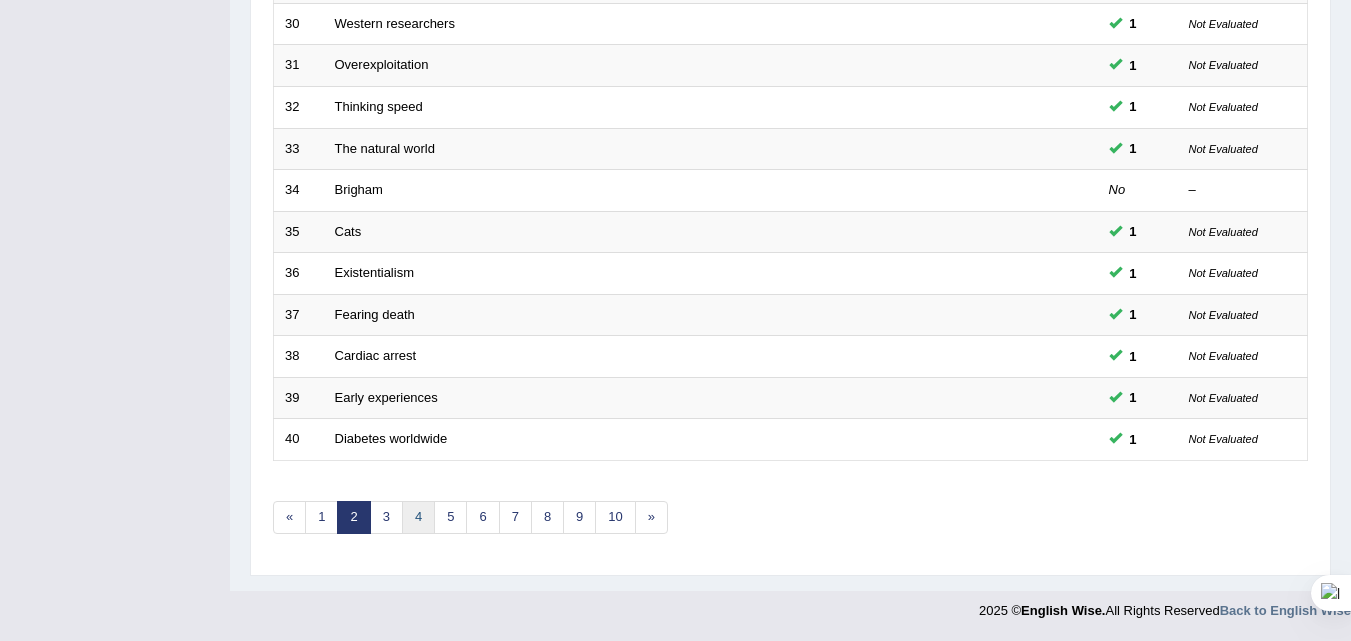 click on "4" at bounding box center [418, 517] 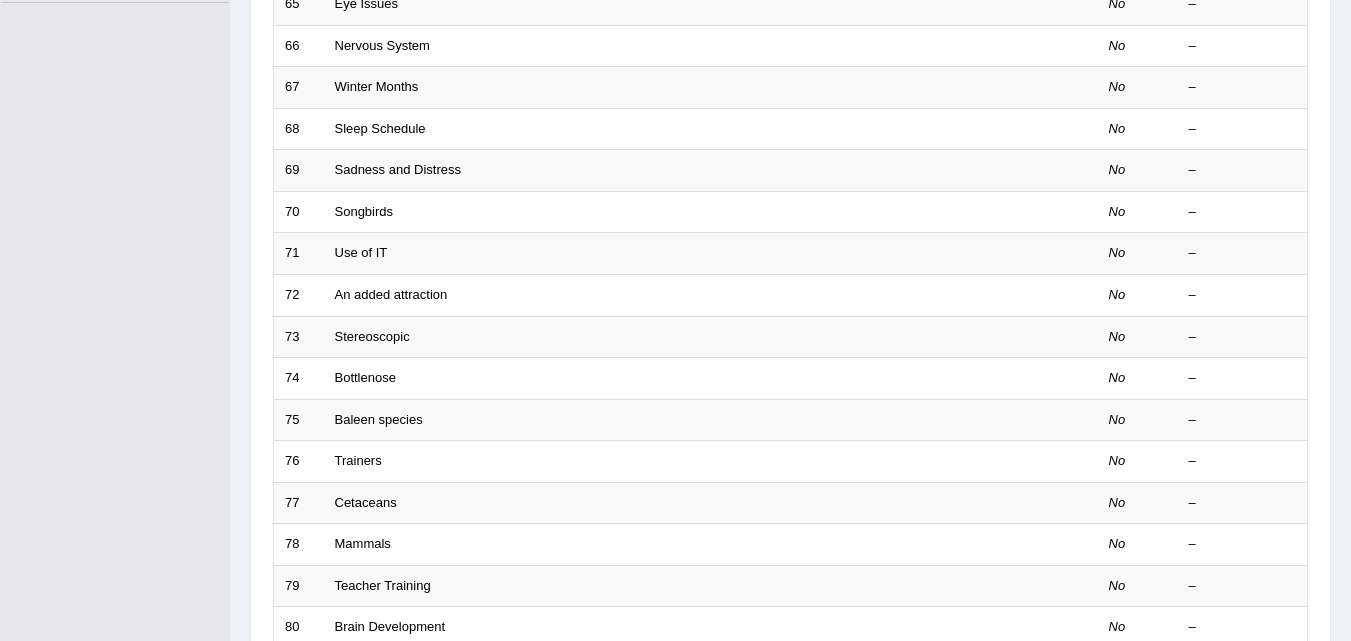 scroll, scrollTop: 605, scrollLeft: 0, axis: vertical 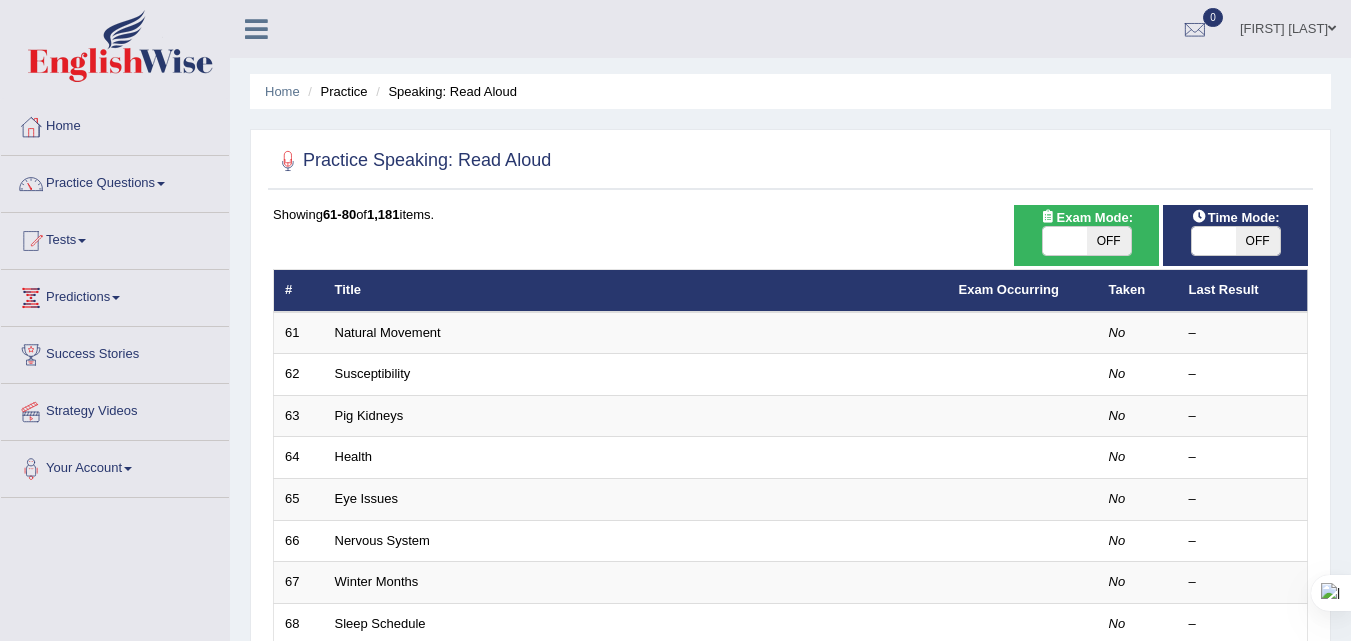 click on "Practice Questions" at bounding box center (115, 181) 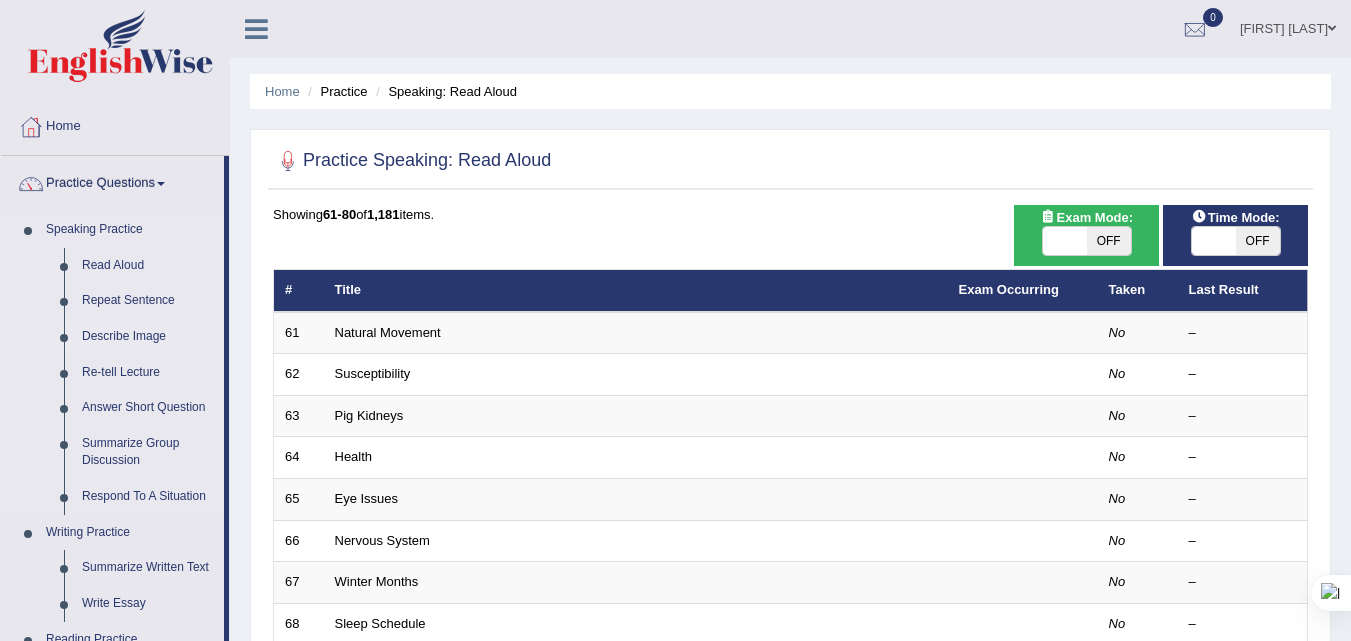 click on "Describe Image" at bounding box center (148, 337) 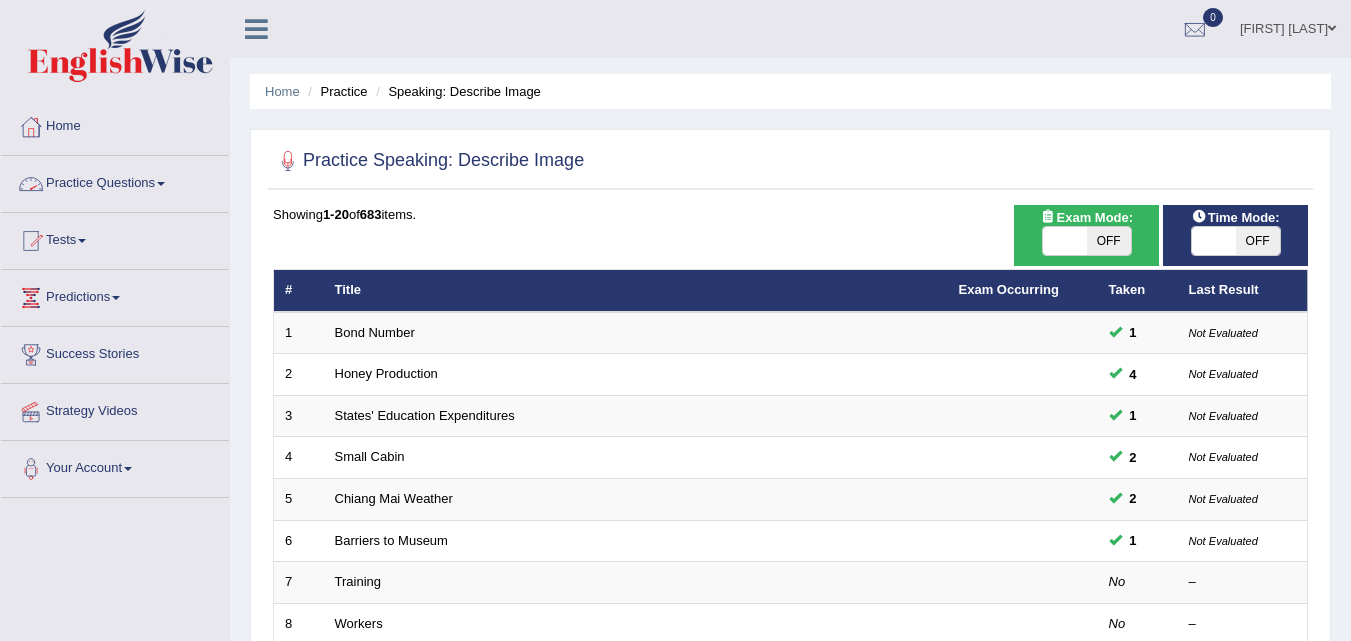 scroll, scrollTop: 0, scrollLeft: 0, axis: both 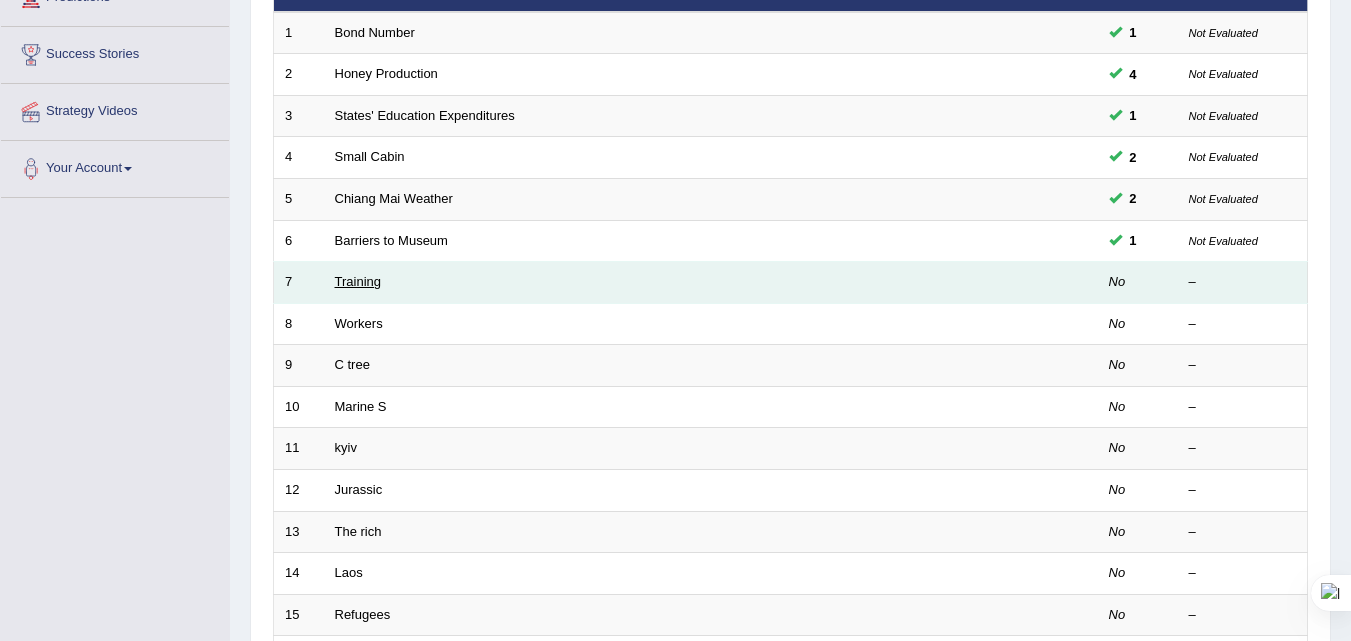 click on "Training" at bounding box center (358, 281) 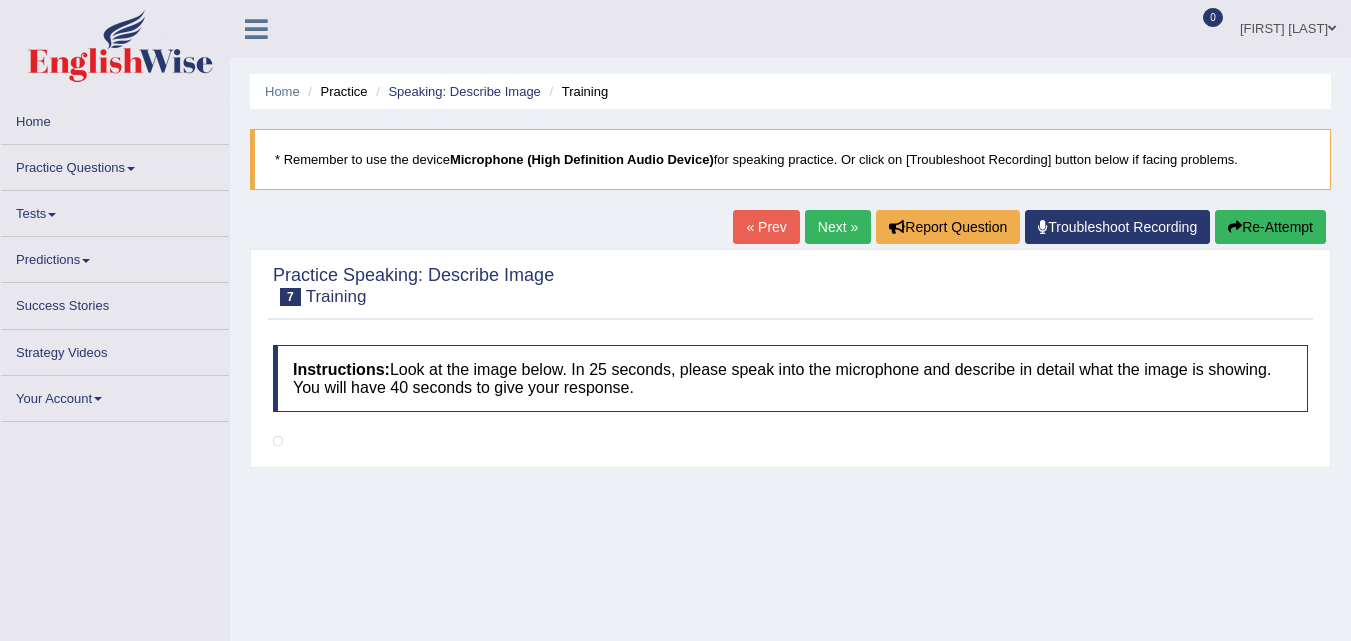 scroll, scrollTop: 0, scrollLeft: 0, axis: both 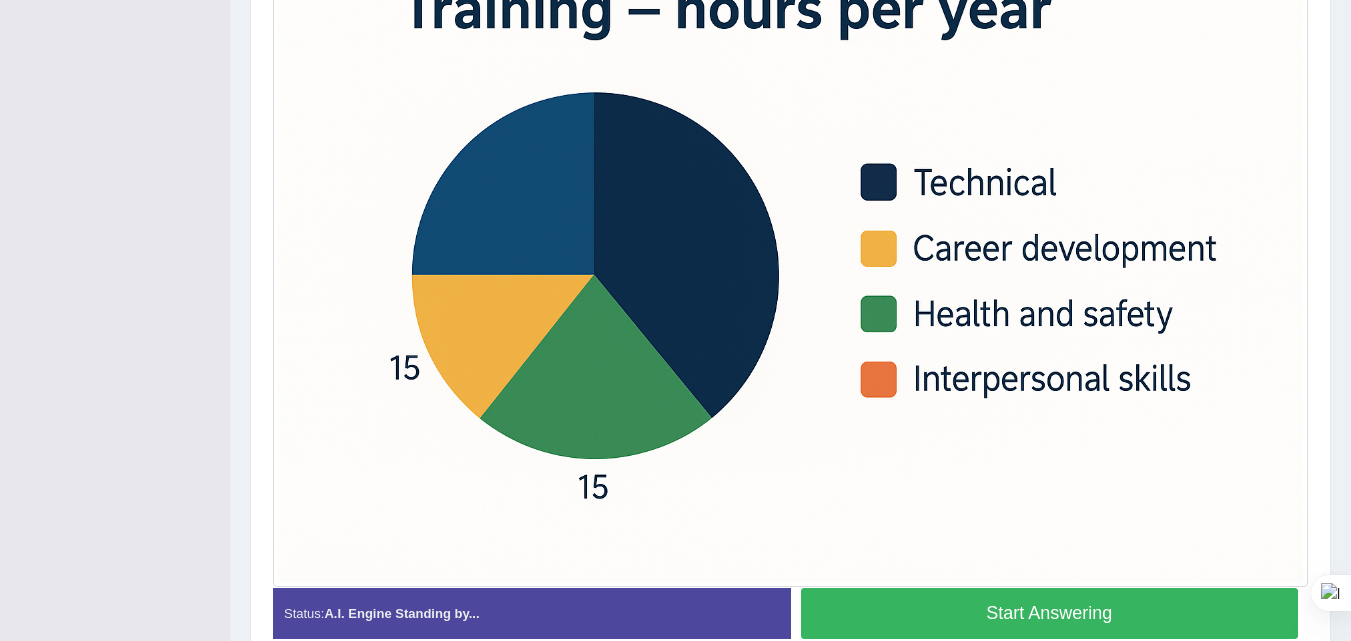 click on "Start Answering" at bounding box center [1050, 613] 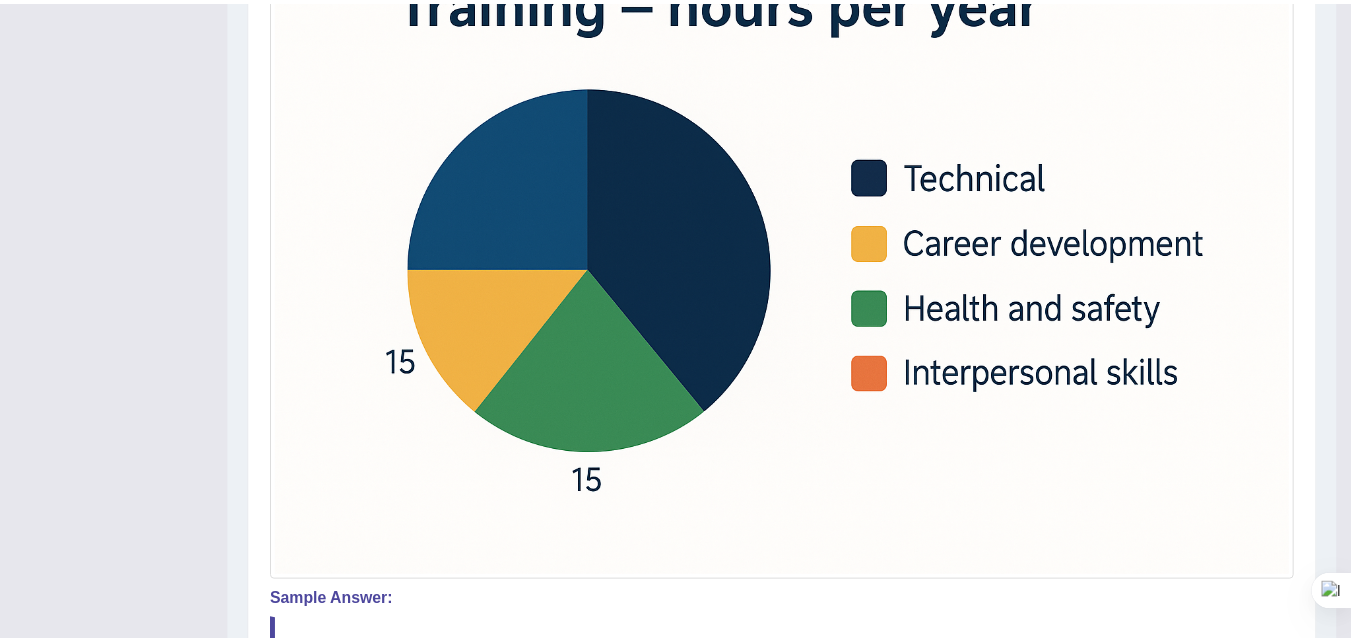 scroll, scrollTop: 649, scrollLeft: 0, axis: vertical 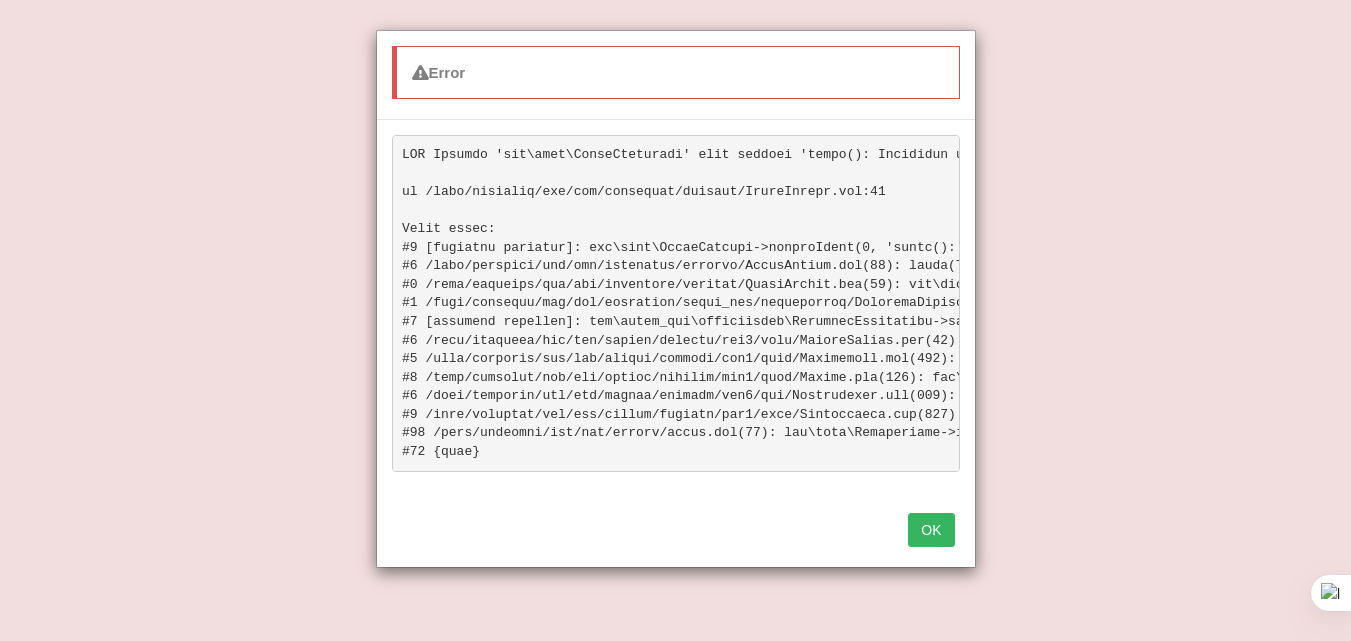 click on "OK" at bounding box center (931, 530) 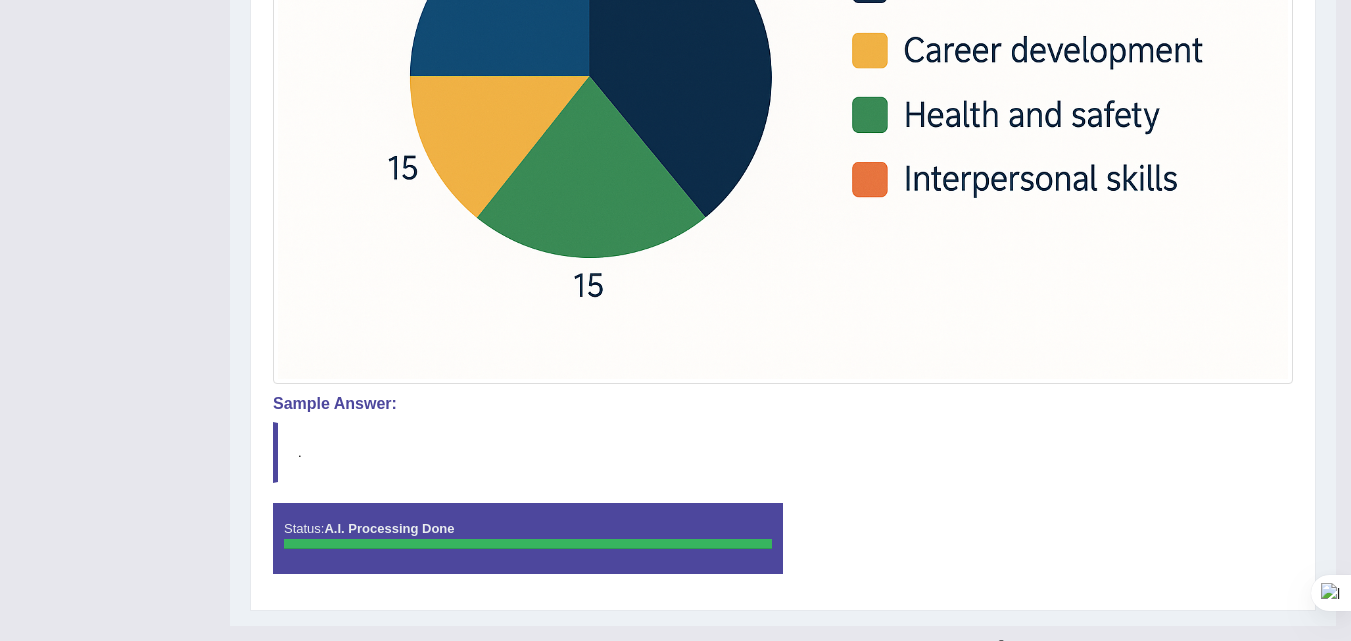 scroll, scrollTop: 777, scrollLeft: 0, axis: vertical 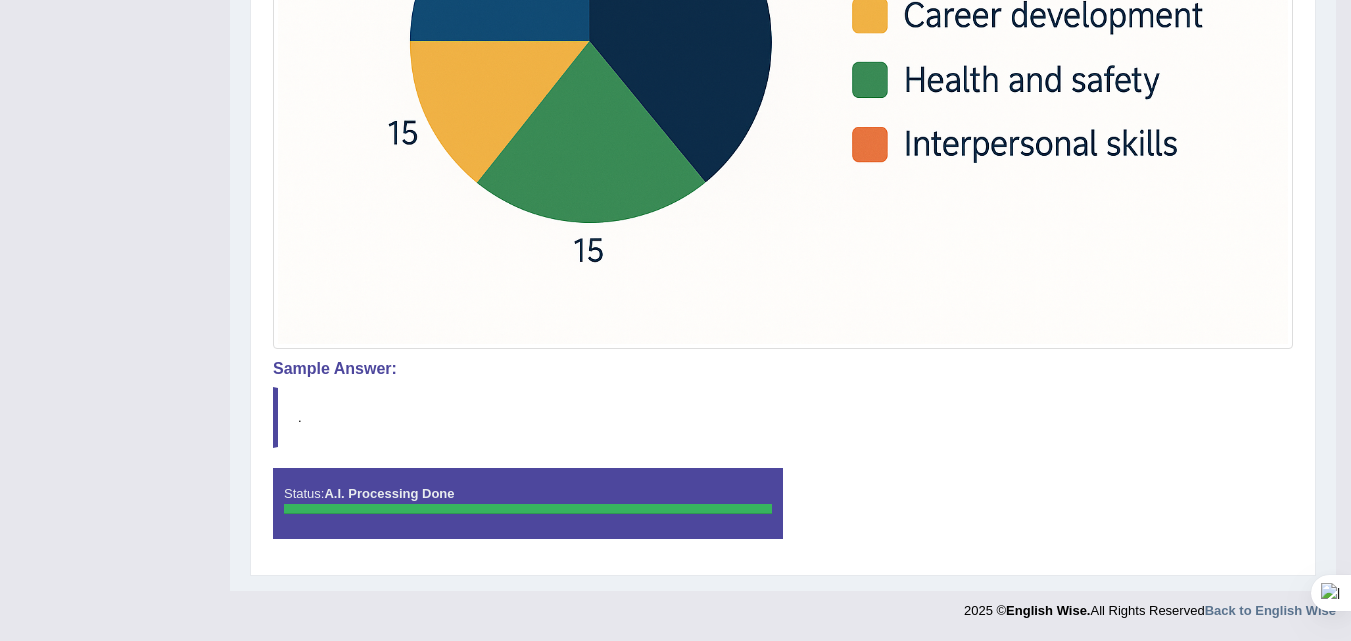 click on "Status:  A.I. Processing Done" at bounding box center (528, 503) 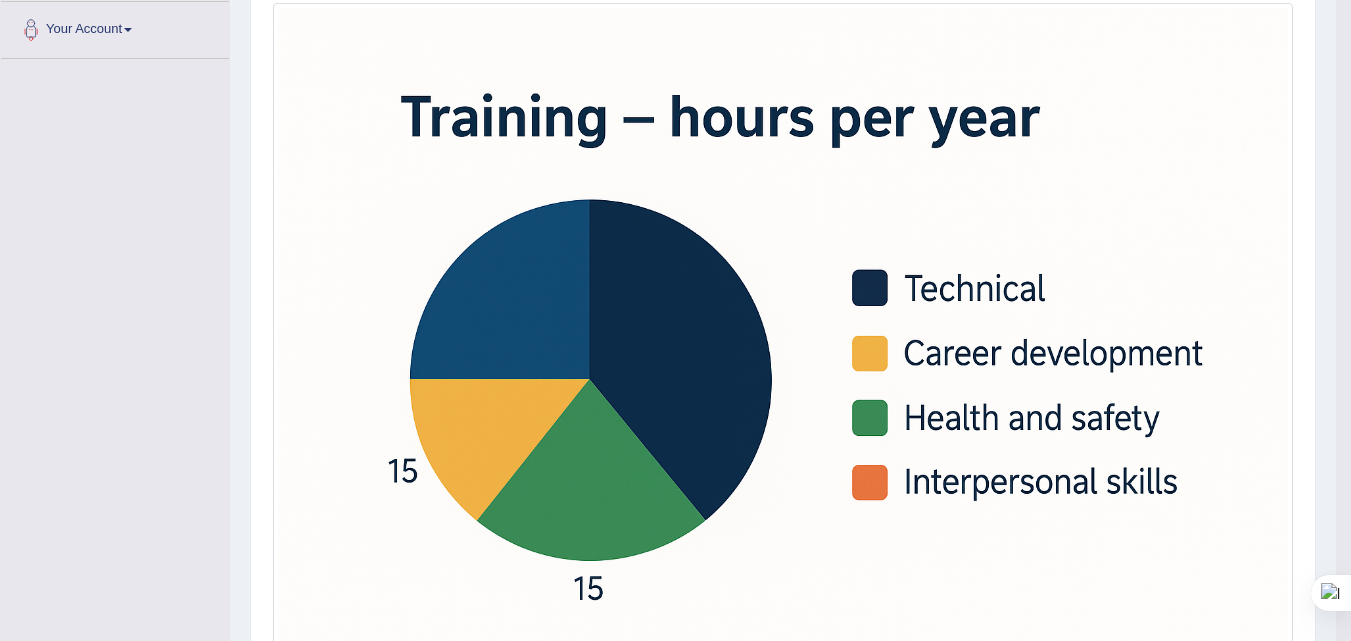 scroll, scrollTop: 0, scrollLeft: 0, axis: both 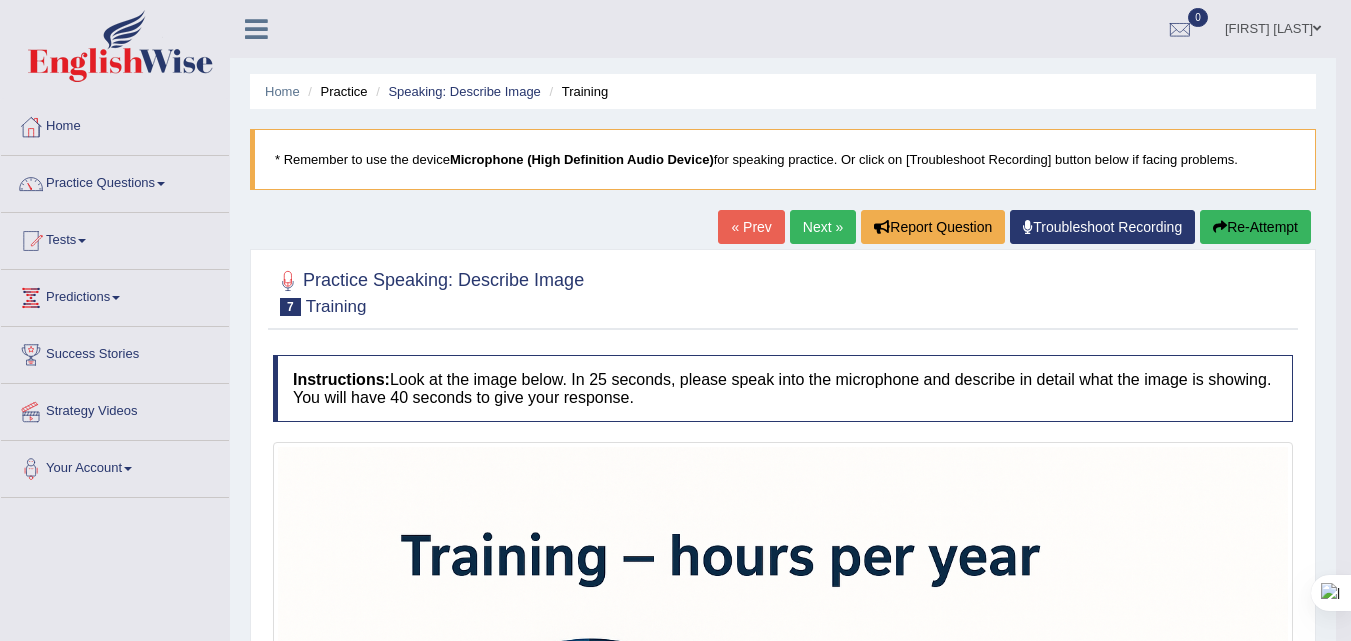 click on "Next »" at bounding box center [823, 227] 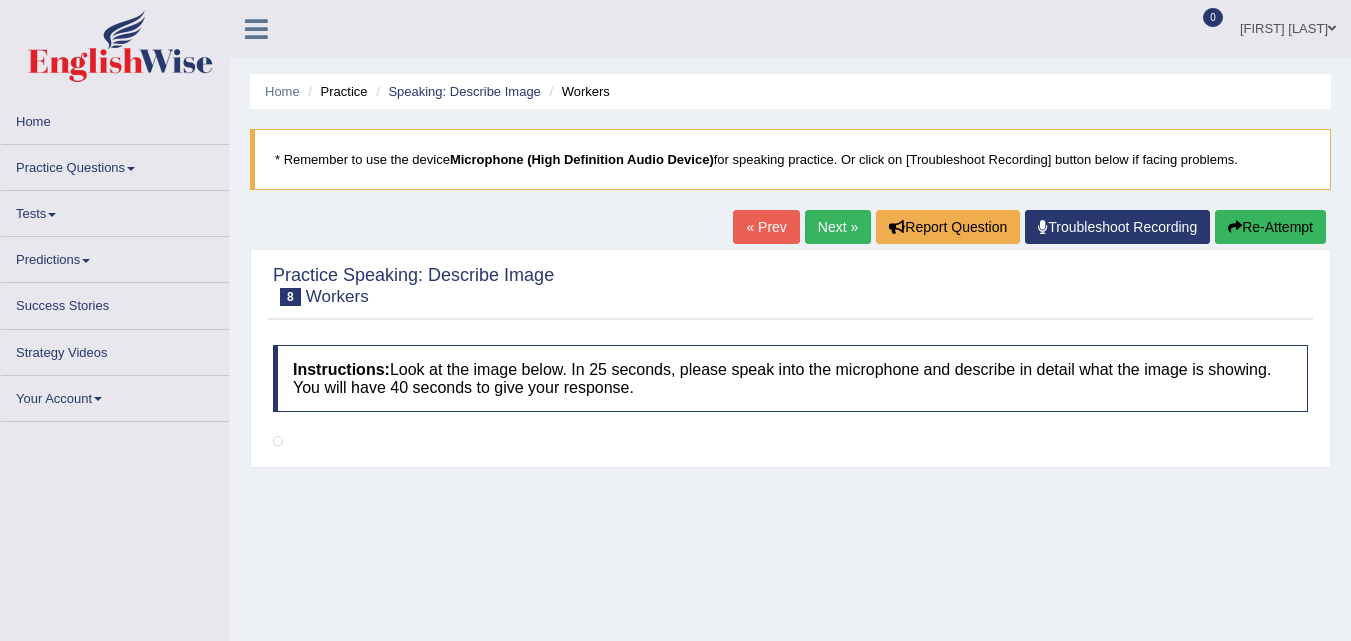 scroll, scrollTop: 0, scrollLeft: 0, axis: both 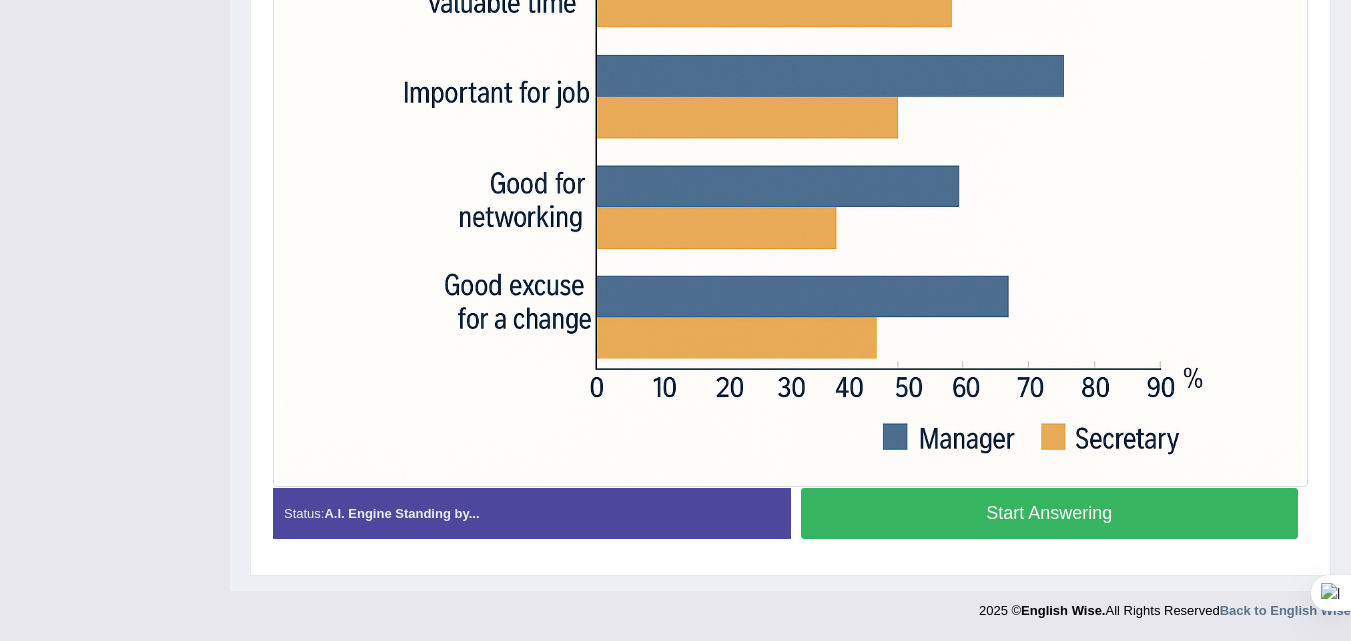 click on "Start Answering" at bounding box center [1050, 513] 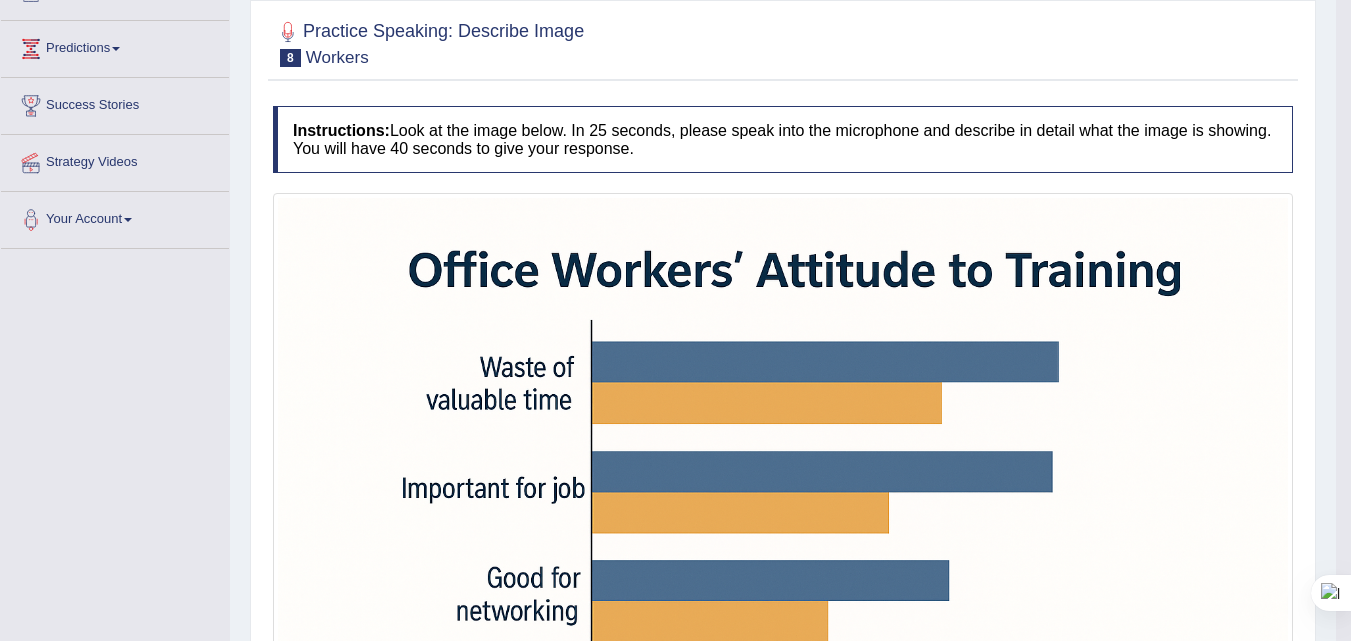 scroll, scrollTop: 0, scrollLeft: 0, axis: both 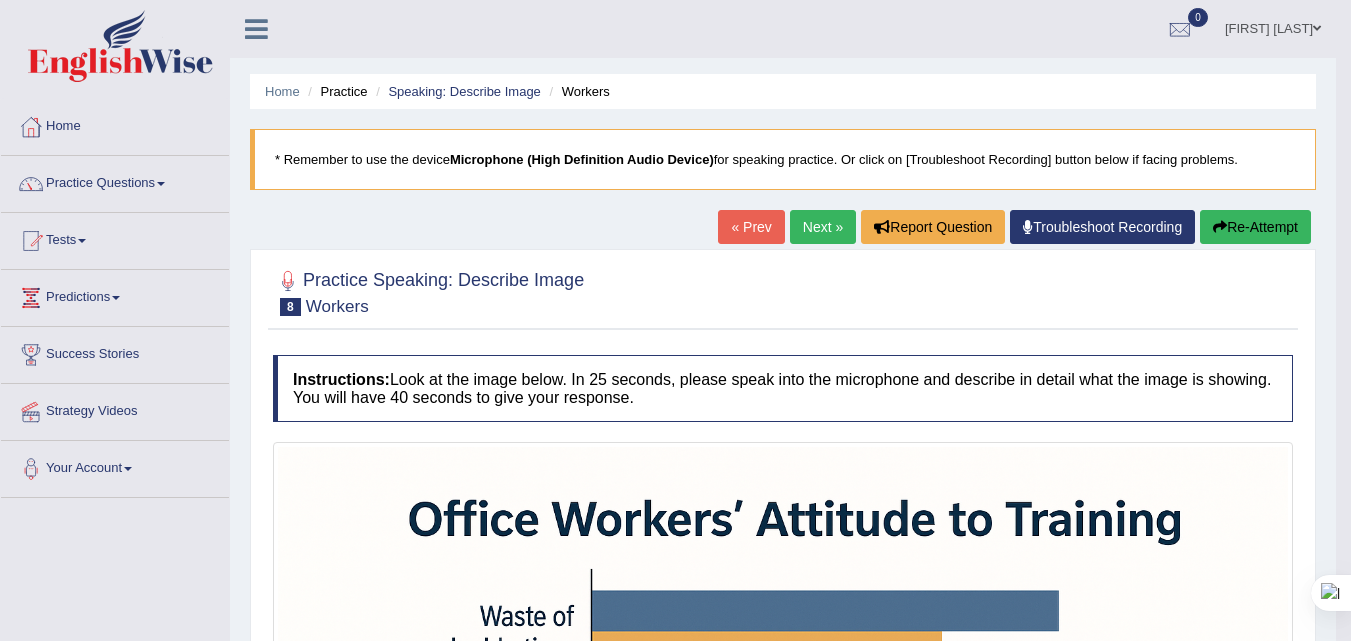 click on "Re-Attempt" at bounding box center (1255, 227) 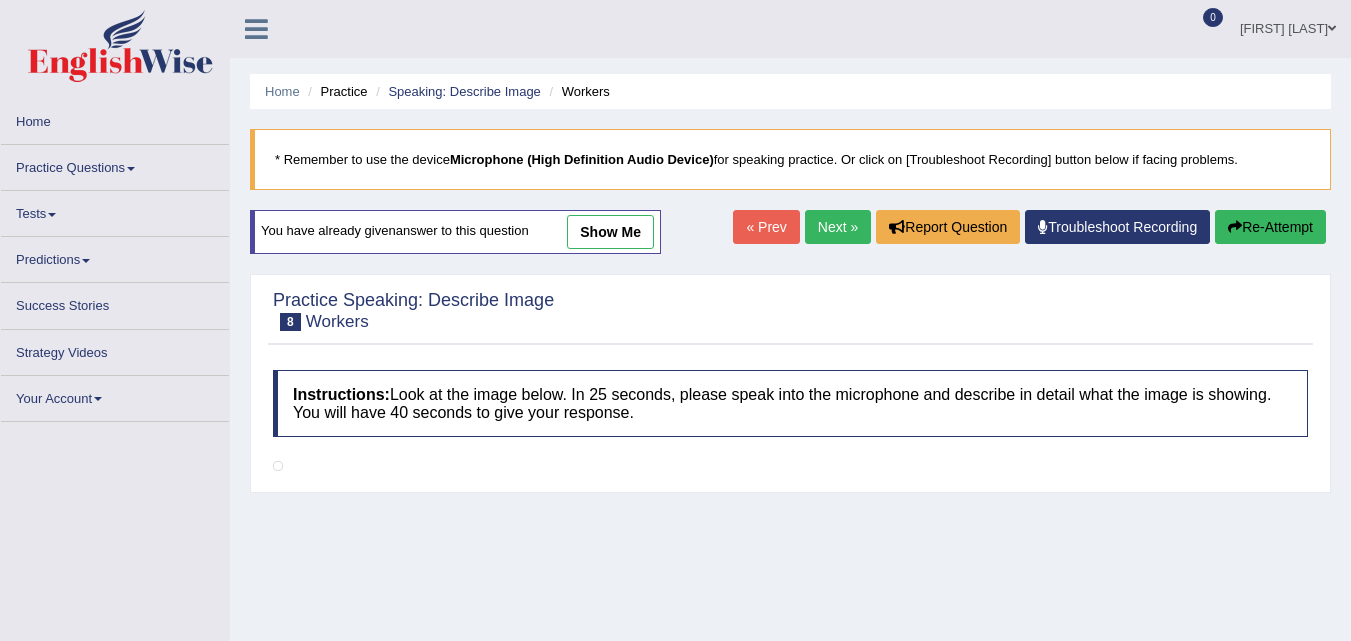 scroll, scrollTop: 0, scrollLeft: 0, axis: both 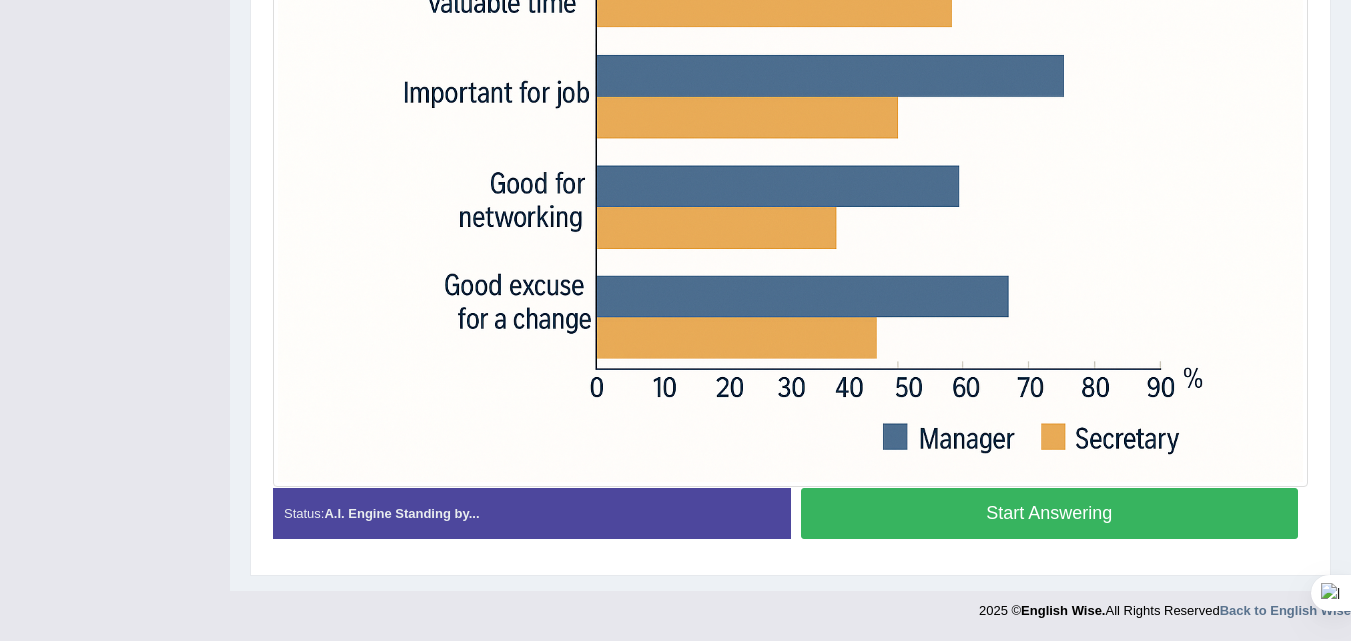 click on "Start Answering" at bounding box center (1050, 513) 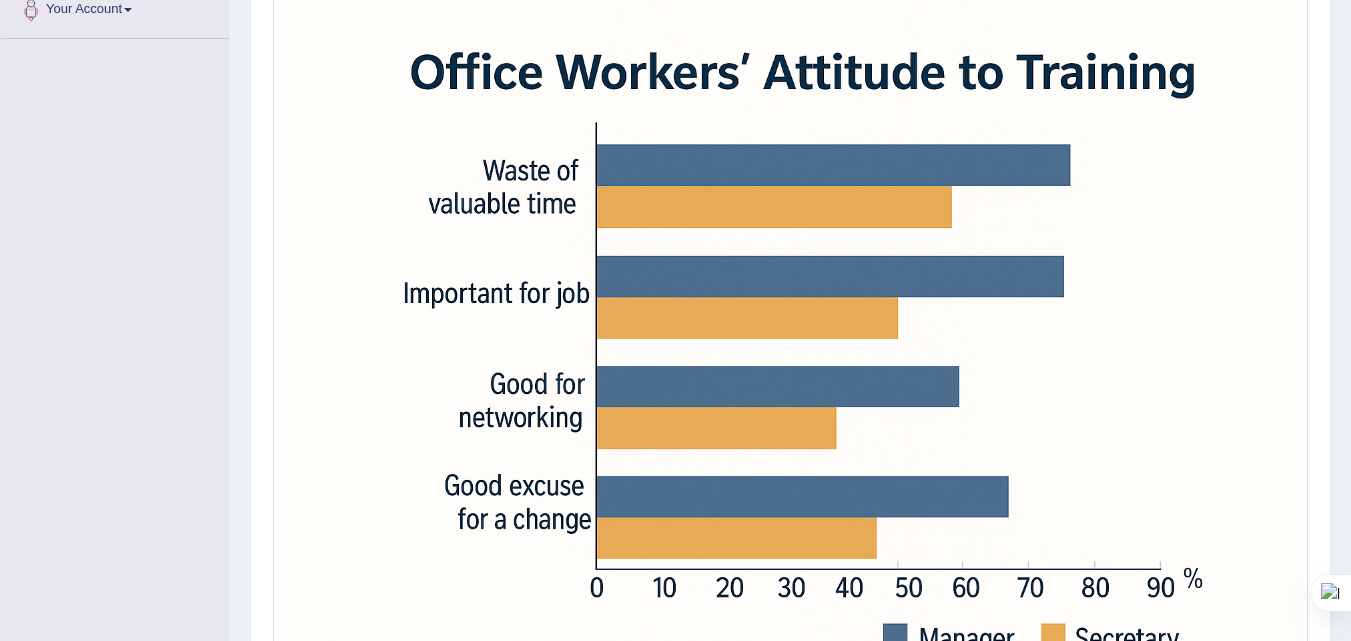 scroll, scrollTop: 559, scrollLeft: 0, axis: vertical 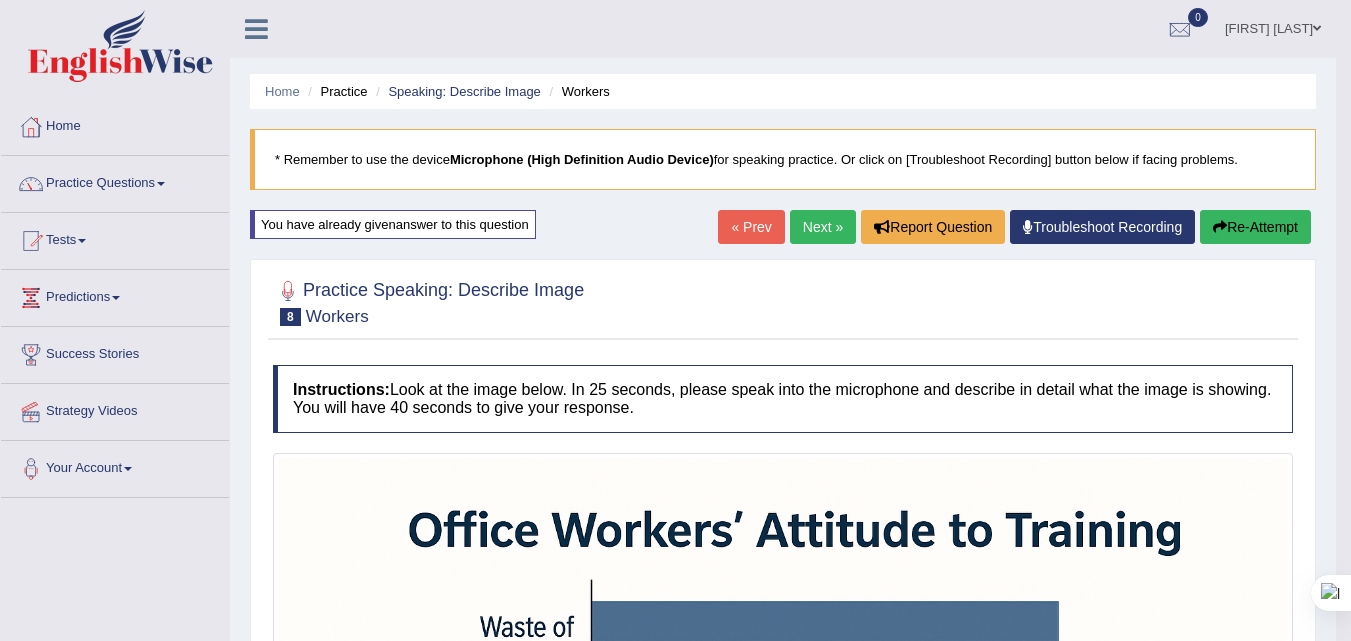 click on "Re-Attempt" at bounding box center (1255, 227) 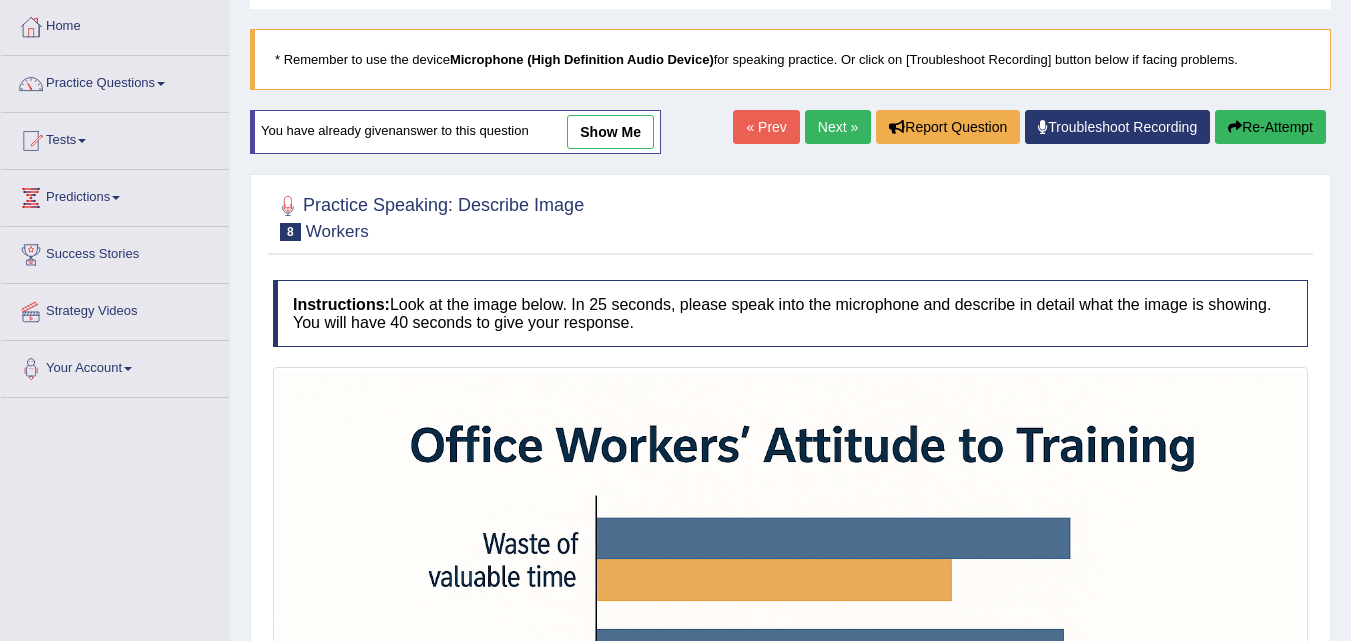 scroll, scrollTop: 100, scrollLeft: 0, axis: vertical 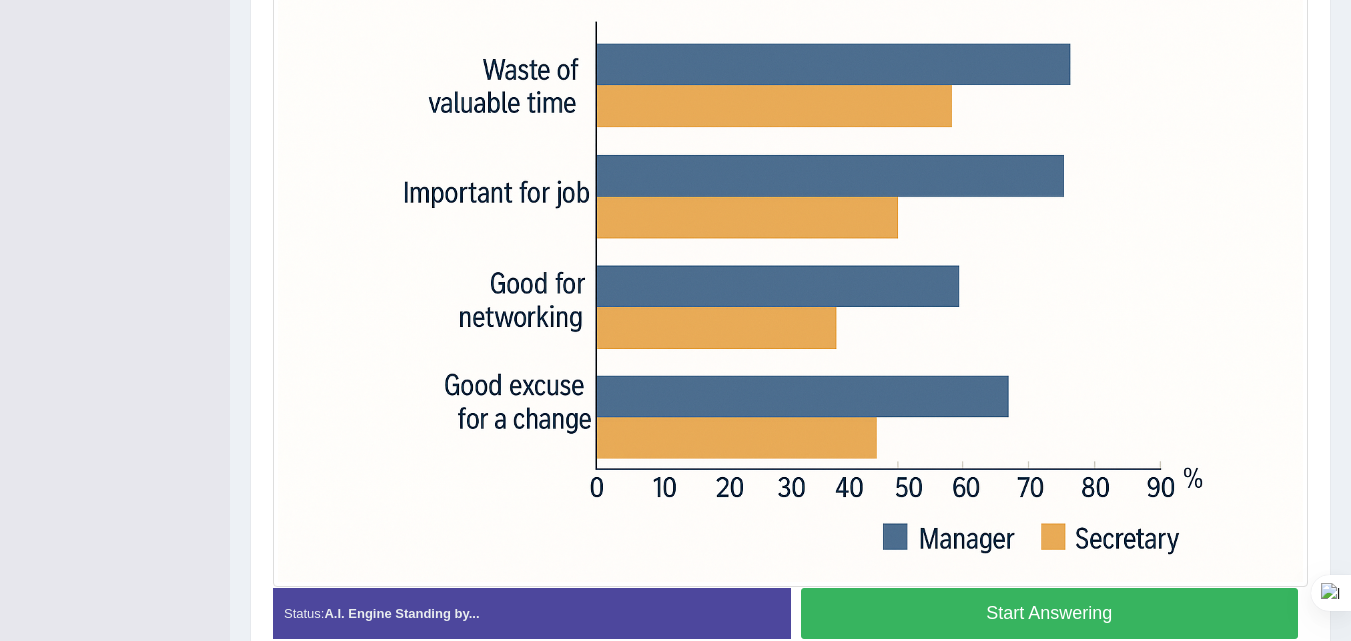 click on "Start Answering" at bounding box center (1050, 613) 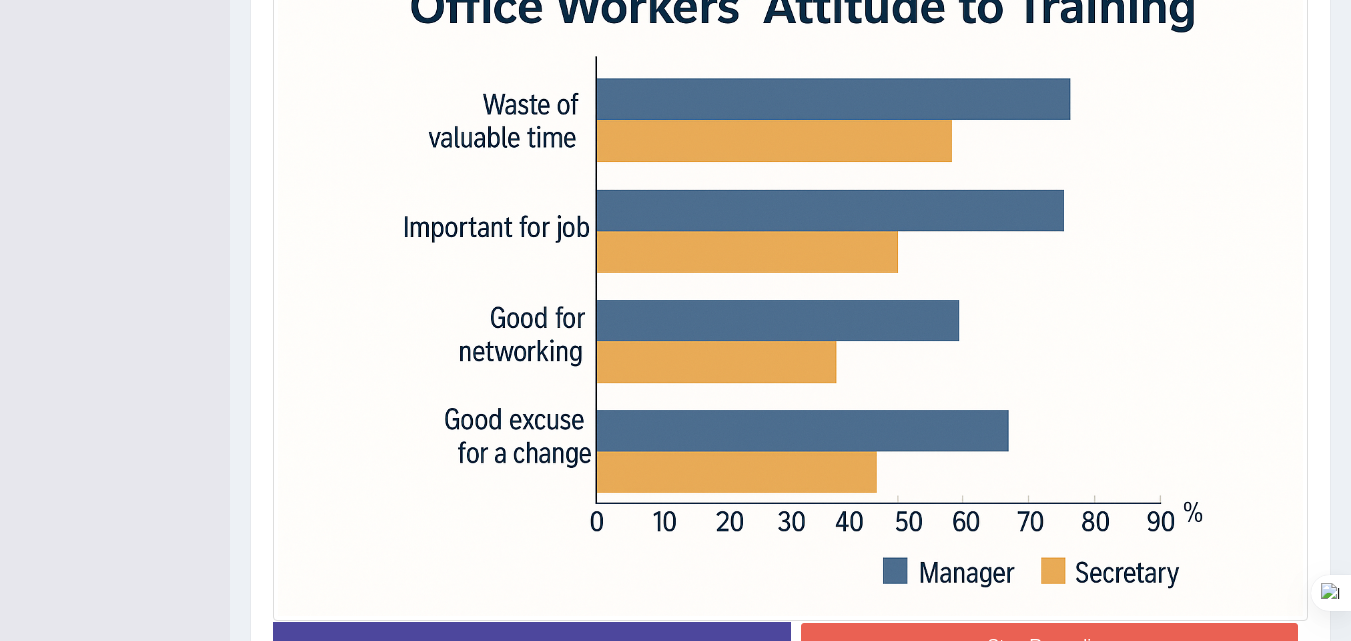 scroll, scrollTop: 560, scrollLeft: 0, axis: vertical 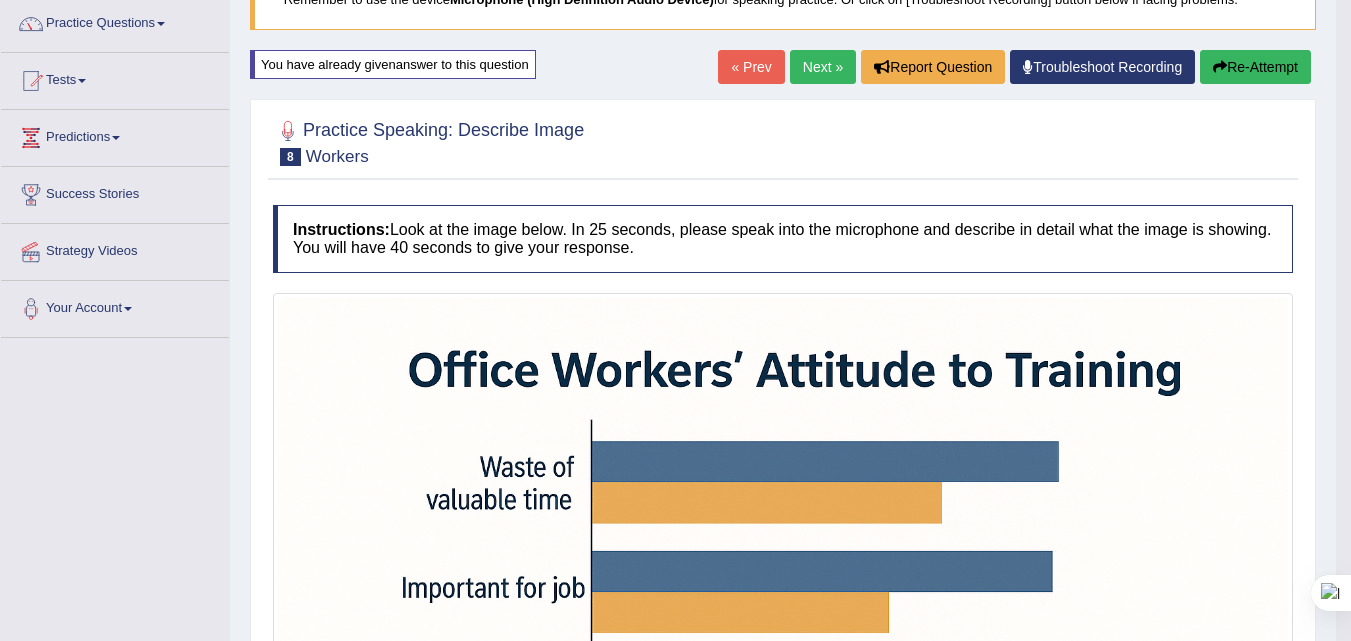 click on "Re-Attempt" at bounding box center (1255, 67) 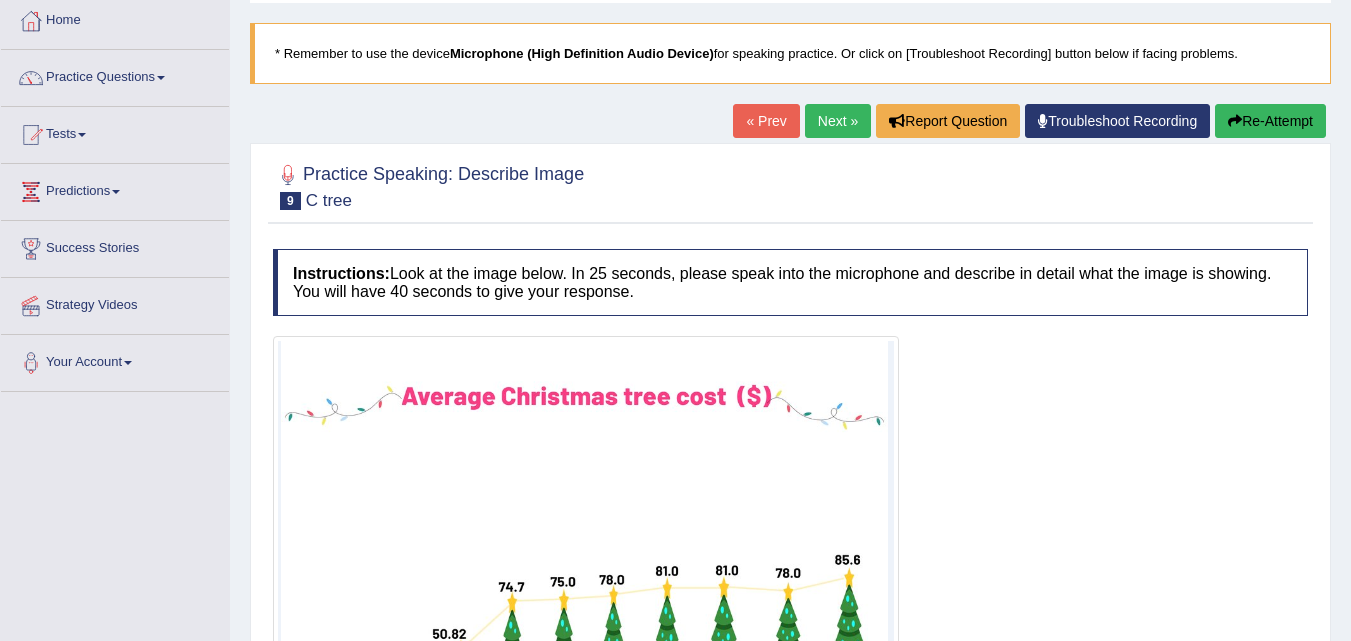 scroll, scrollTop: 0, scrollLeft: 0, axis: both 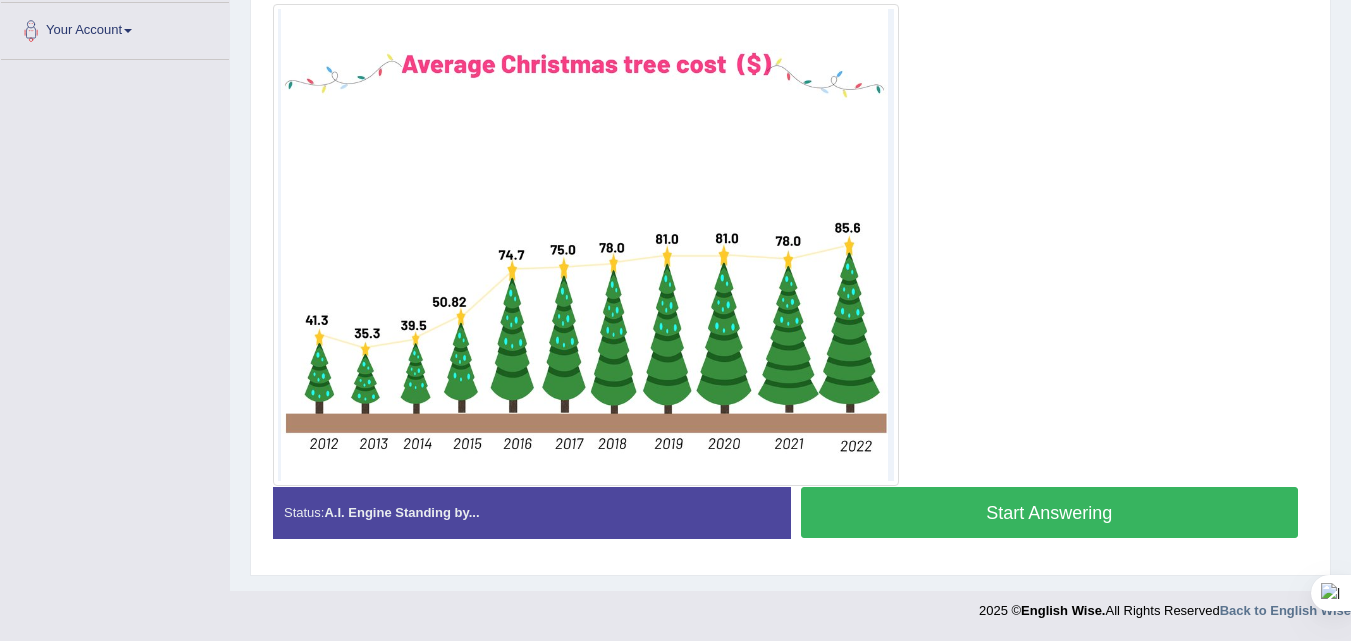 click on "Start Answering" at bounding box center [1050, 512] 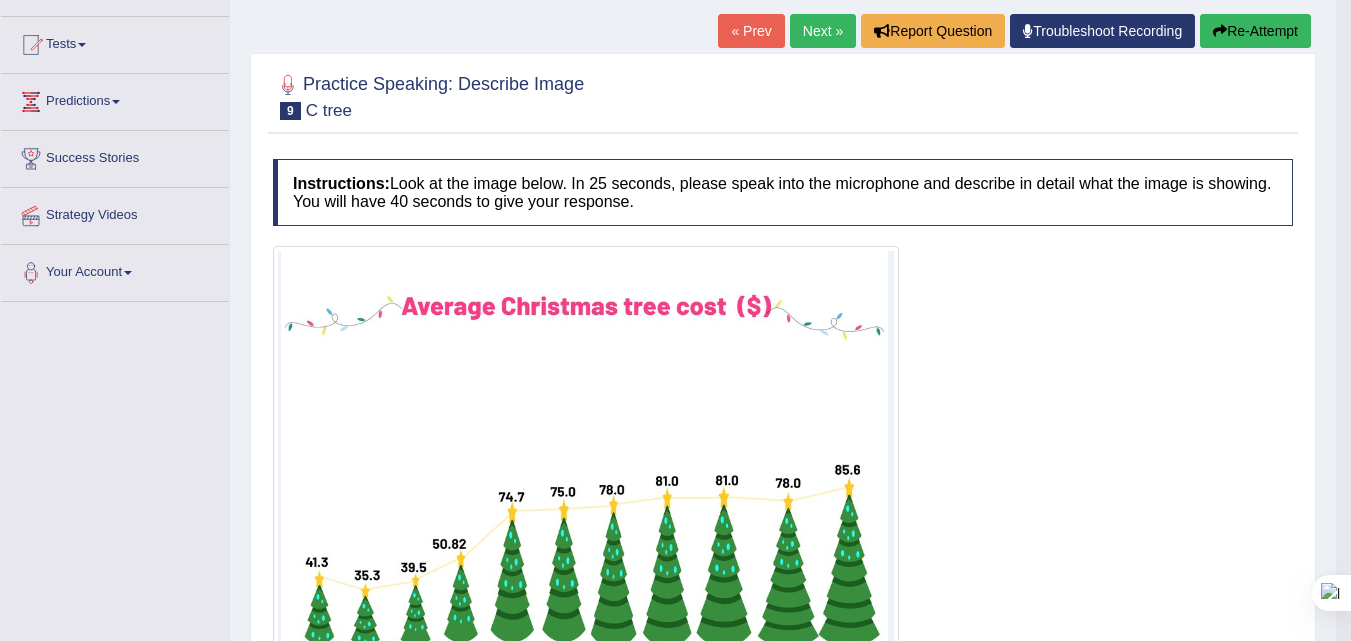 scroll, scrollTop: 138, scrollLeft: 0, axis: vertical 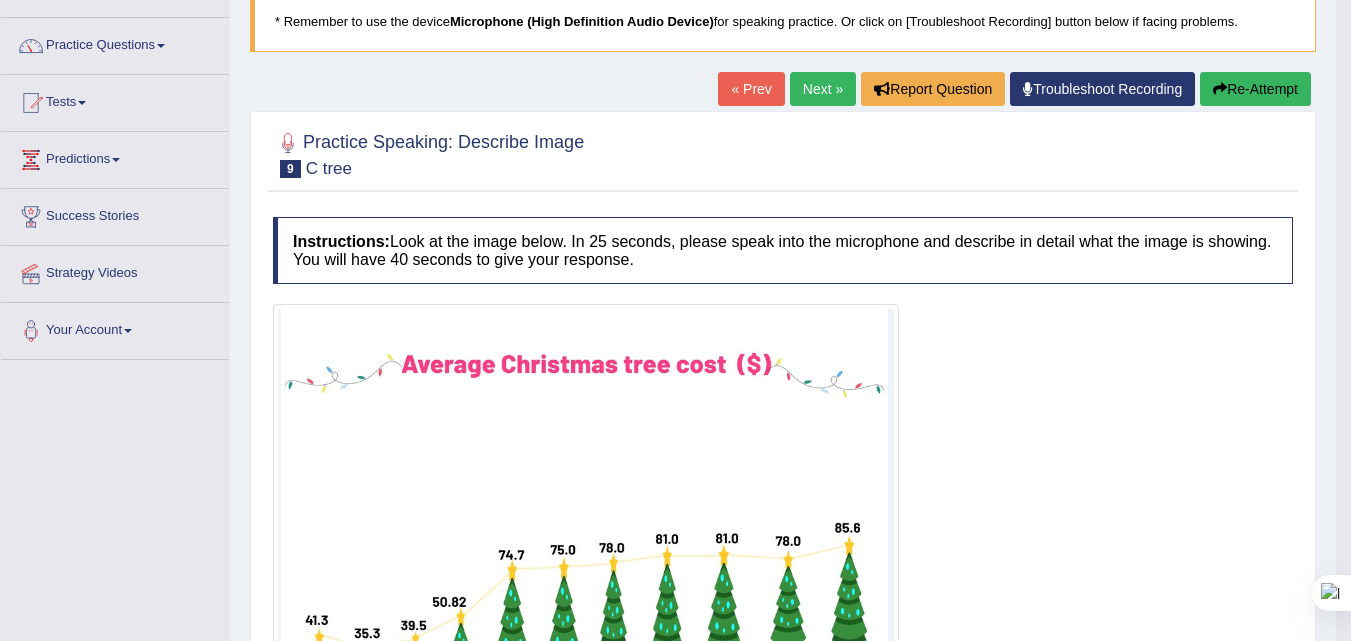 click on "Re-Attempt" at bounding box center [1255, 89] 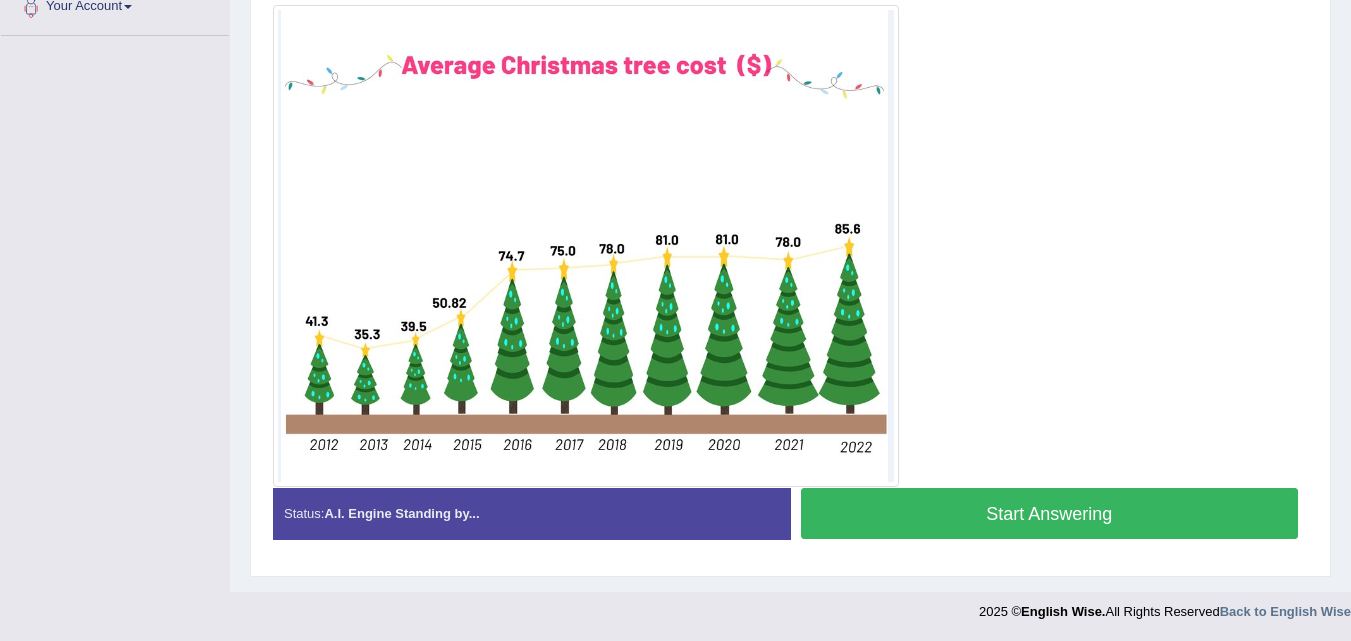 click on "Start Answering" at bounding box center (1050, 513) 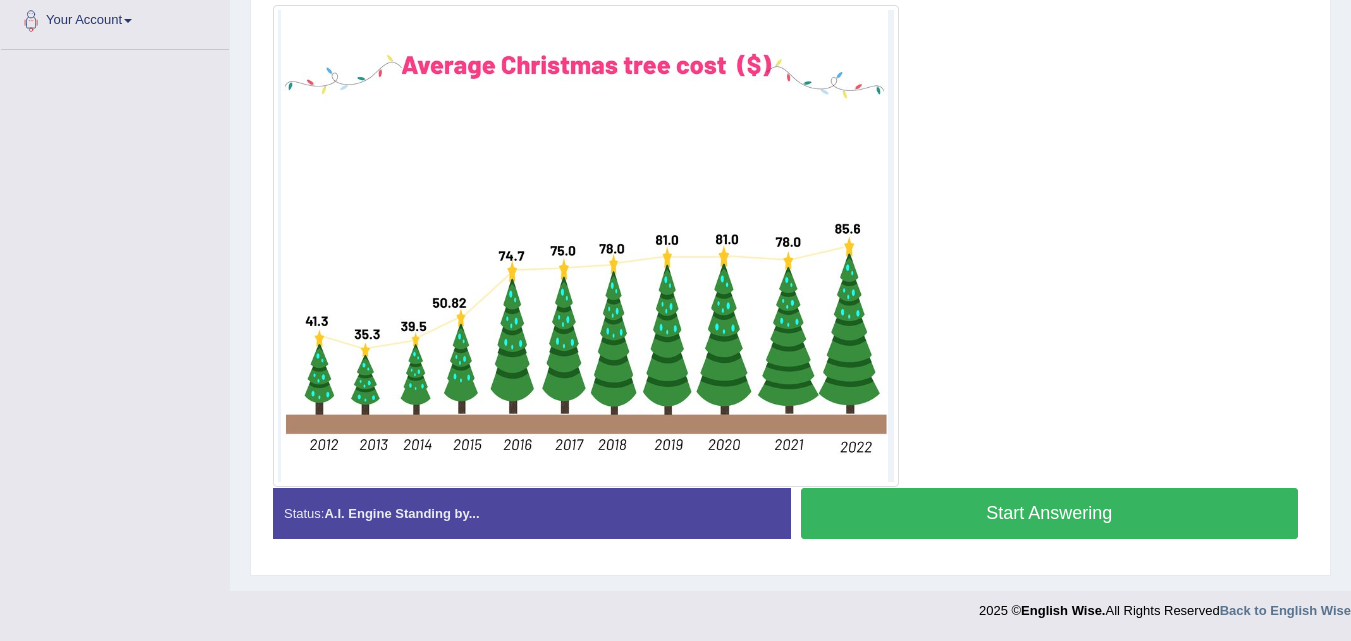 scroll, scrollTop: 448, scrollLeft: 0, axis: vertical 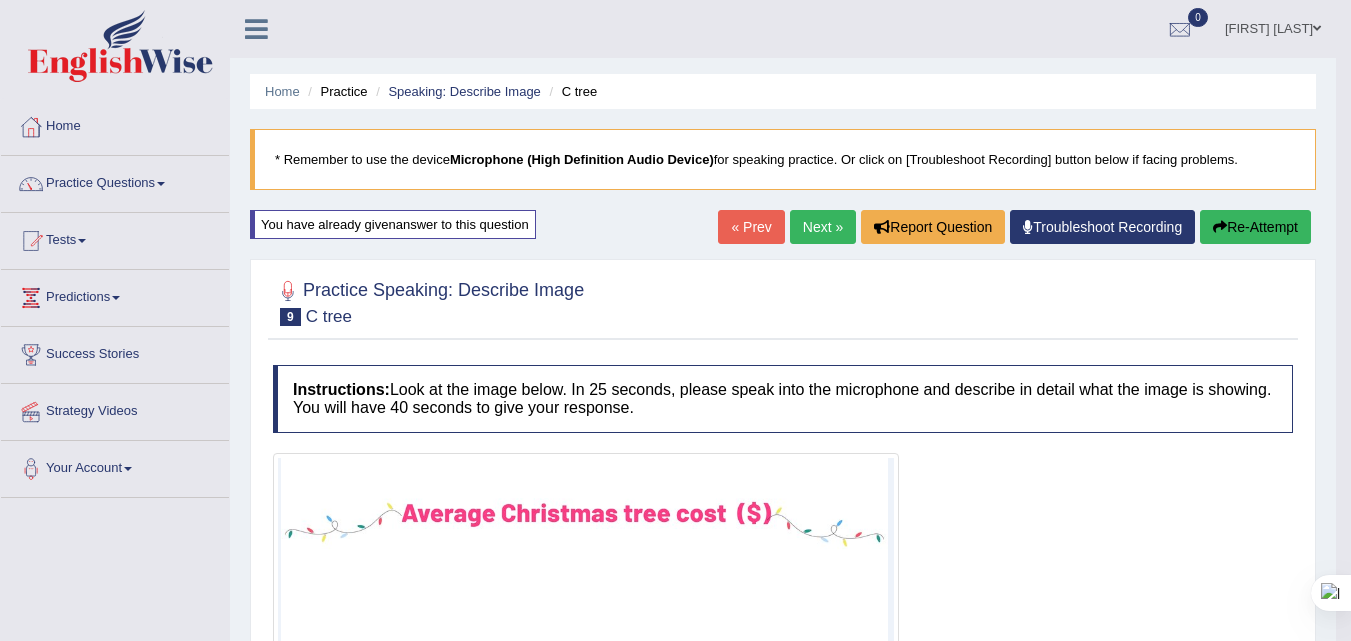 click on "Next »" at bounding box center (823, 227) 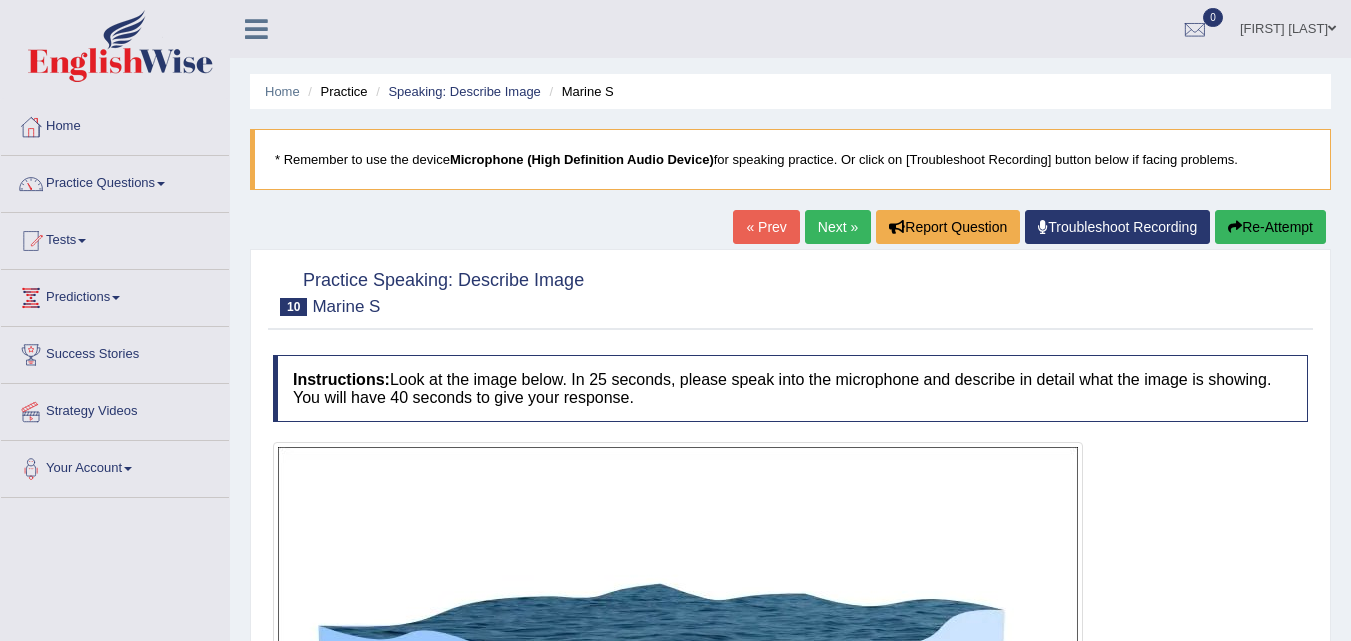 scroll, scrollTop: 0, scrollLeft: 0, axis: both 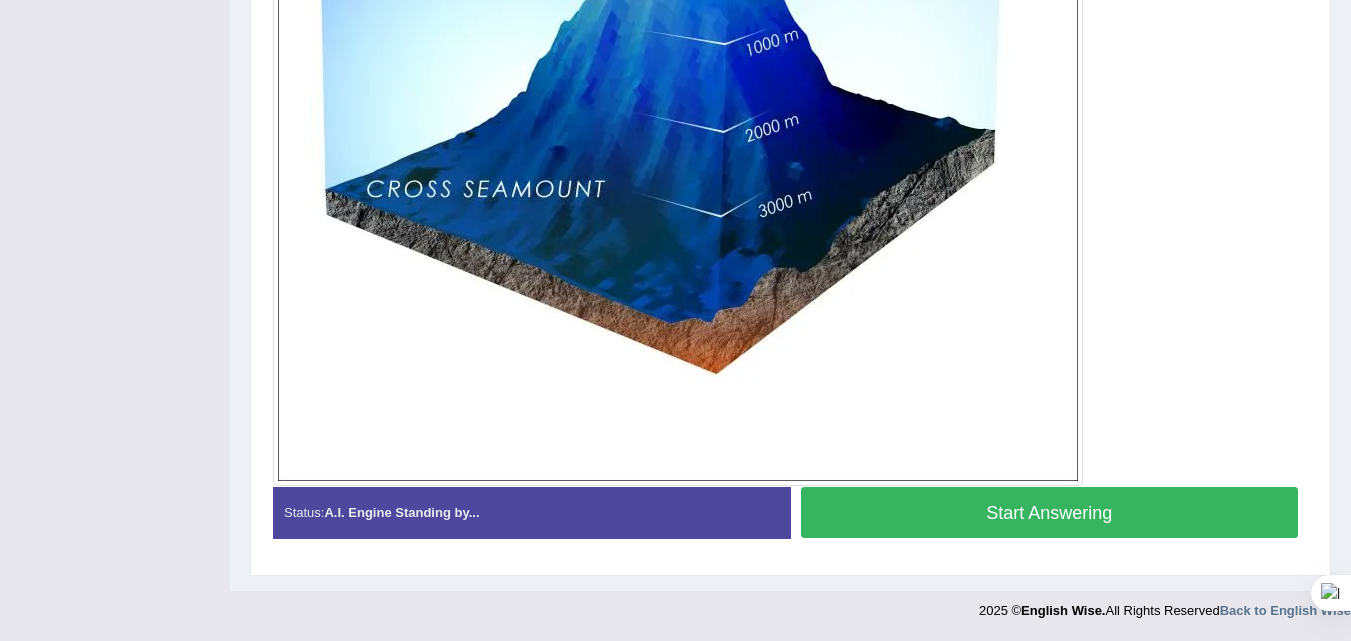 click on "Start Answering" at bounding box center (1050, 512) 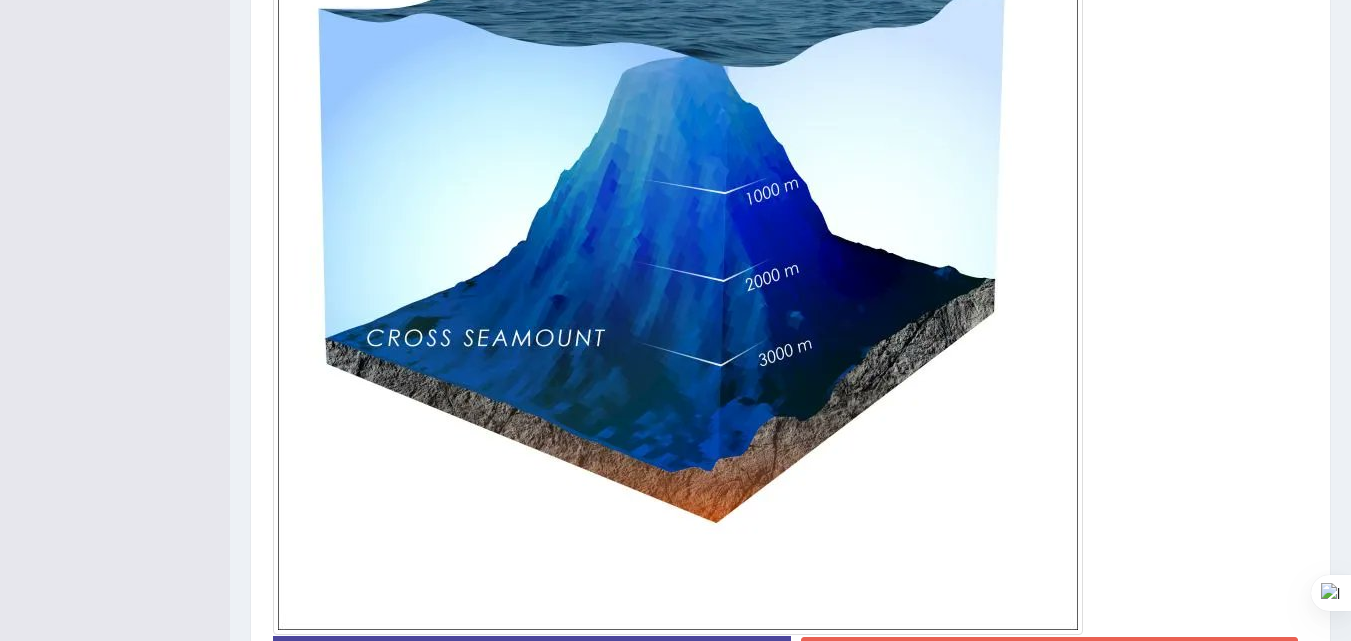 scroll, scrollTop: 666, scrollLeft: 0, axis: vertical 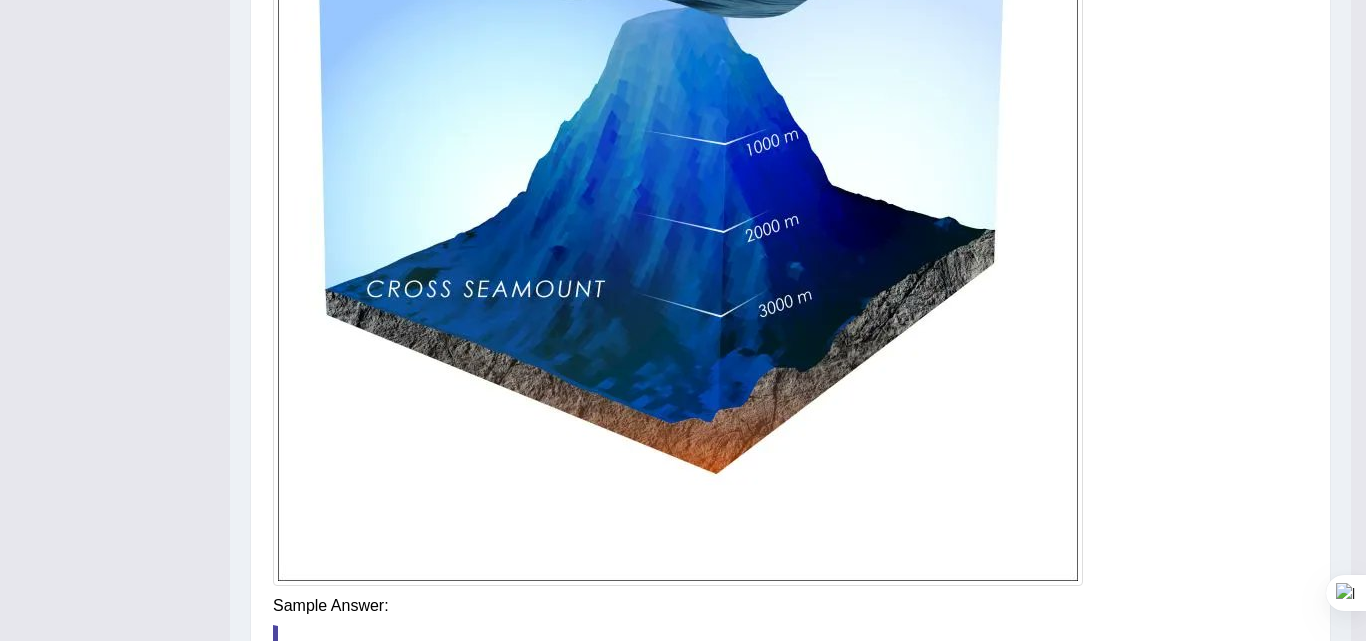 click on "Toggle navigation
Home
Practice Questions   Speaking Practice Read Aloud
Repeat Sentence
Describe Image
Re-tell Lecture
Answer Short Question
Summarize Group Discussion
Respond To A Situation
Writing Practice  Summarize Written Text
Write Essay
Reading Practice  Reading & Writing: Fill In The Blanks
Choose Multiple Answers
Re-order Paragraphs
Fill In The Blanks
Choose Single Answer
Listening Practice  Summarize Spoken Text
Highlight Incorrect Words
Highlight Correct Summary
Select Missing Word
Choose Single Answer
Choose Multiple Answers
Fill In The Blanks
Write From Dictation
Pronunciation
Tests  Take Practice Sectional Test" at bounding box center (683, -346) 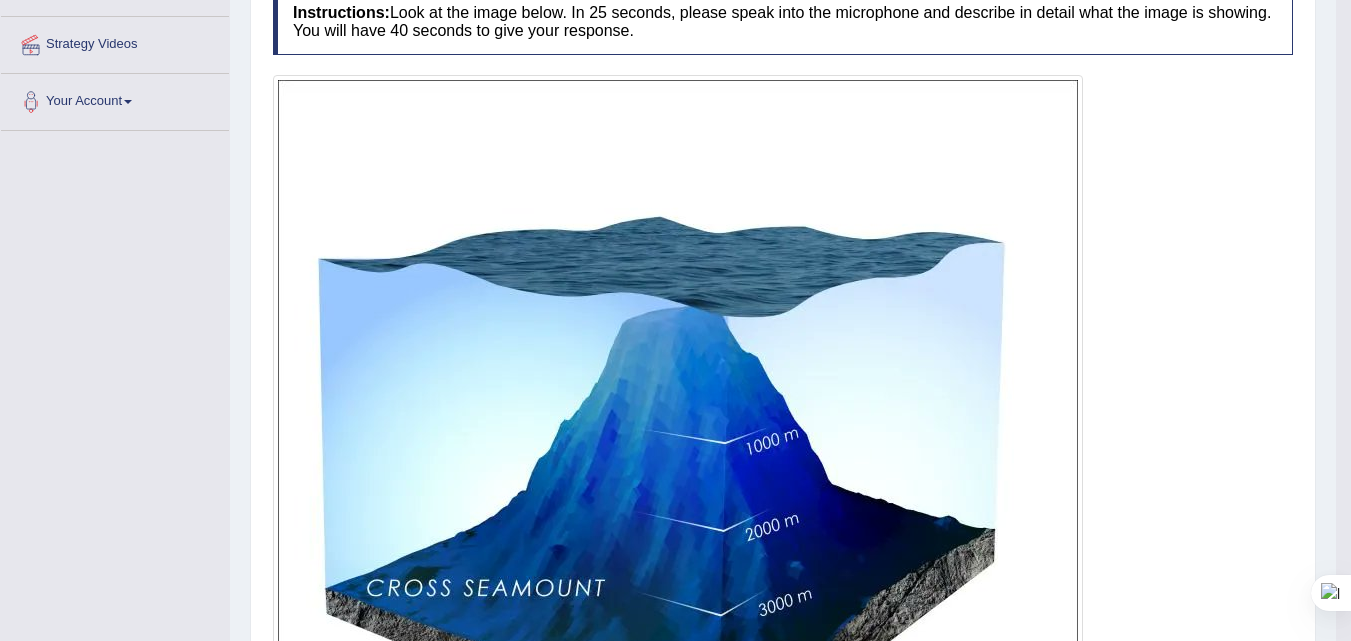 scroll, scrollTop: 366, scrollLeft: 0, axis: vertical 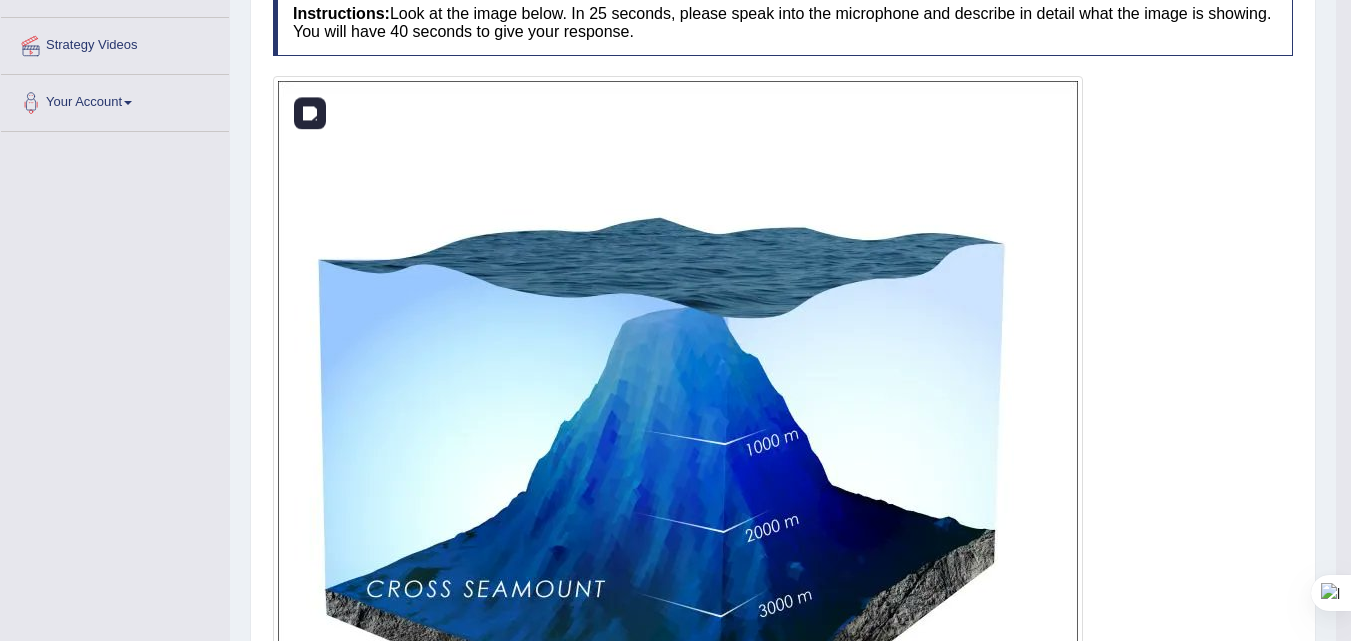 click at bounding box center (678, 481) 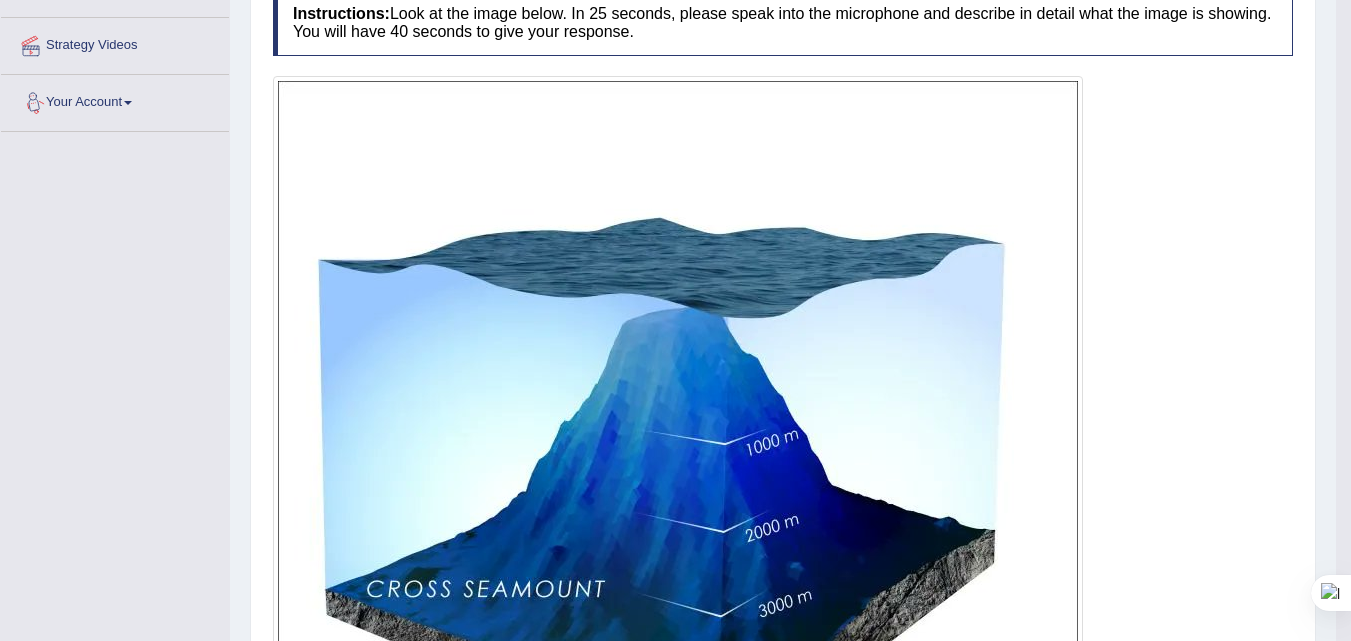 scroll, scrollTop: 0, scrollLeft: 0, axis: both 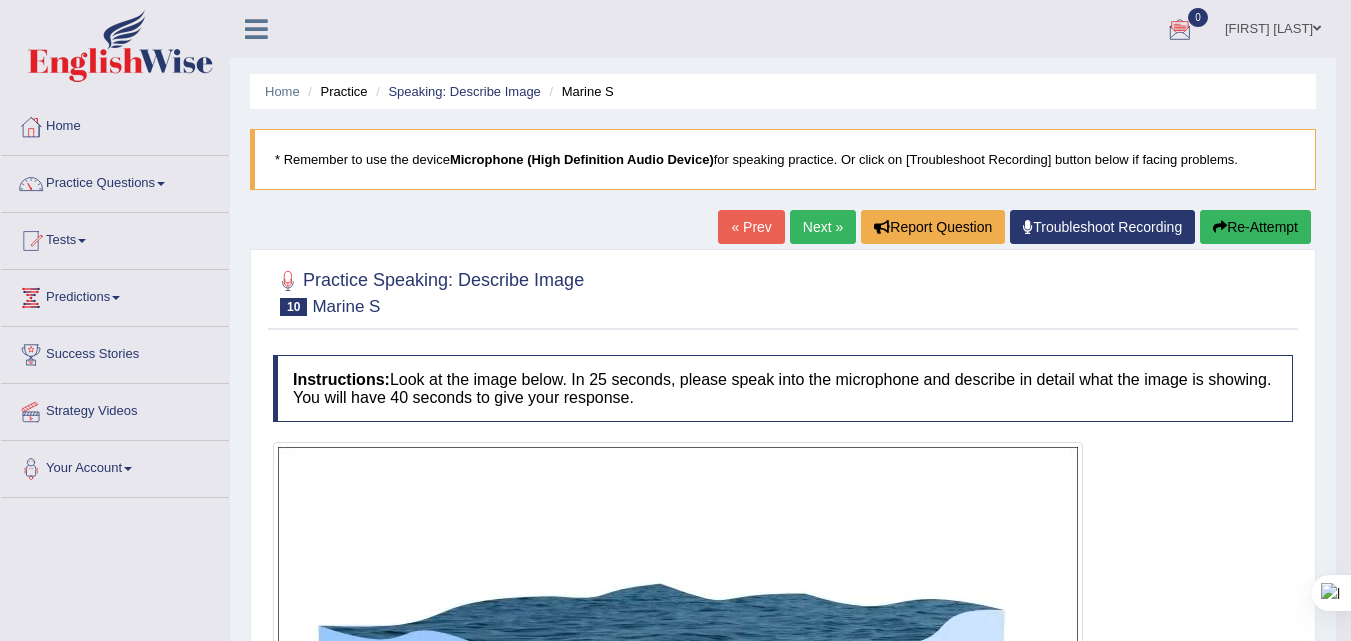 click on "Next »" at bounding box center [823, 227] 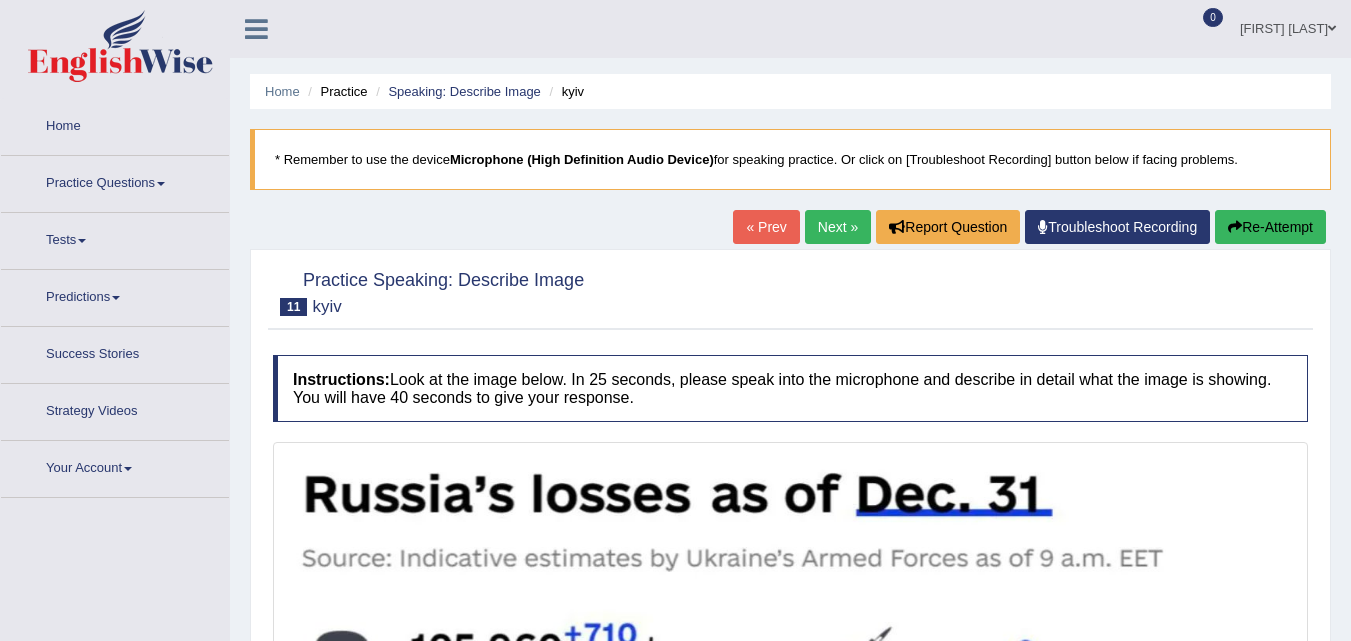scroll, scrollTop: 0, scrollLeft: 0, axis: both 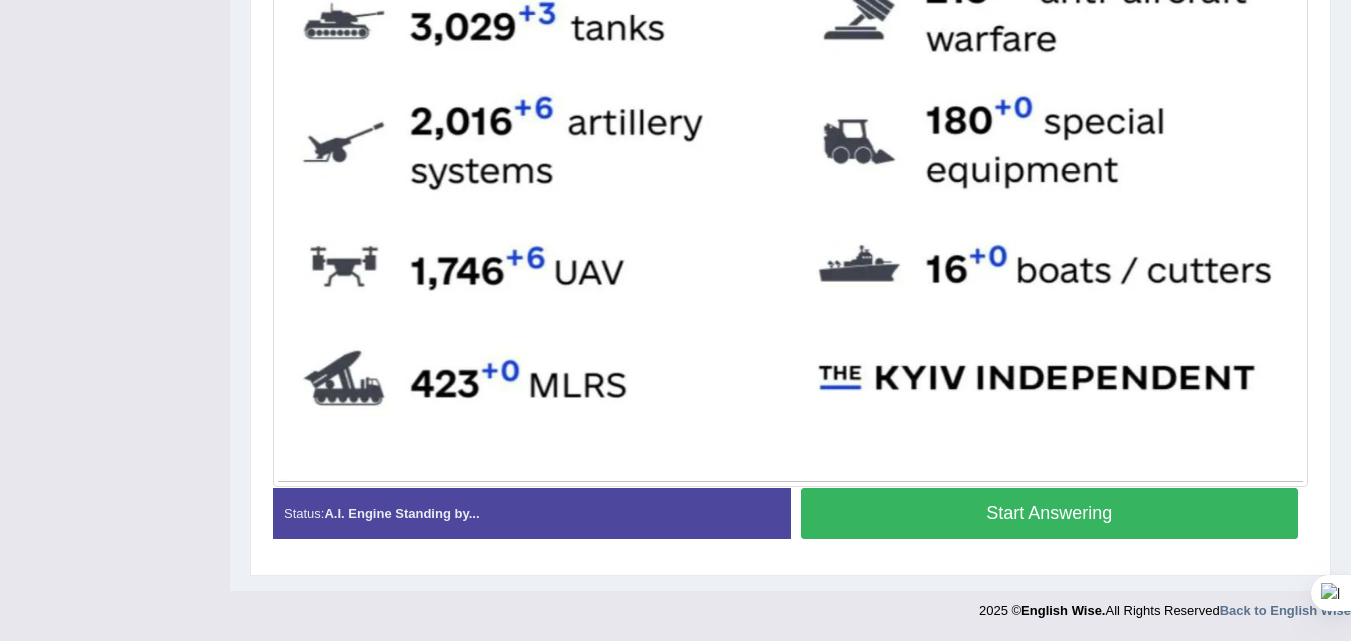click on "Start Answering" at bounding box center (1050, 513) 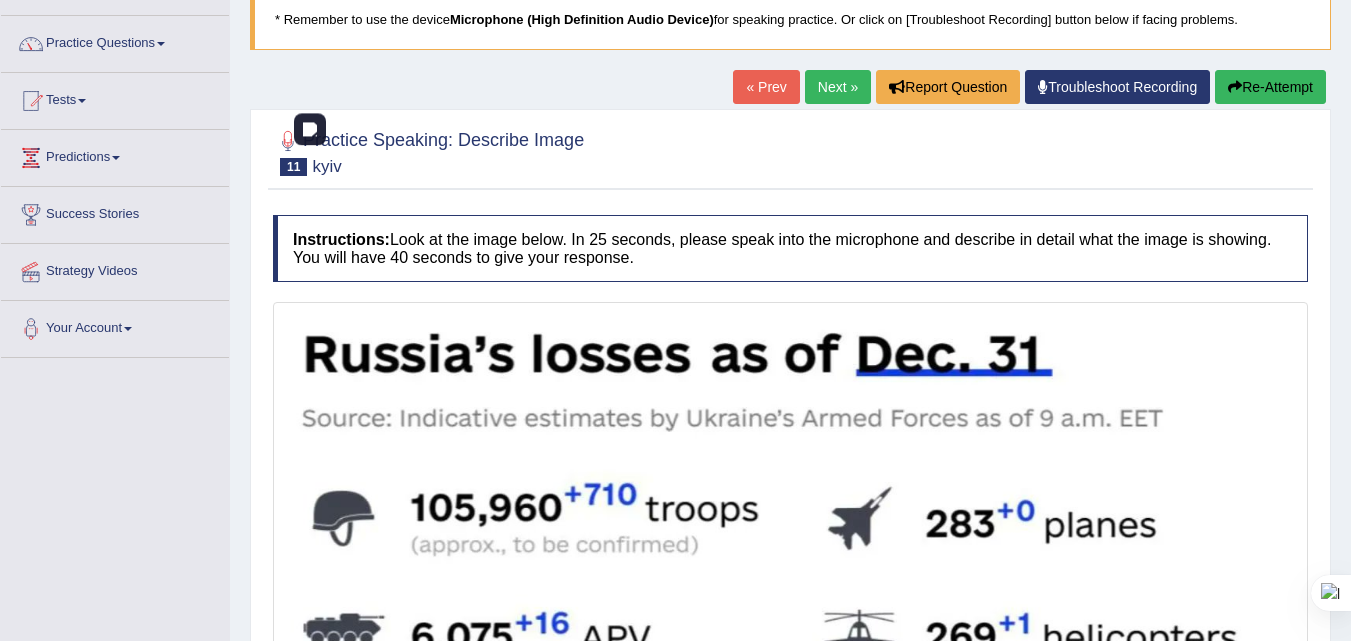 scroll, scrollTop: 131, scrollLeft: 0, axis: vertical 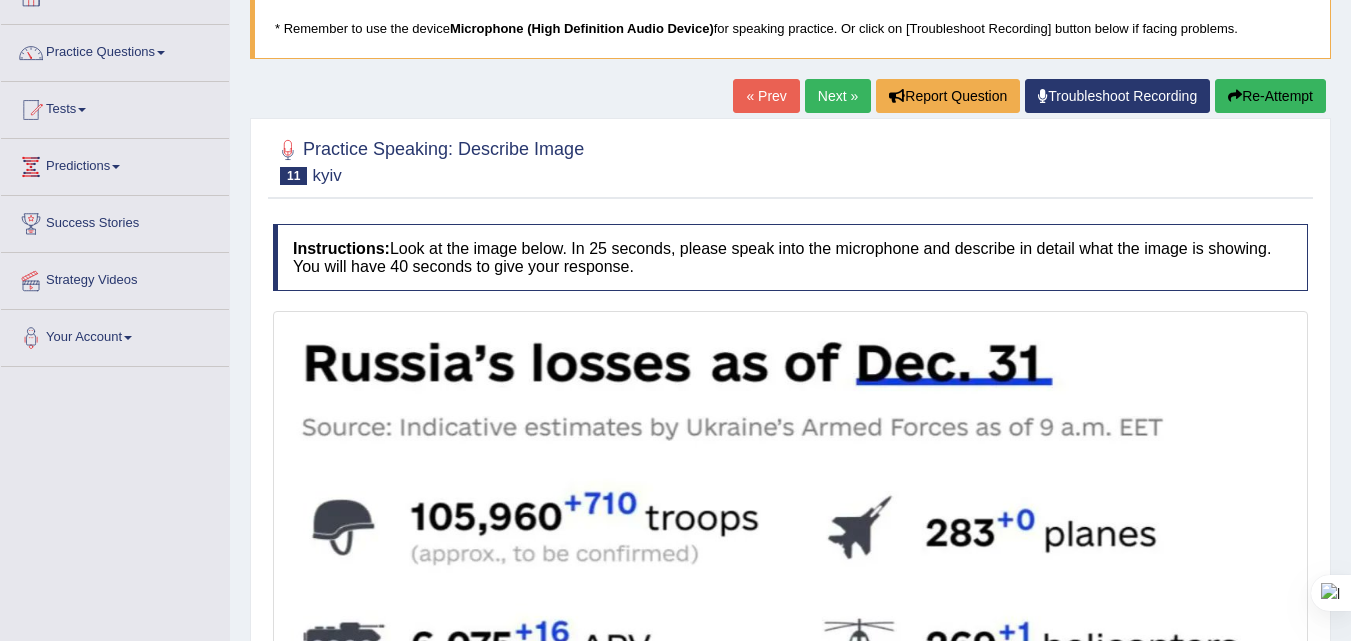 click on "Re-Attempt" at bounding box center (1270, 96) 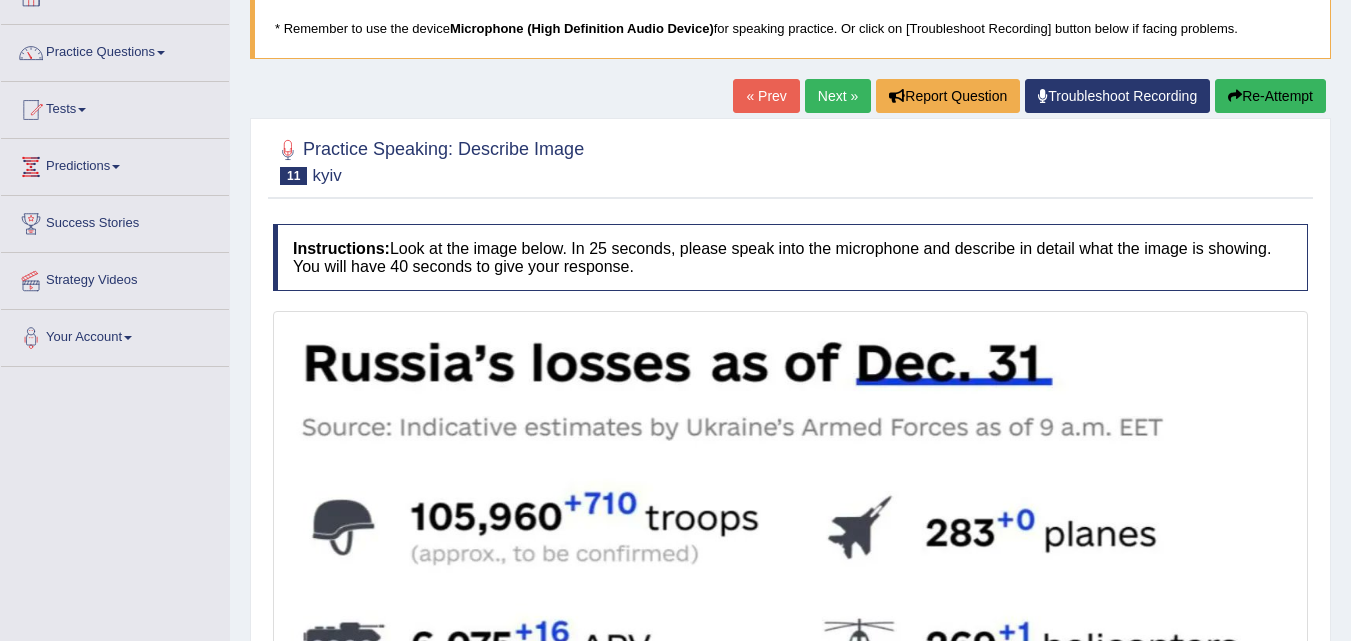 scroll, scrollTop: 131, scrollLeft: 0, axis: vertical 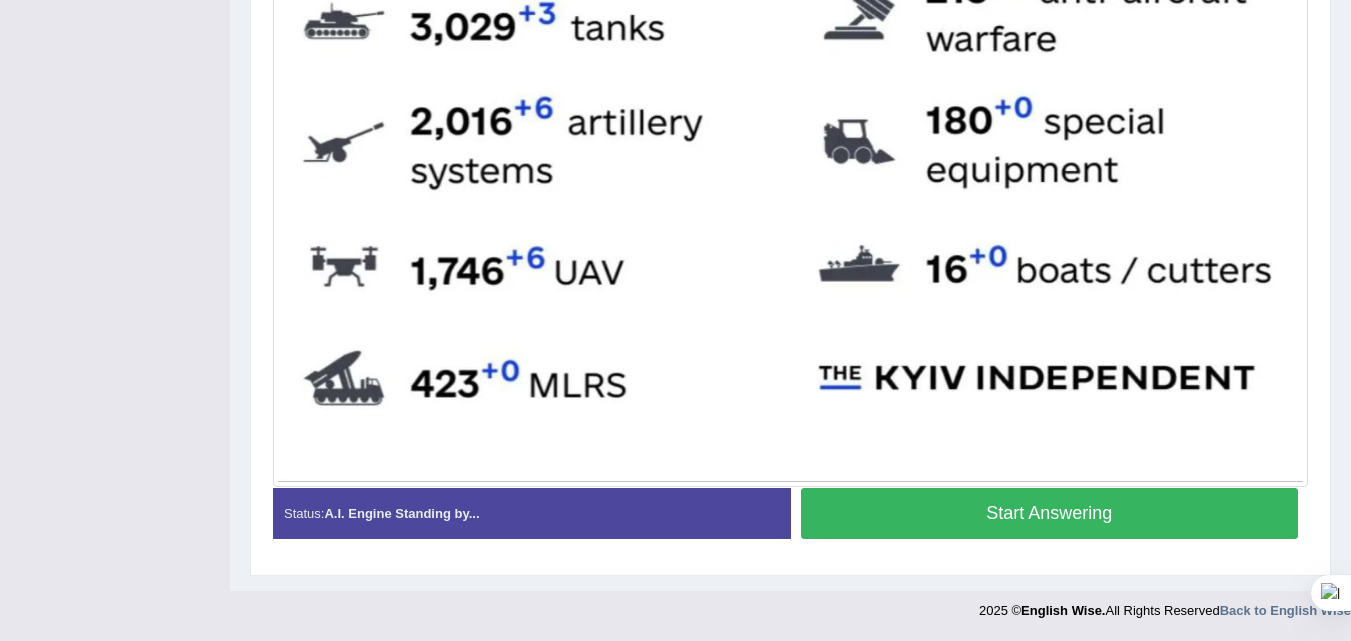 click on "Start Answering" at bounding box center (1050, 513) 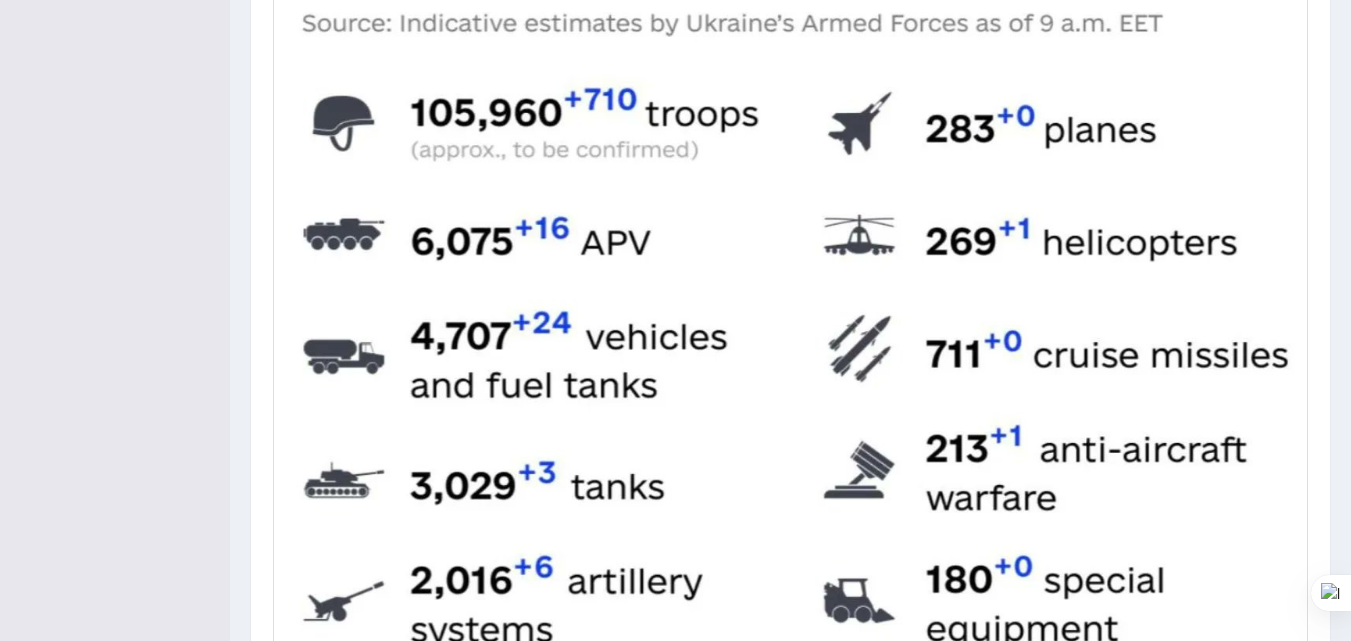 scroll, scrollTop: 594, scrollLeft: 0, axis: vertical 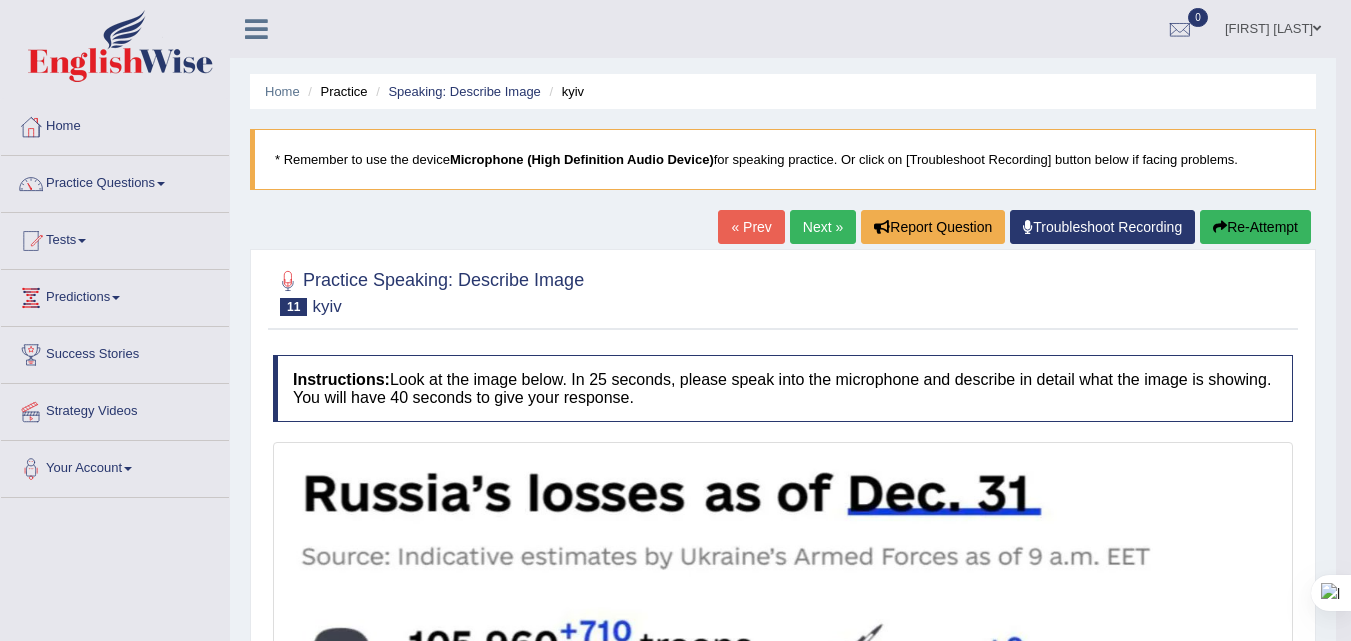 click on "Re-Attempt" at bounding box center (1255, 227) 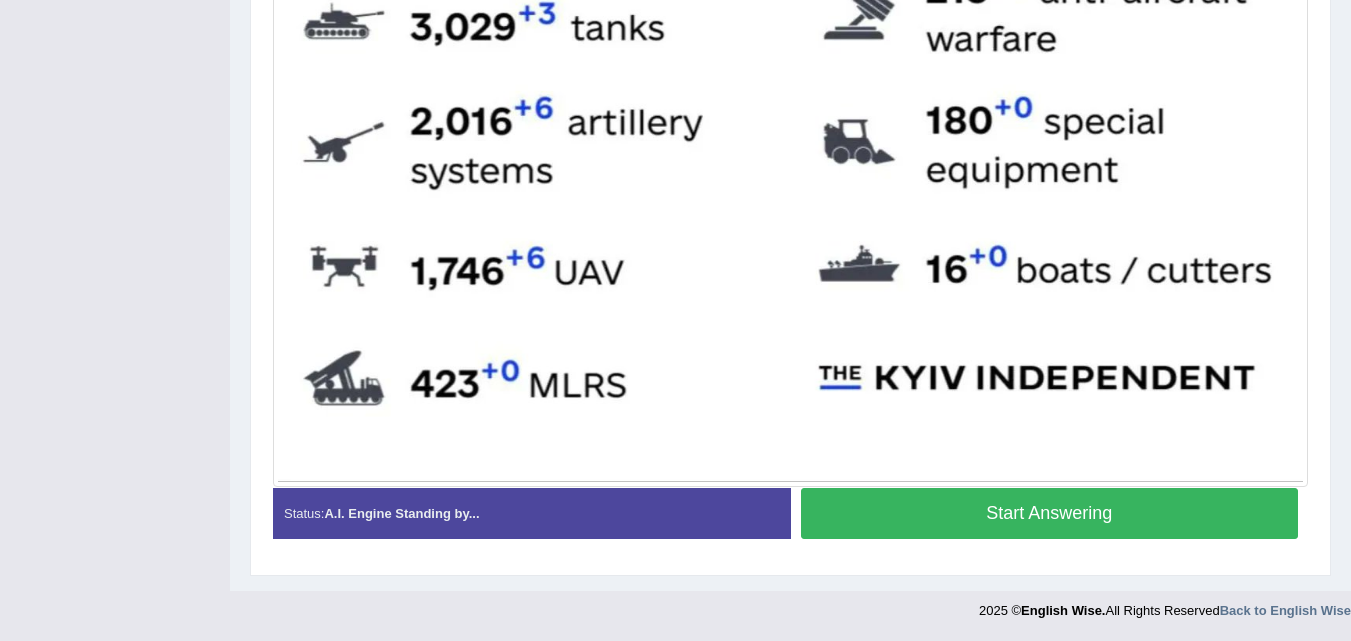 scroll, scrollTop: 1019, scrollLeft: 0, axis: vertical 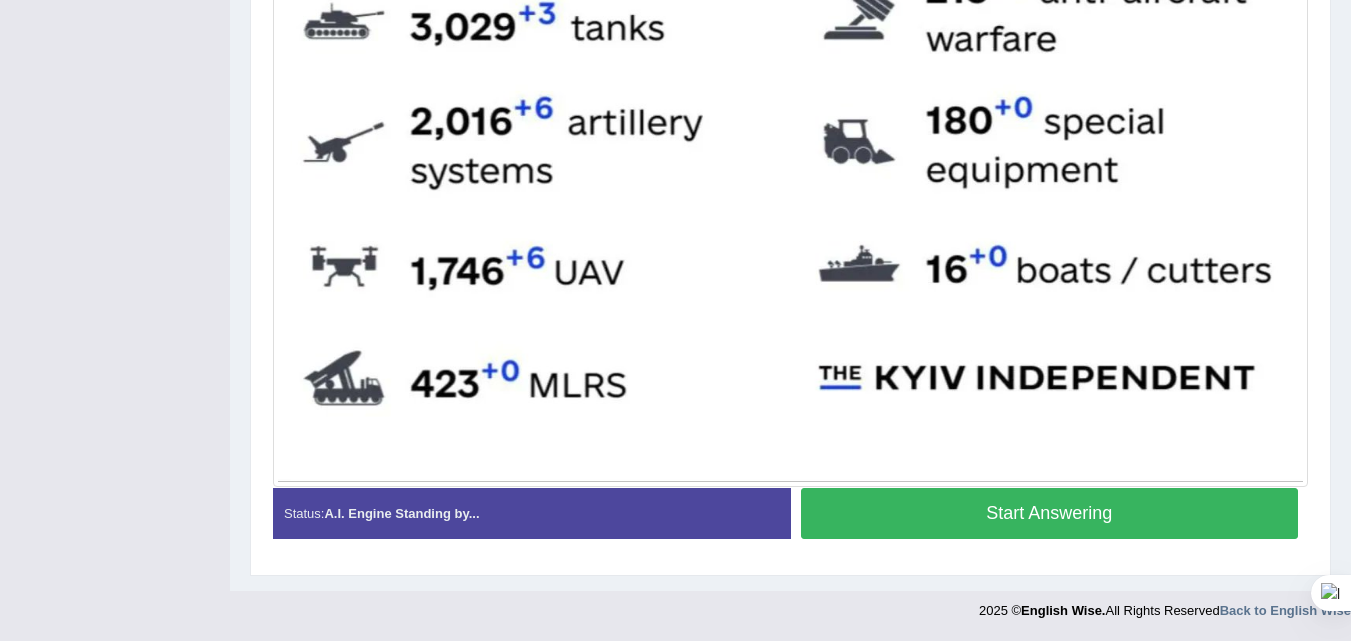 click on "Start Answering" at bounding box center [1050, 513] 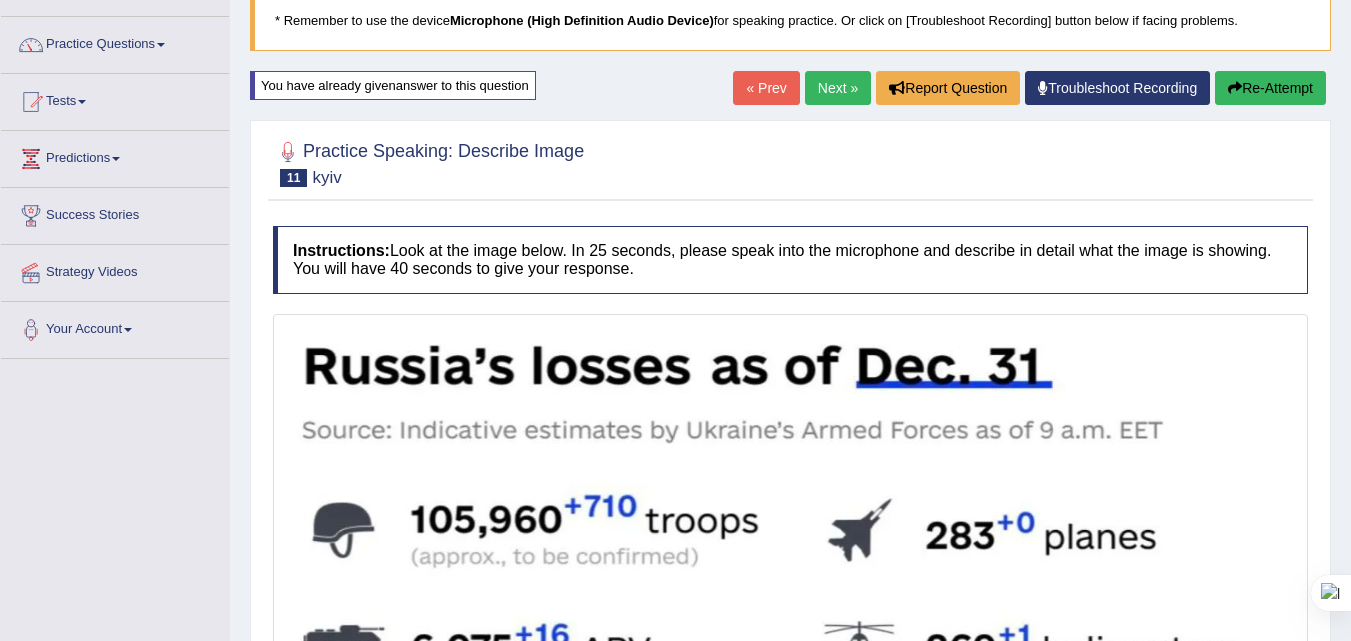 scroll, scrollTop: 0, scrollLeft: 0, axis: both 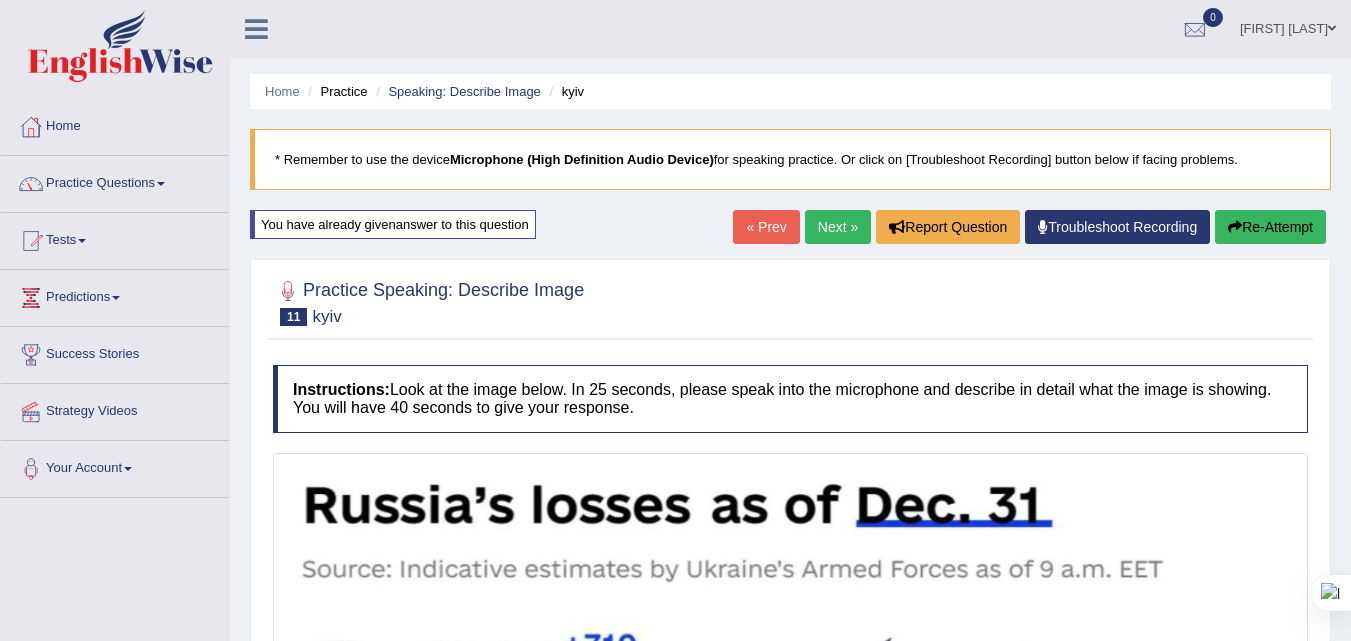 drag, startPoint x: 1351, startPoint y: 247, endPoint x: 1275, endPoint y: 446, distance: 213.01878 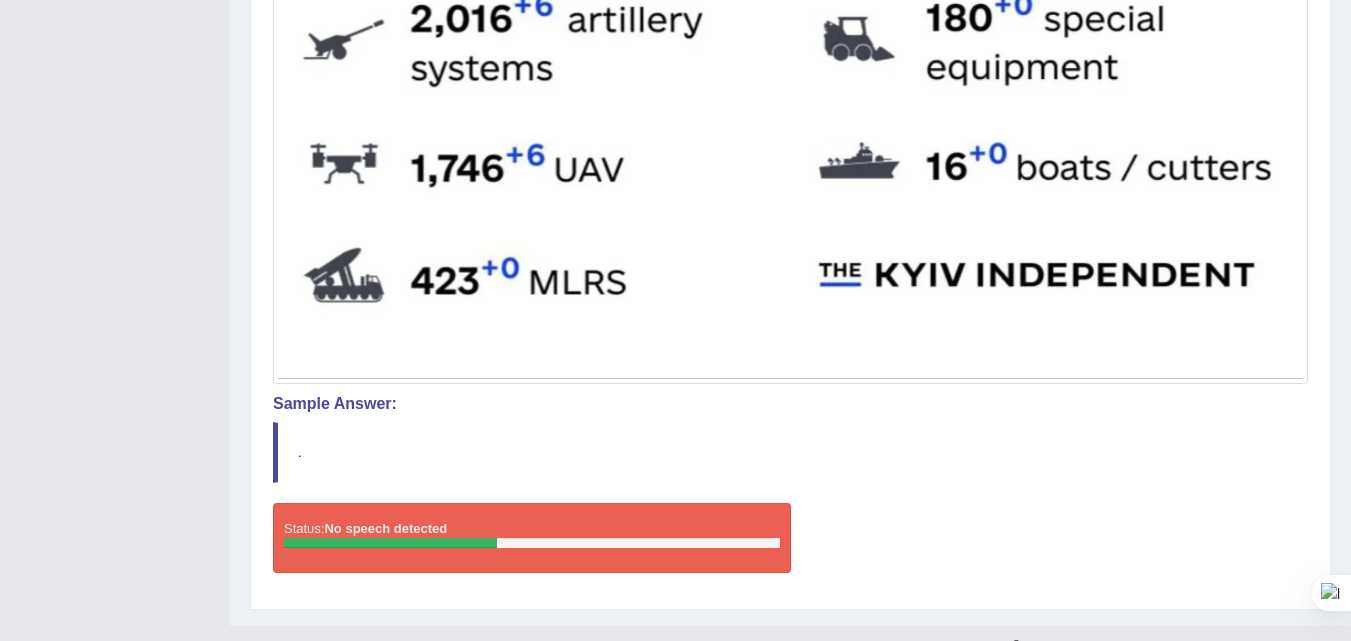 scroll, scrollTop: 1115, scrollLeft: 0, axis: vertical 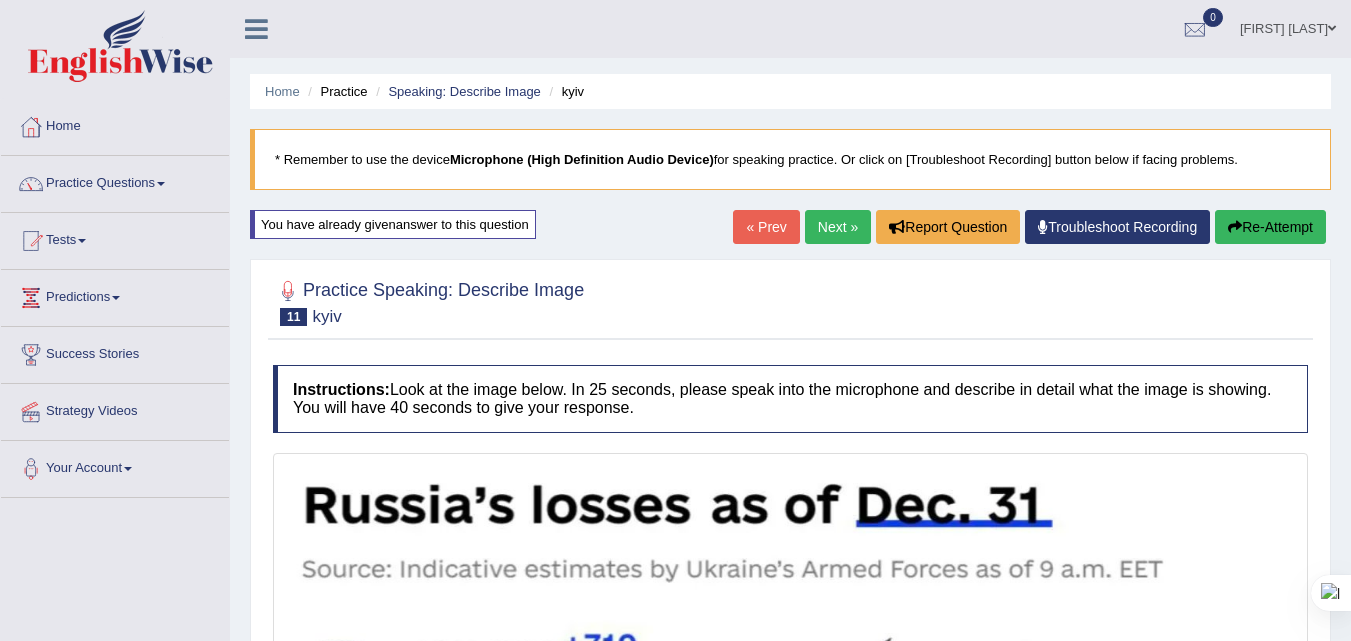click on "Re-Attempt" at bounding box center [1270, 227] 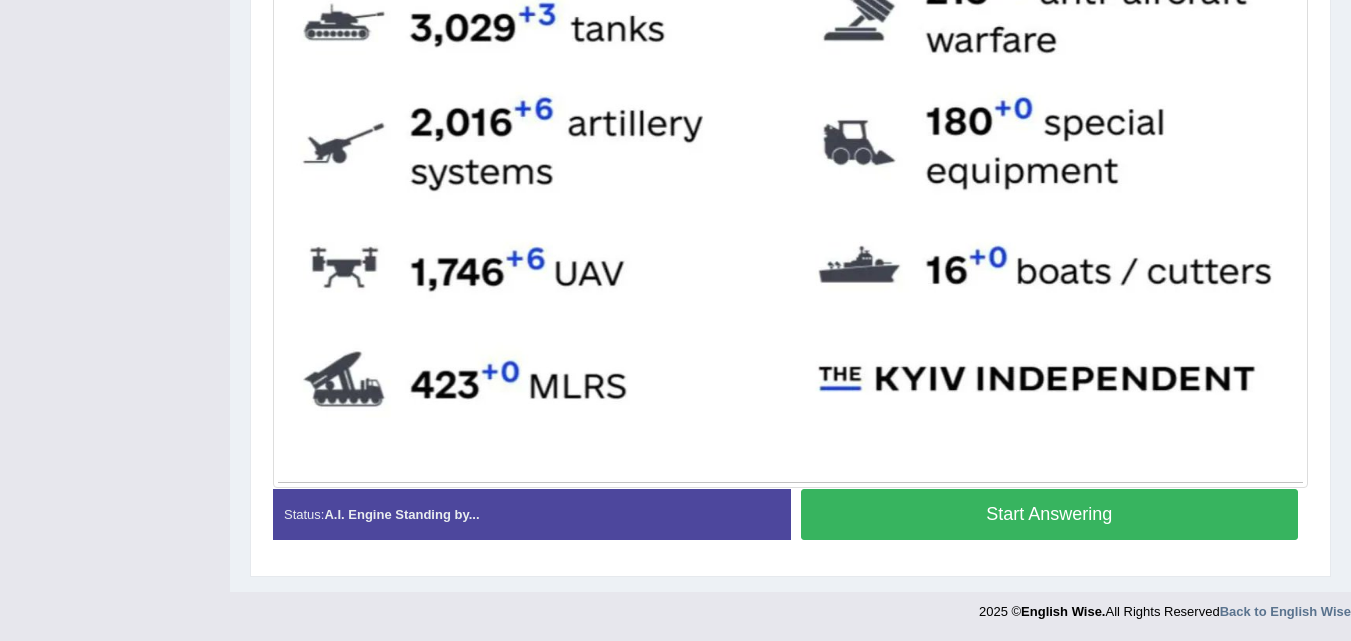 scroll, scrollTop: 1019, scrollLeft: 0, axis: vertical 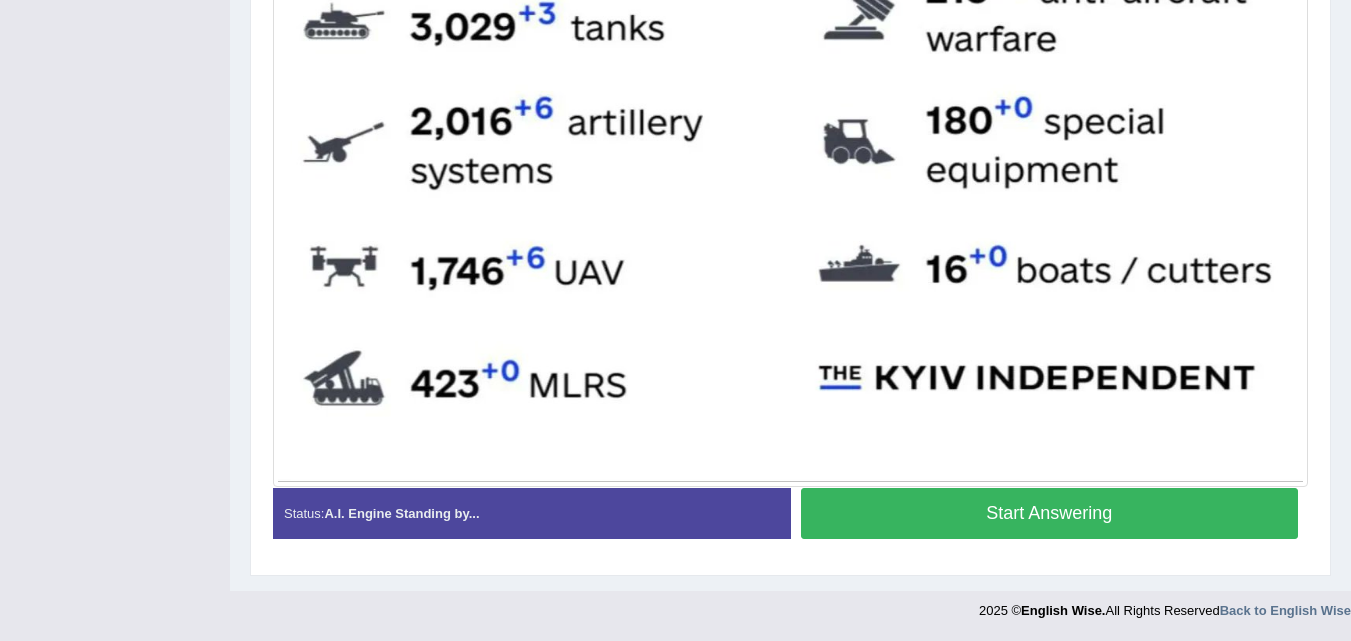 click on "Start Answering" at bounding box center [1050, 513] 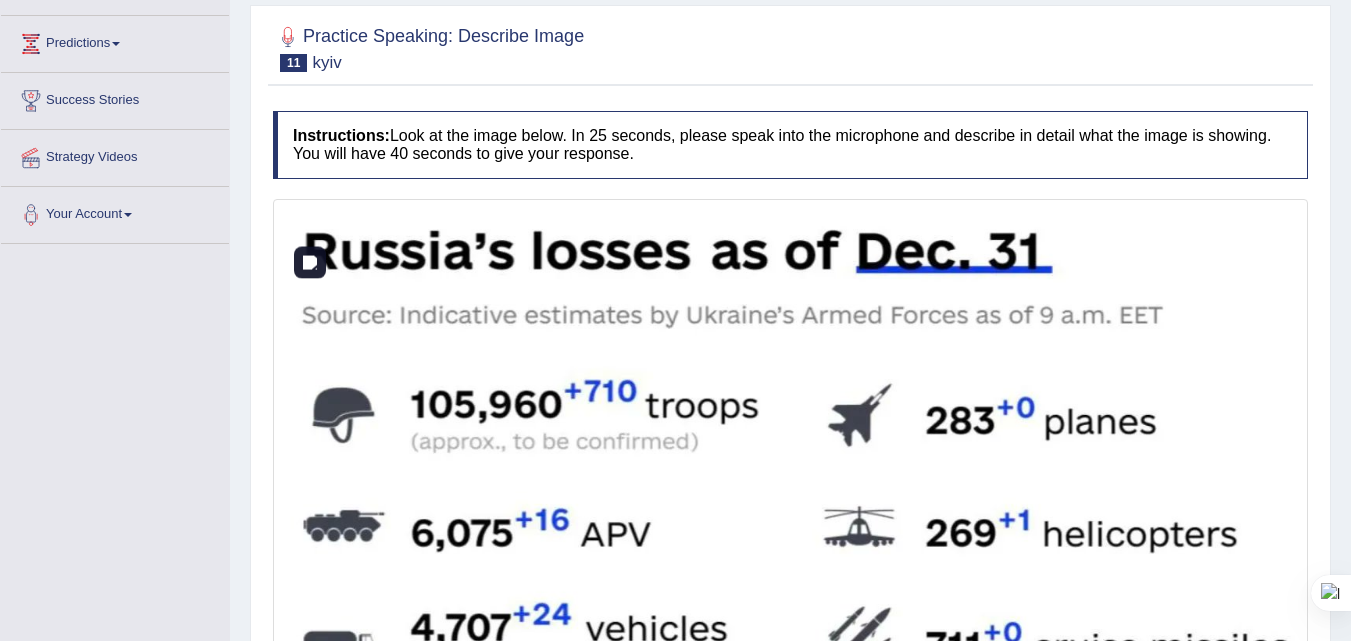 scroll, scrollTop: 205, scrollLeft: 0, axis: vertical 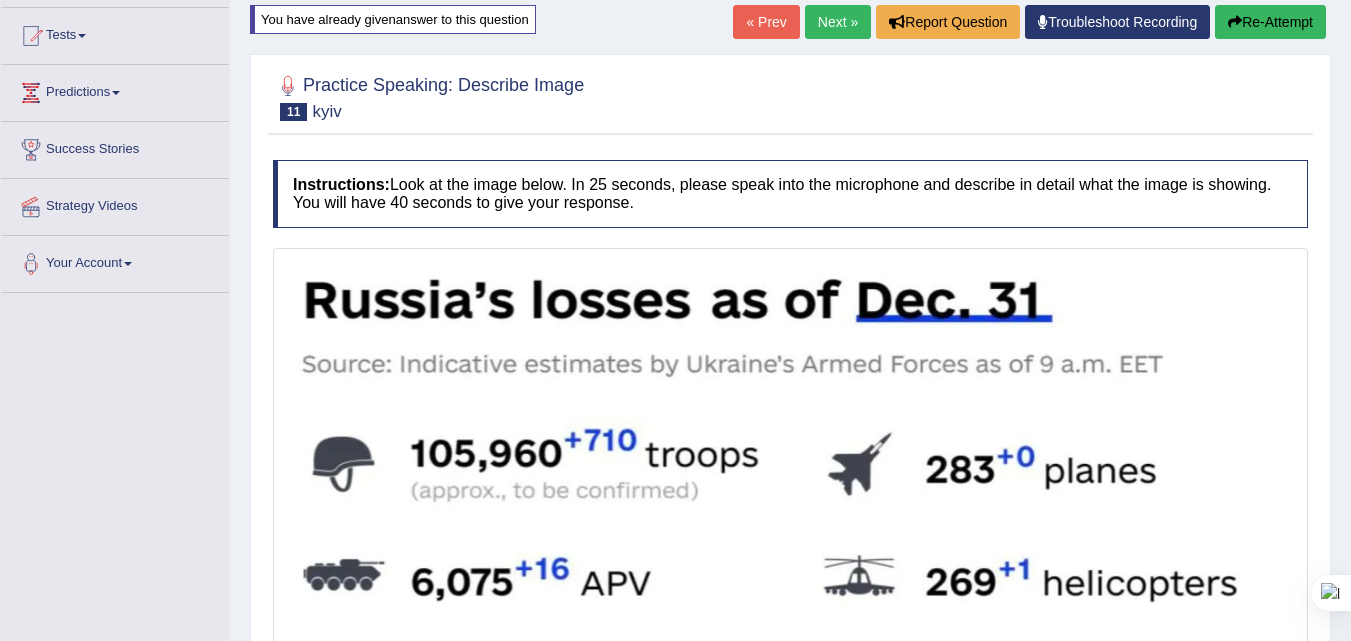 click on "Re-Attempt" at bounding box center [1270, 22] 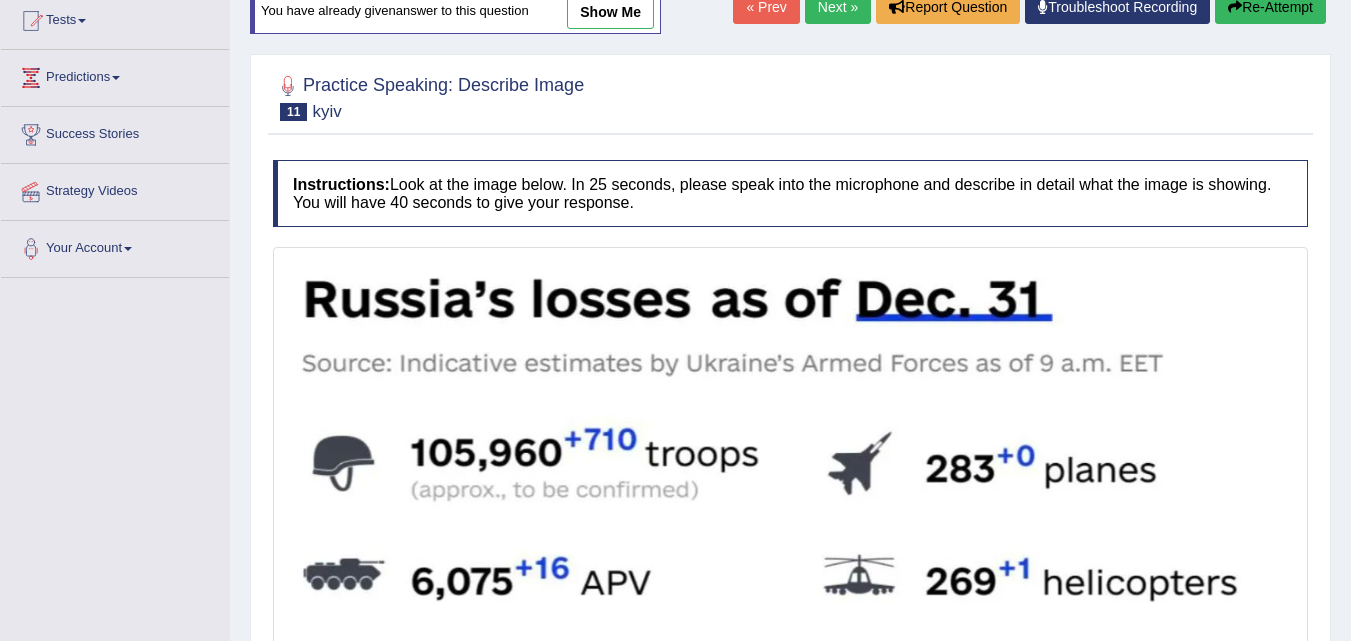 scroll, scrollTop: 220, scrollLeft: 0, axis: vertical 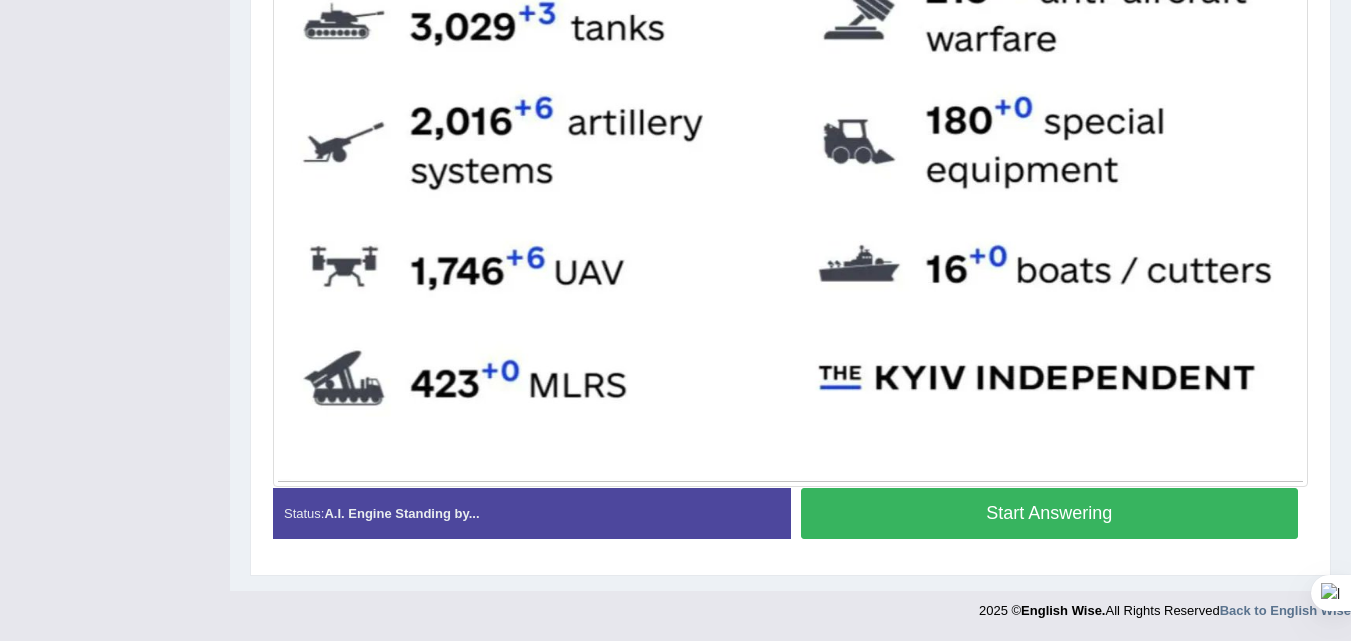 click on "Start Answering" at bounding box center [1050, 513] 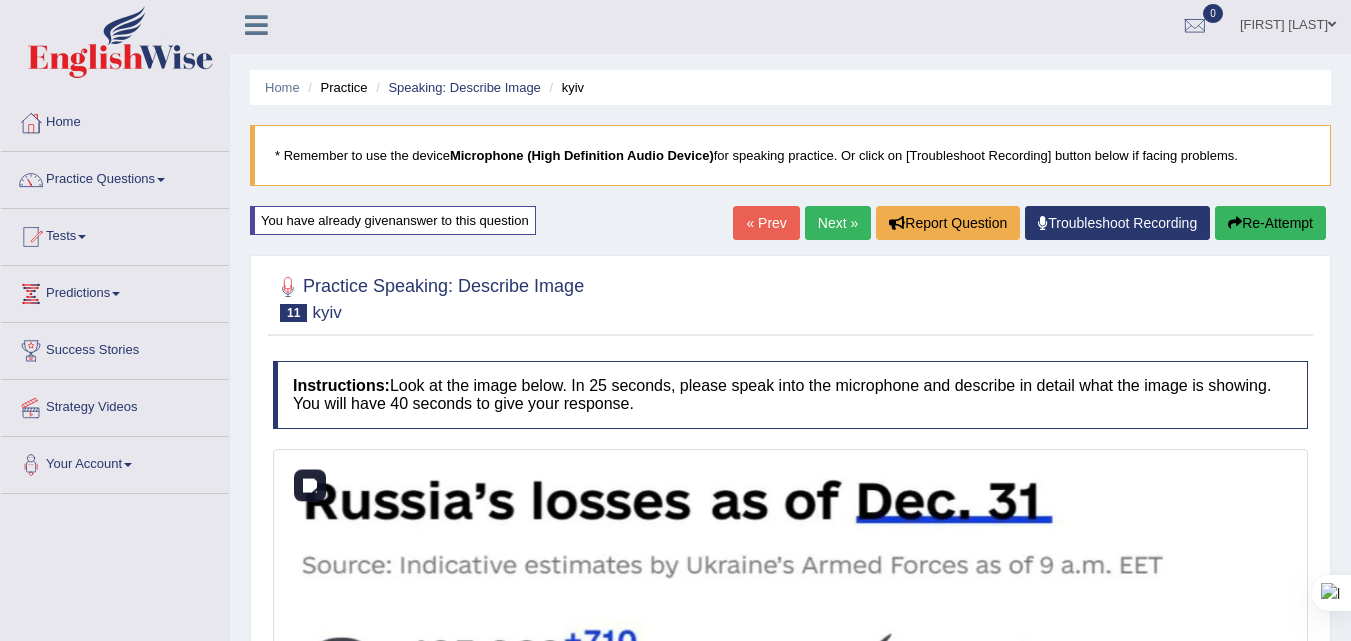 scroll, scrollTop: 0, scrollLeft: 0, axis: both 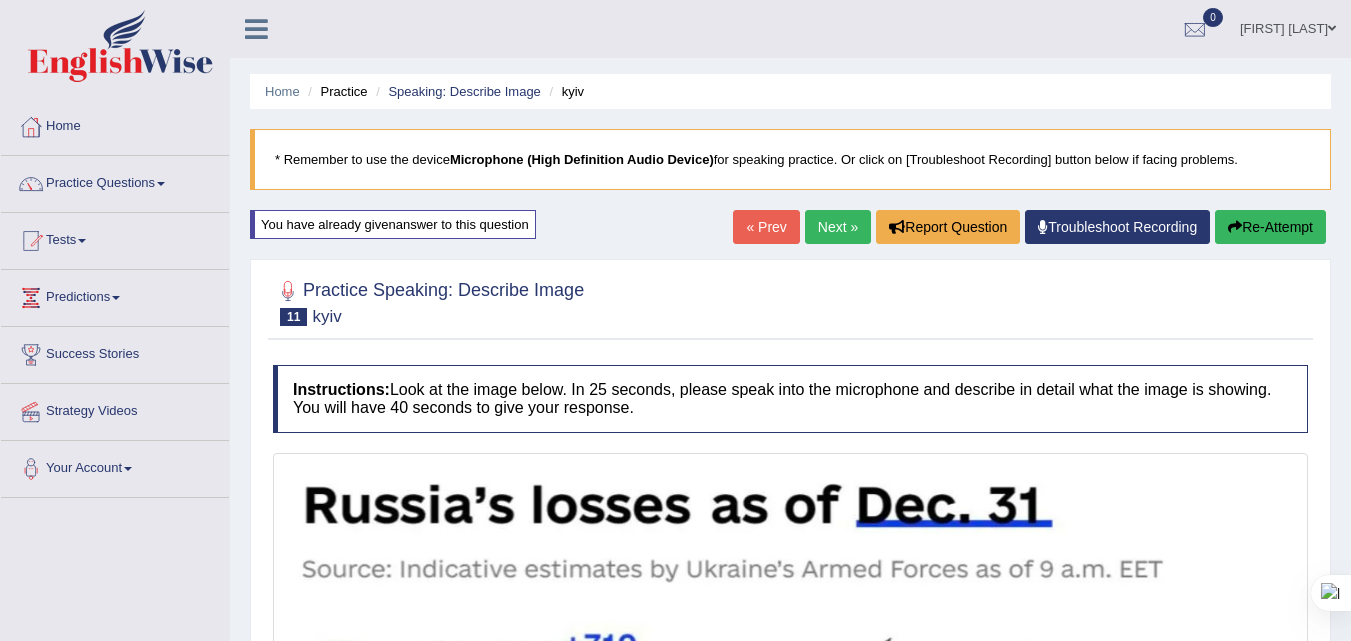 click on "Re-Attempt" at bounding box center [1270, 227] 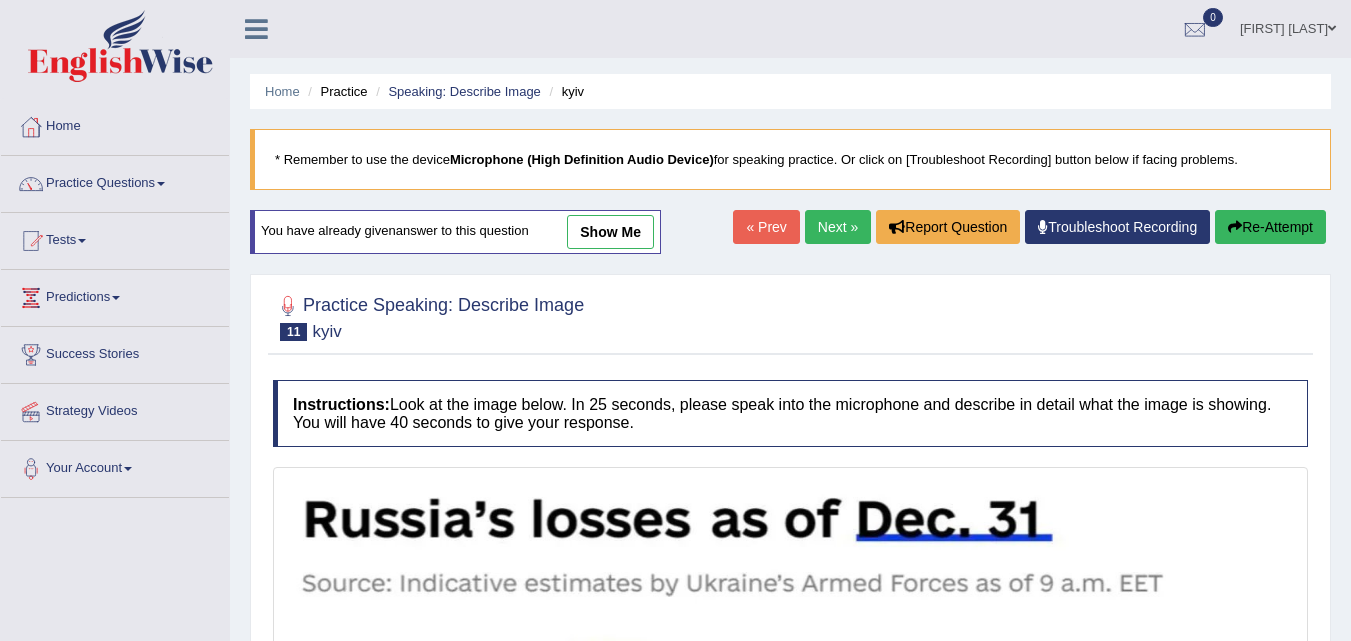 scroll, scrollTop: 0, scrollLeft: 0, axis: both 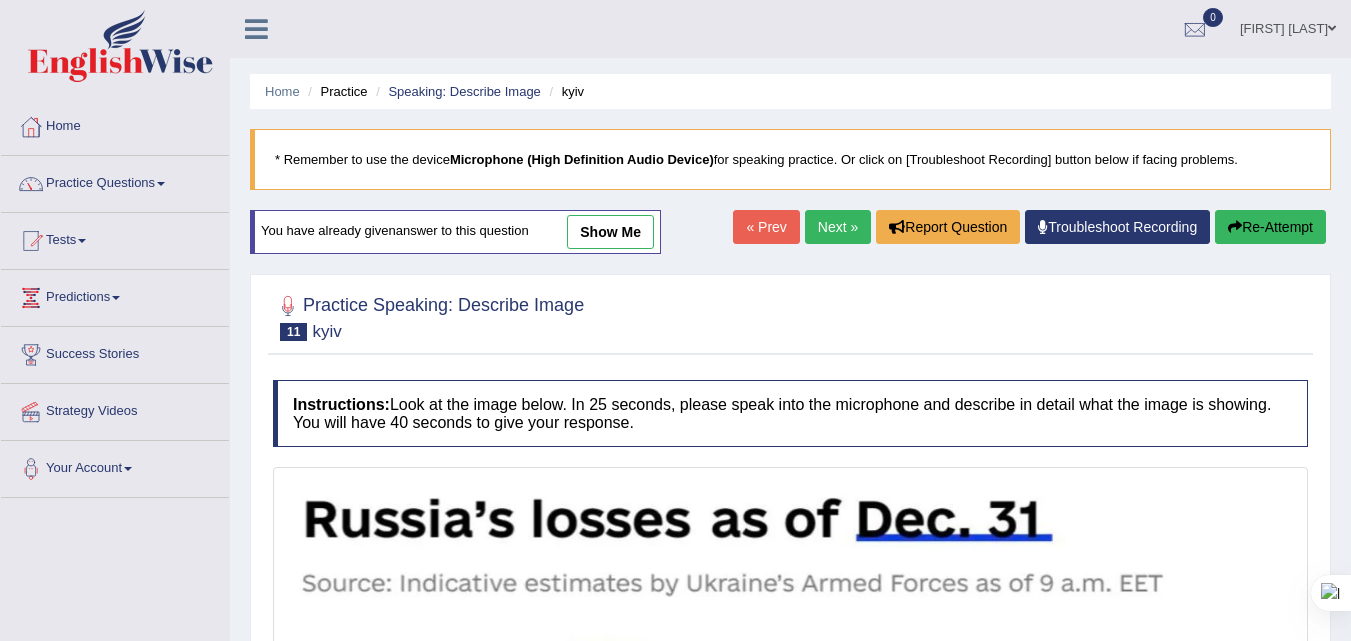 click on "Practice Questions" at bounding box center [115, 181] 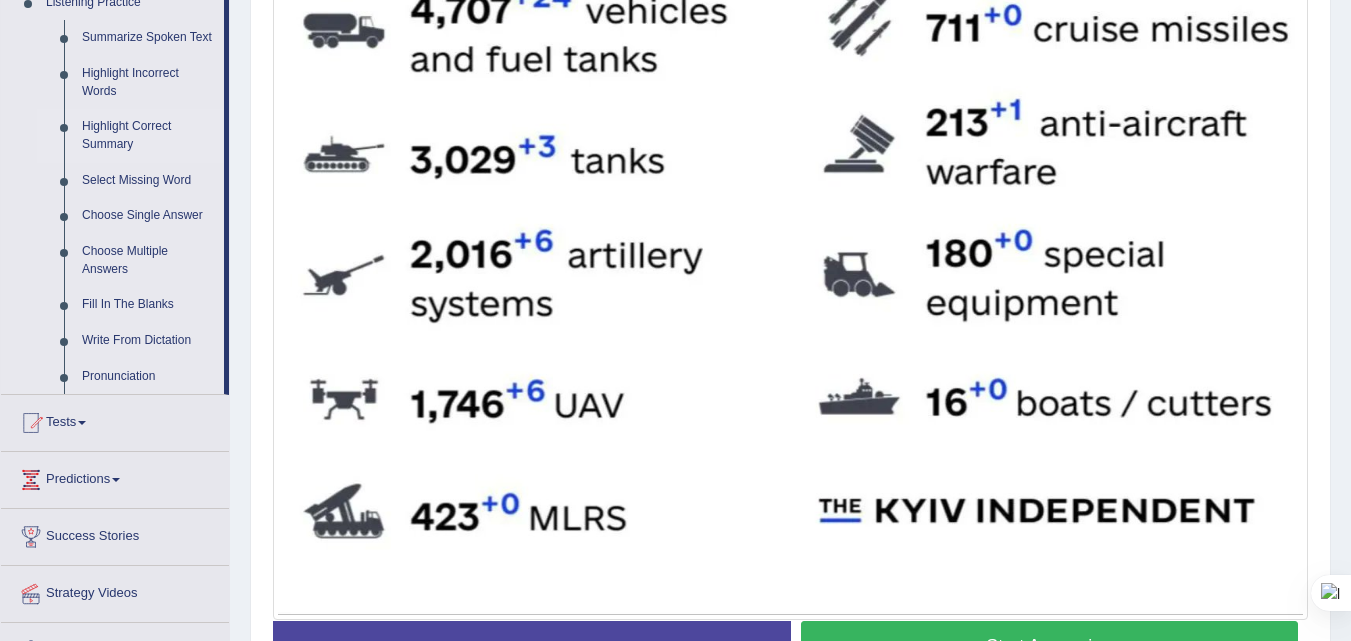 scroll, scrollTop: 900, scrollLeft: 0, axis: vertical 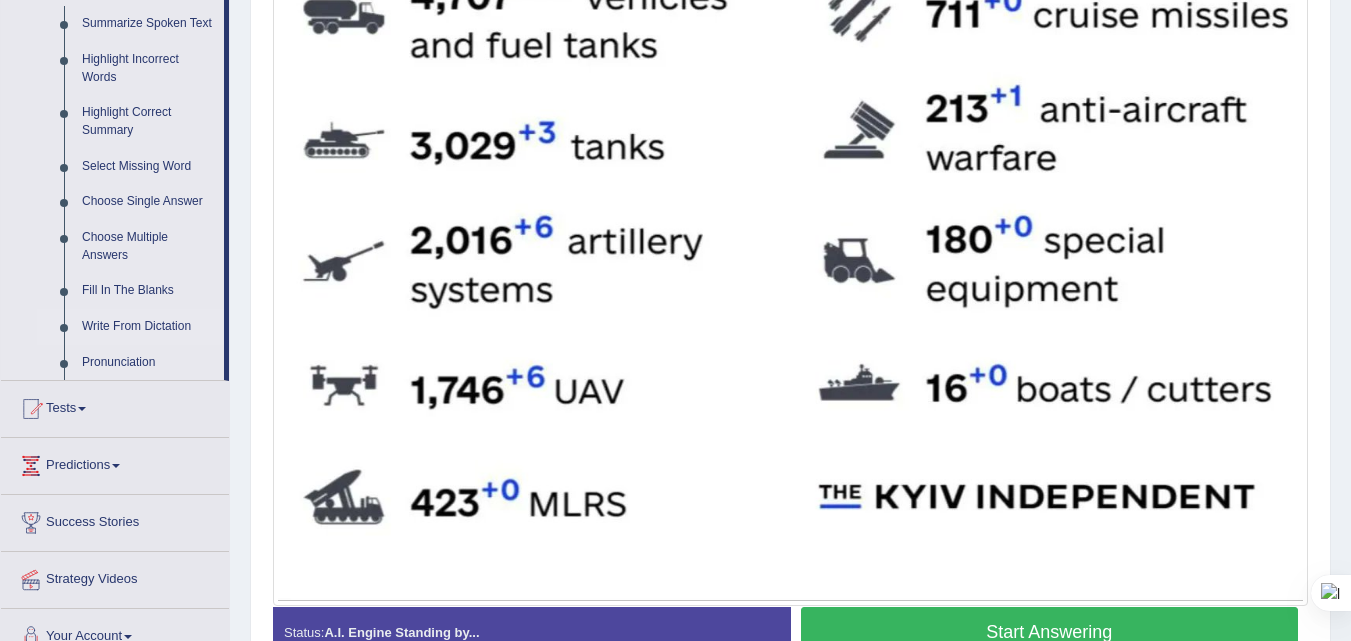 click on "Write From Dictation" at bounding box center [148, 327] 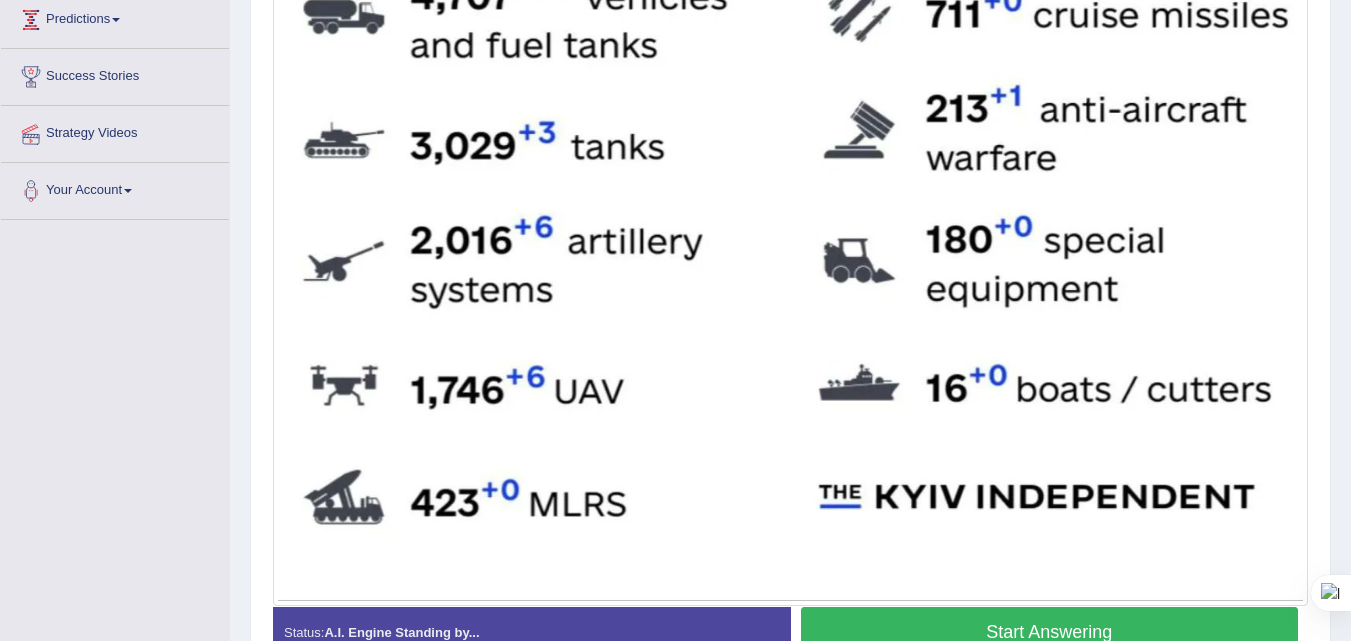 scroll, scrollTop: 393, scrollLeft: 0, axis: vertical 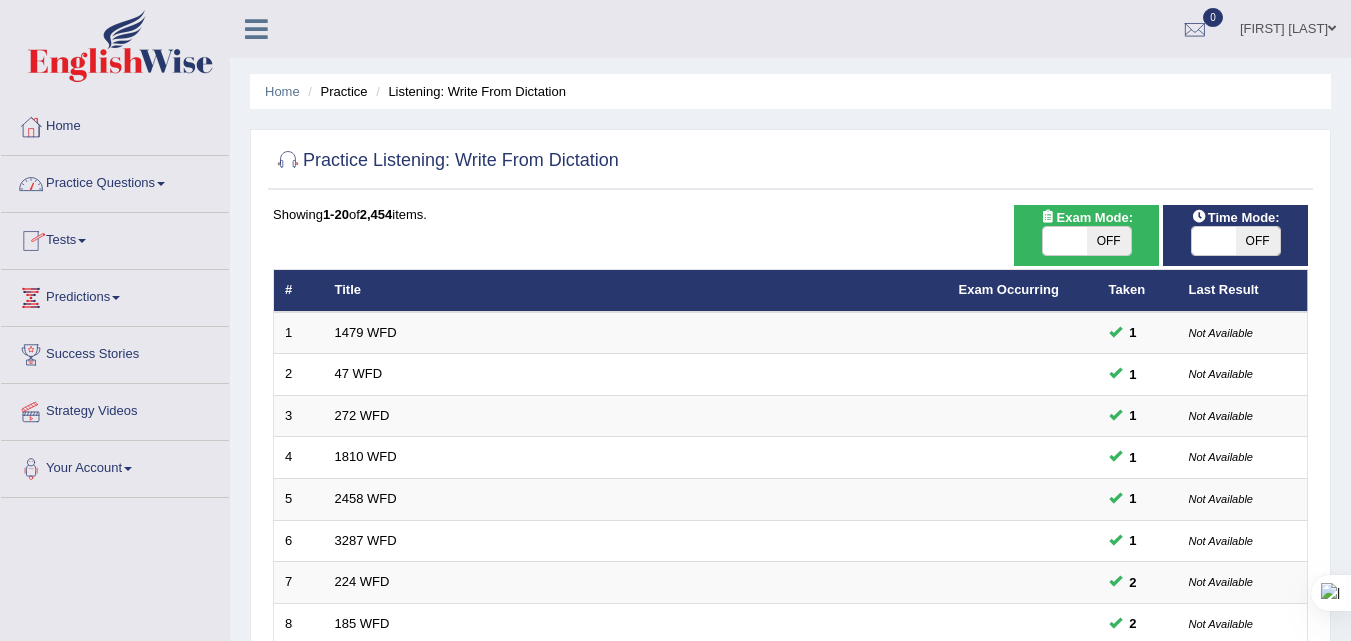 click at bounding box center (161, 184) 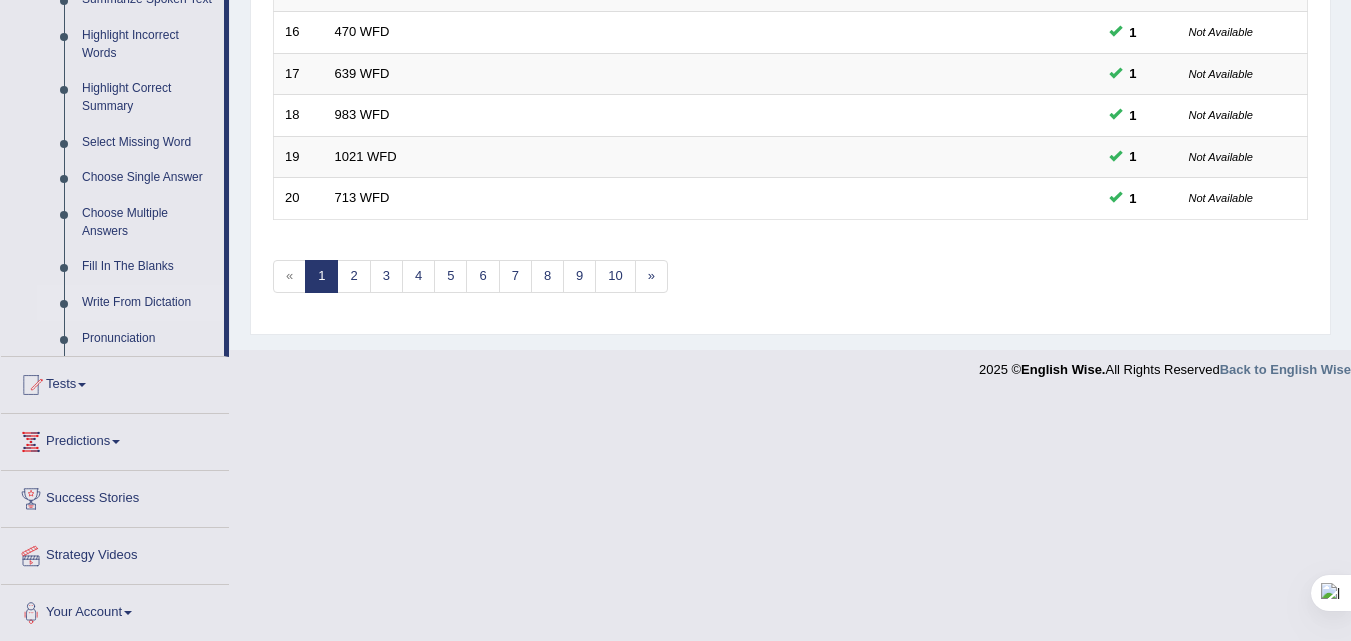 scroll, scrollTop: 926, scrollLeft: 0, axis: vertical 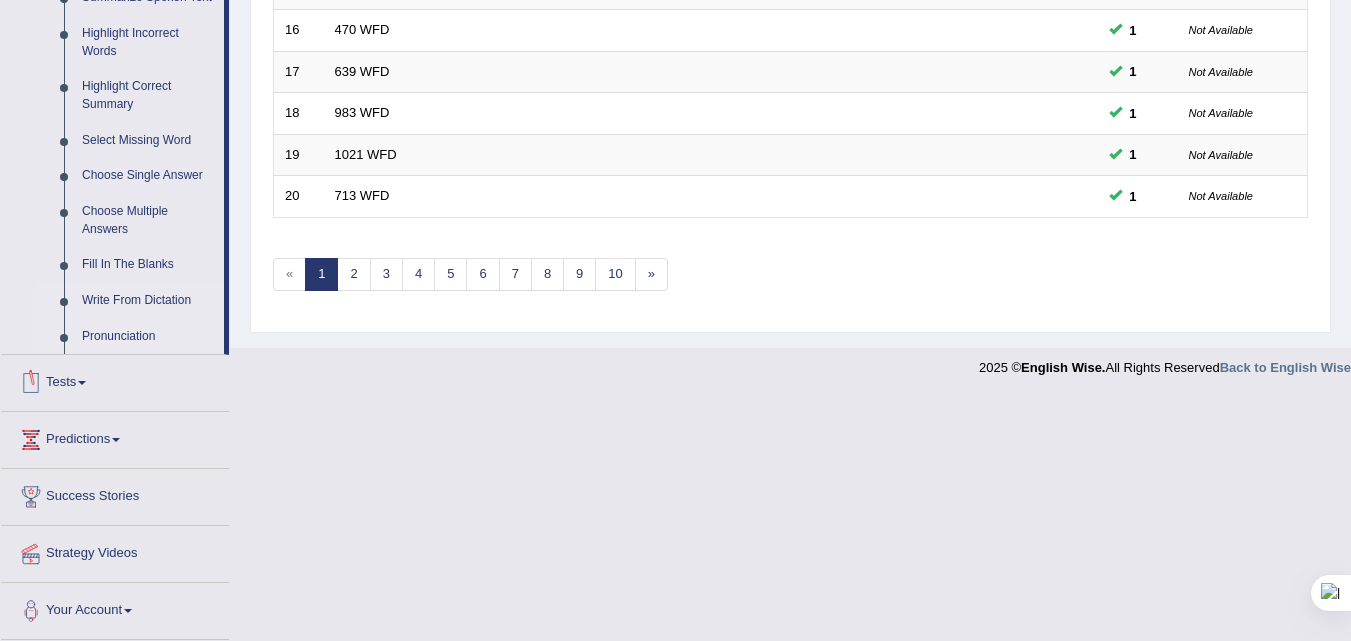 click on "Pronunciation" at bounding box center (148, 337) 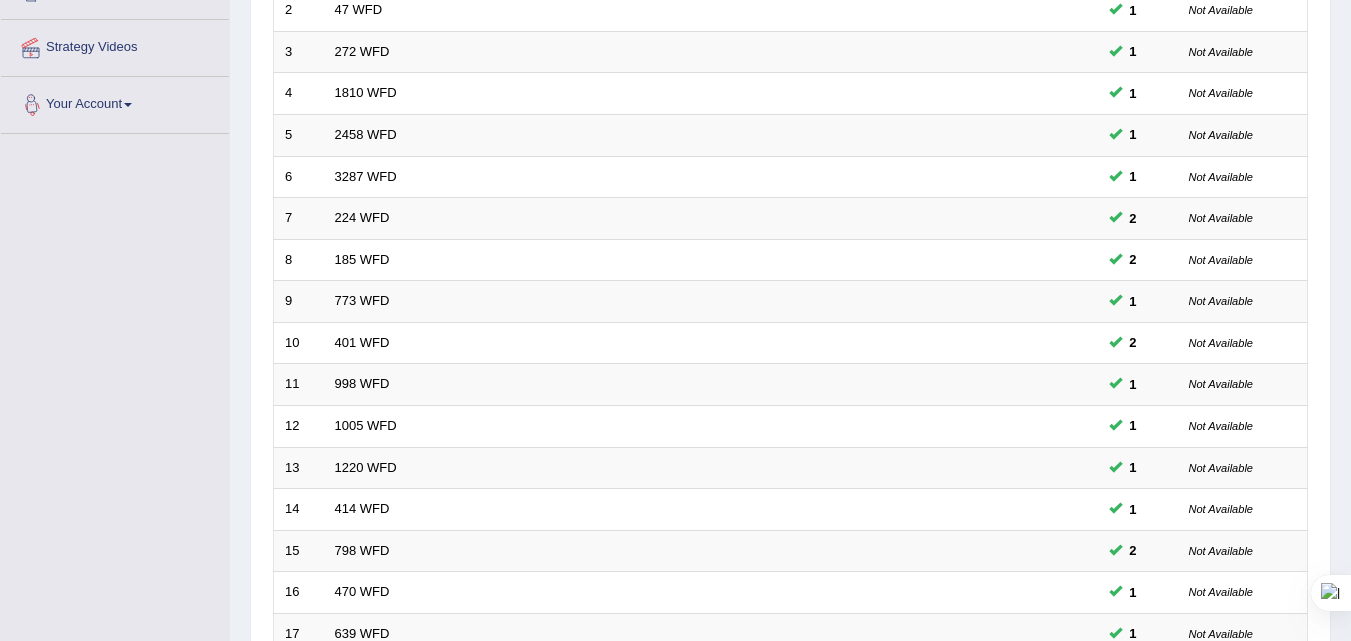 scroll, scrollTop: 577, scrollLeft: 0, axis: vertical 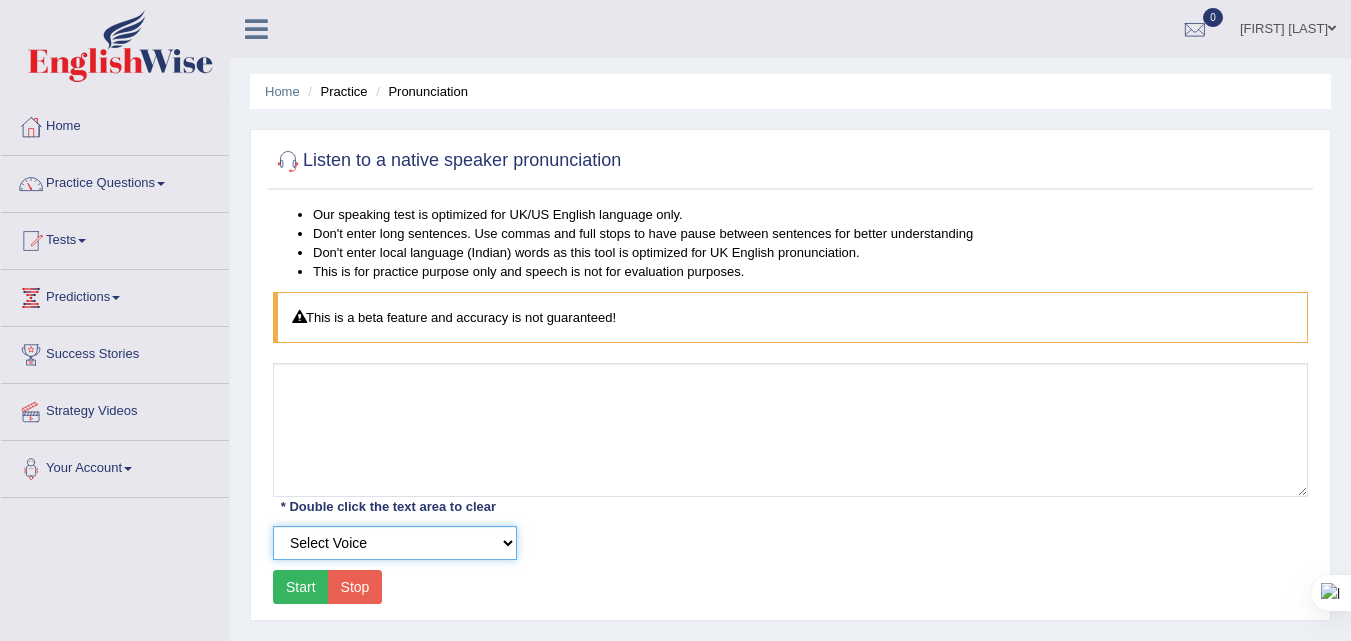 click on "Select Voice  UK English Female  UK English Male" at bounding box center (395, 543) 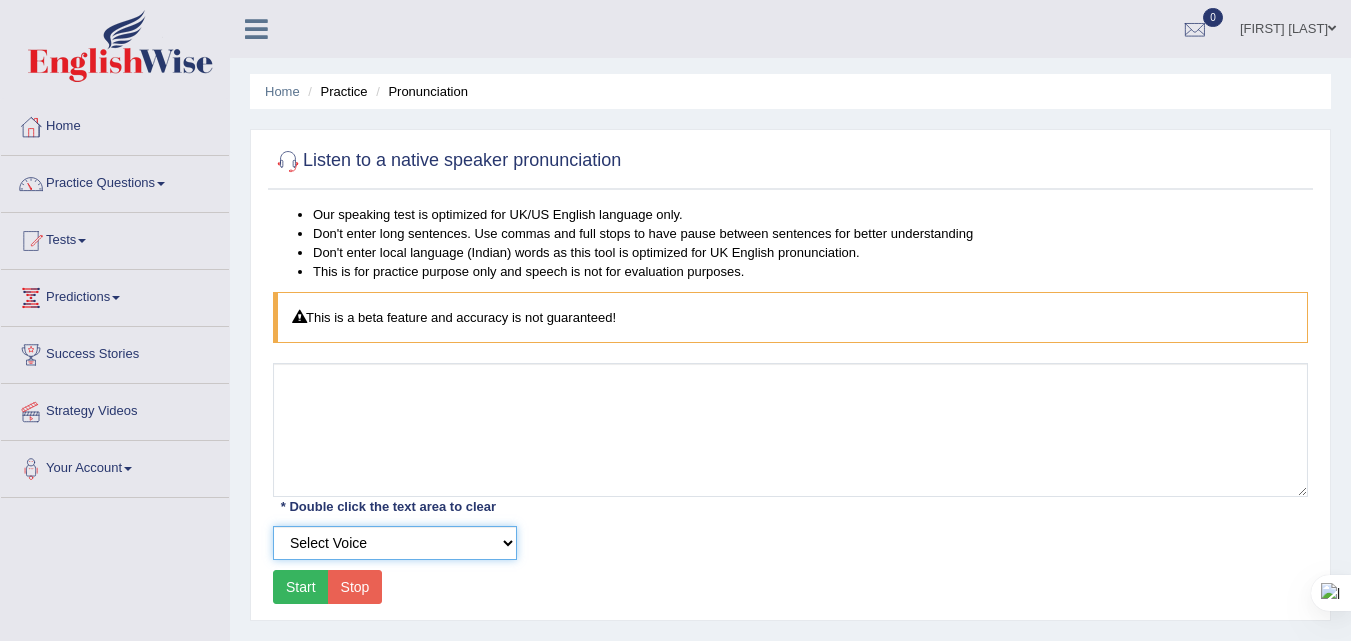 select on "3" 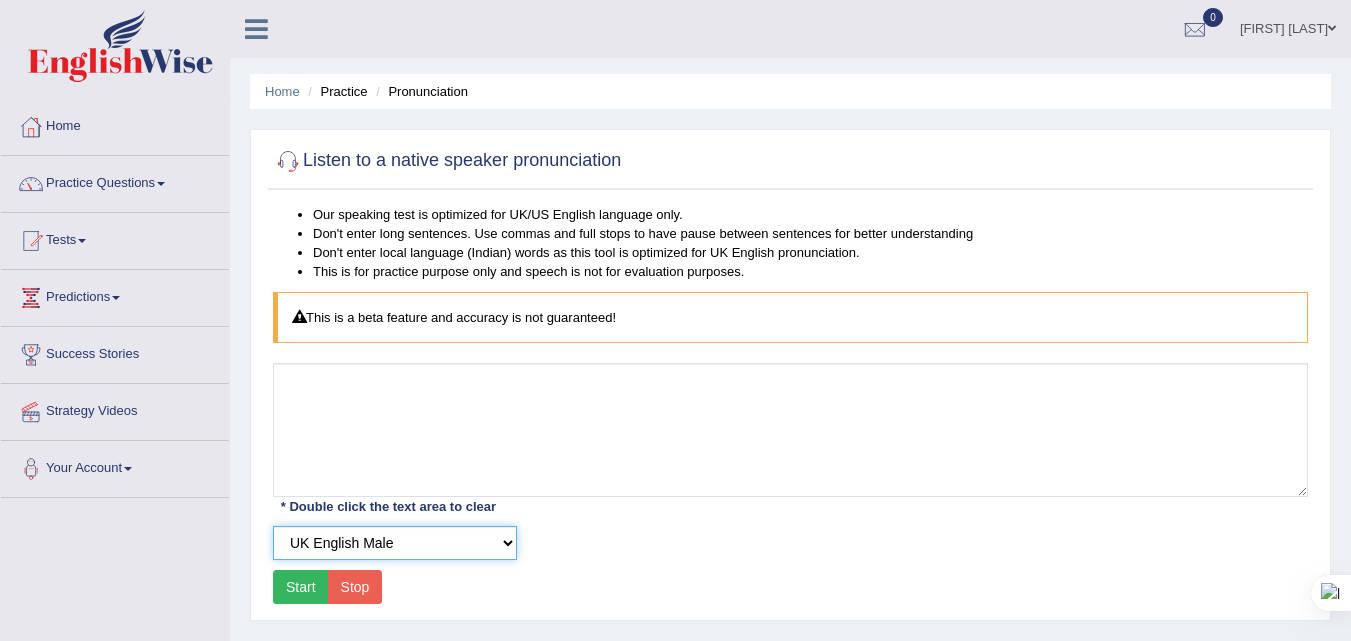 click on "Select Voice  UK English Female  UK English Male" at bounding box center (395, 543) 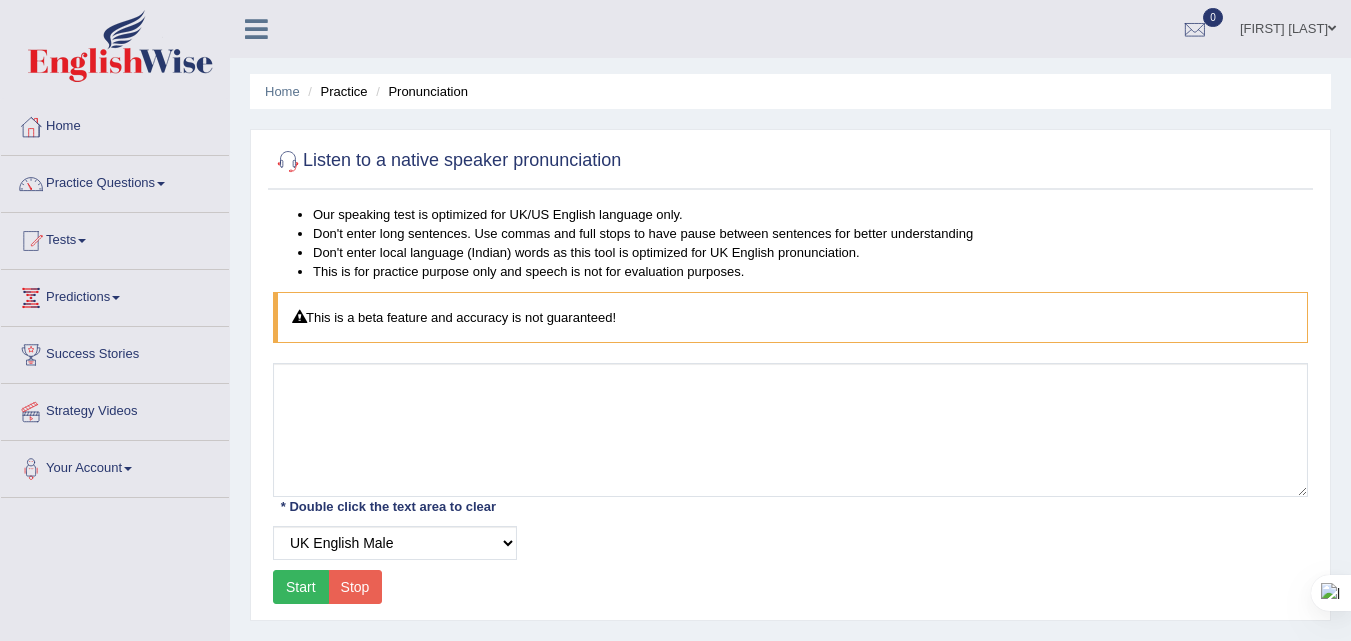 click on "Start" at bounding box center [301, 587] 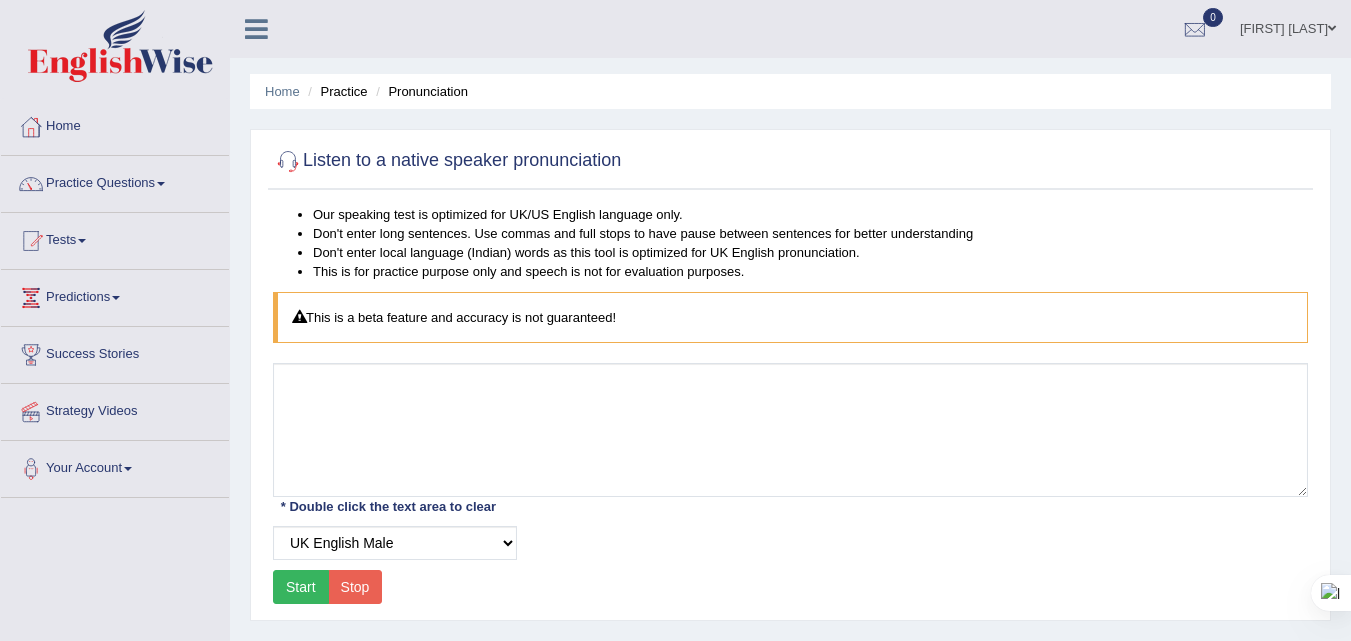 click on "Start" at bounding box center [301, 587] 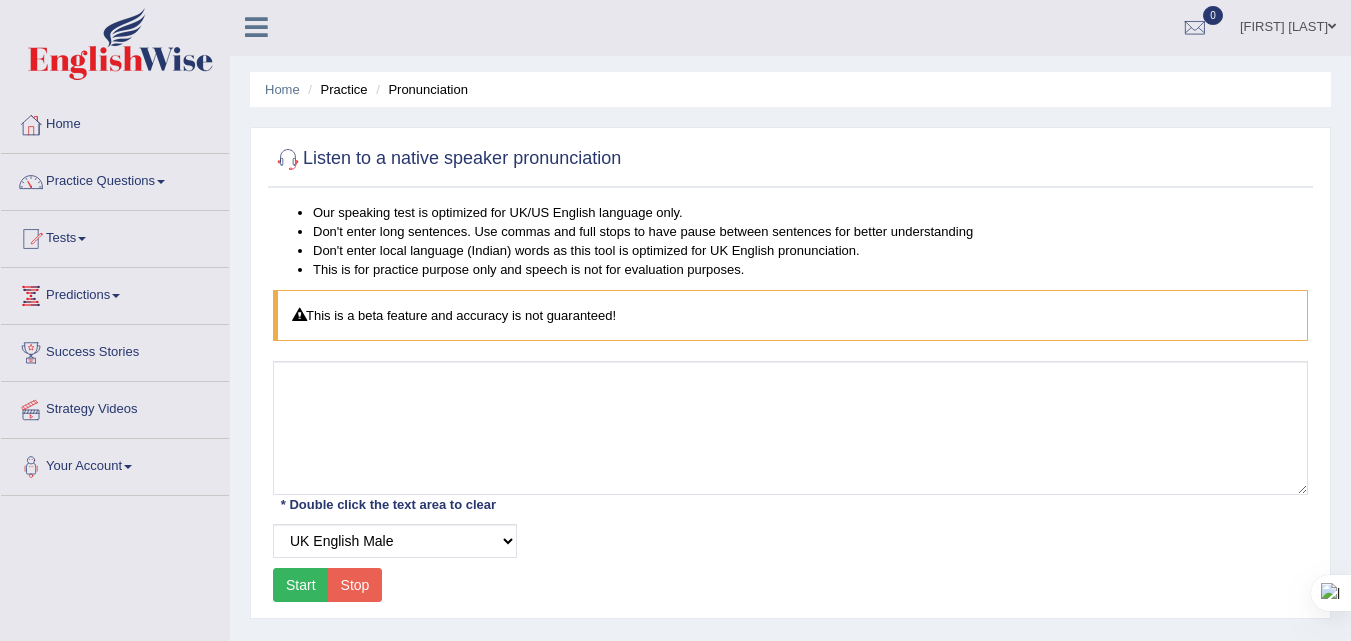 scroll, scrollTop: 0, scrollLeft: 0, axis: both 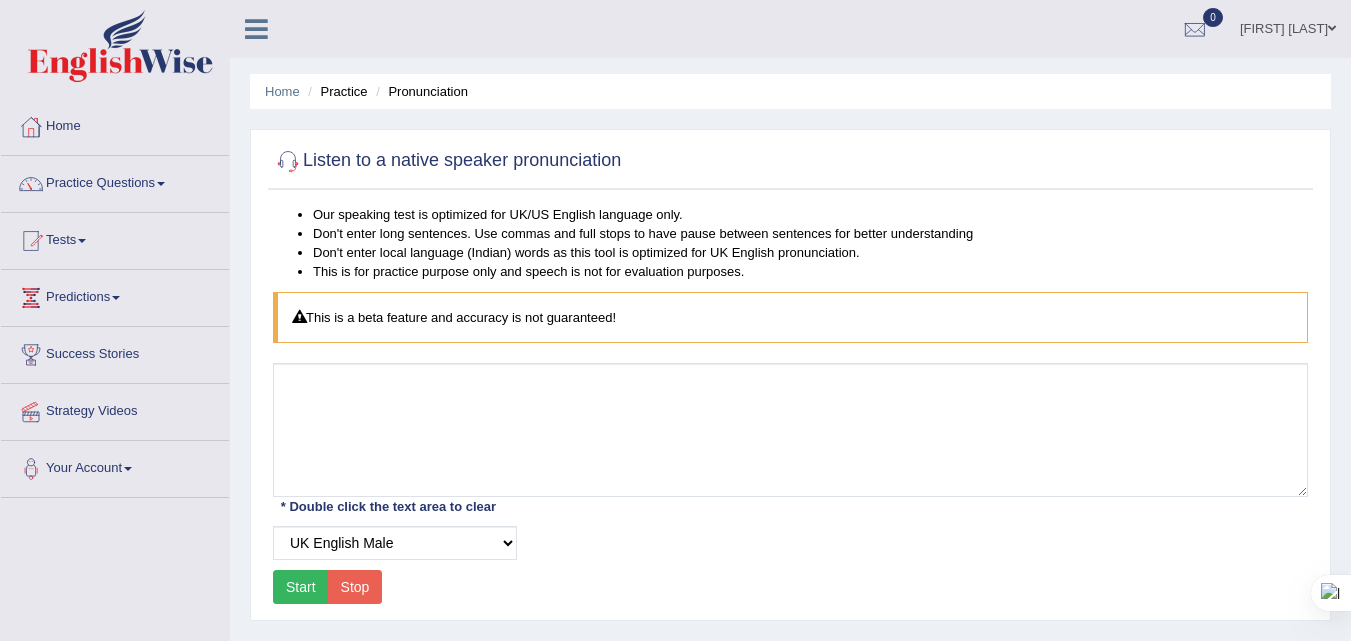 click on "Practice" at bounding box center (335, 91) 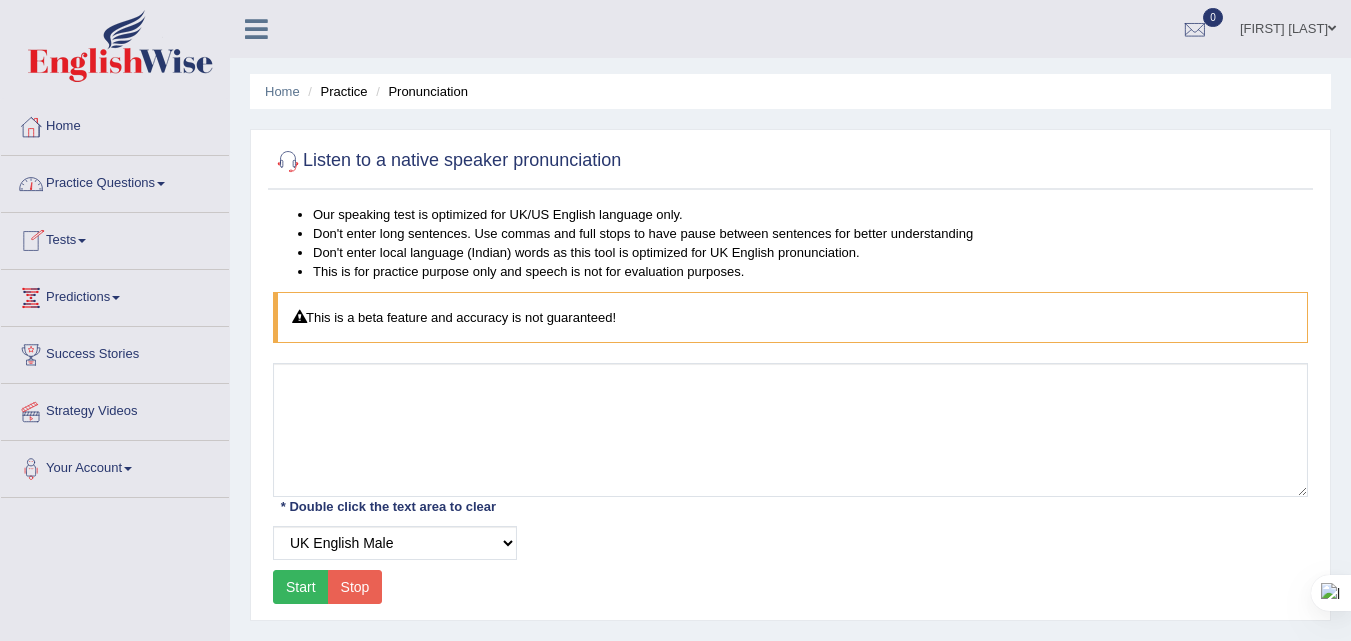 click at bounding box center (161, 184) 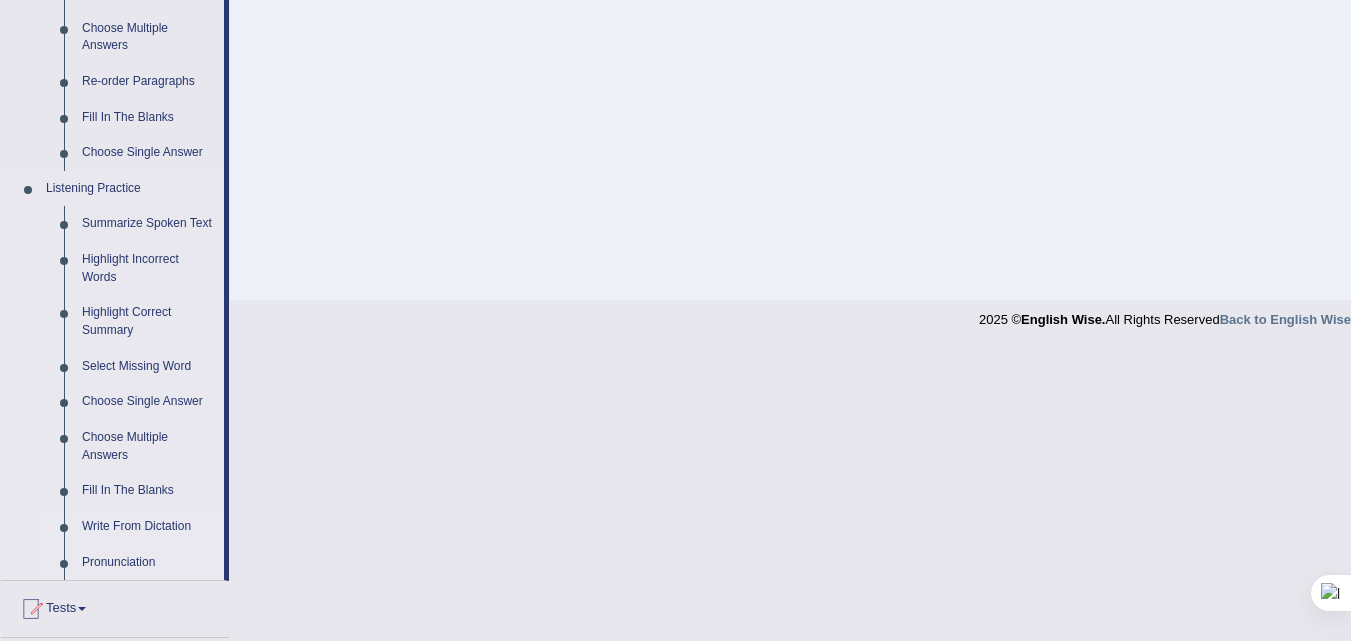 scroll, scrollTop: 800, scrollLeft: 0, axis: vertical 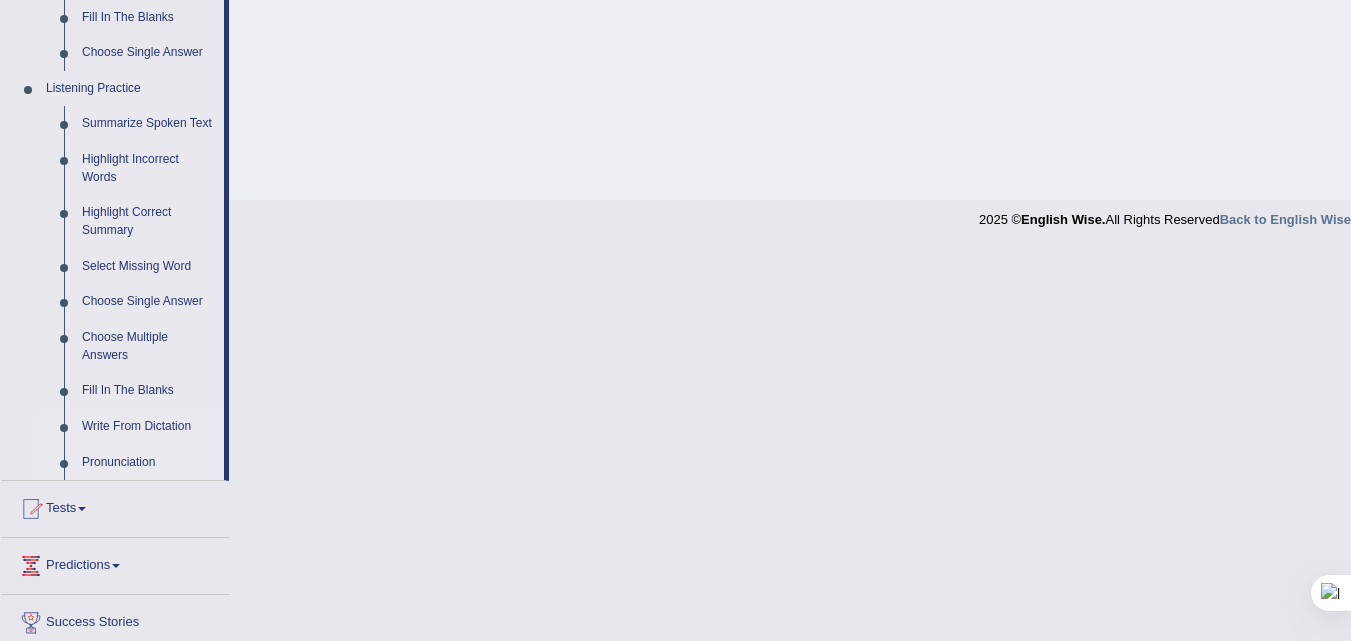 click on "Write From Dictation" at bounding box center [148, 427] 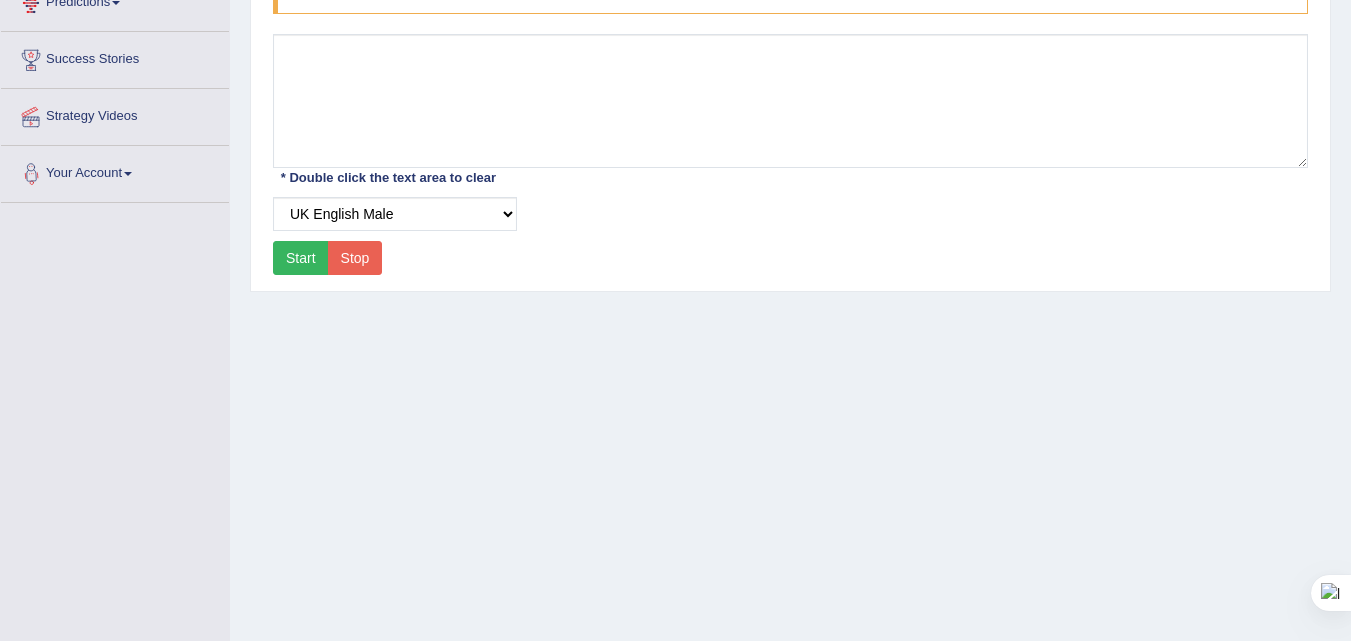 scroll, scrollTop: 409, scrollLeft: 0, axis: vertical 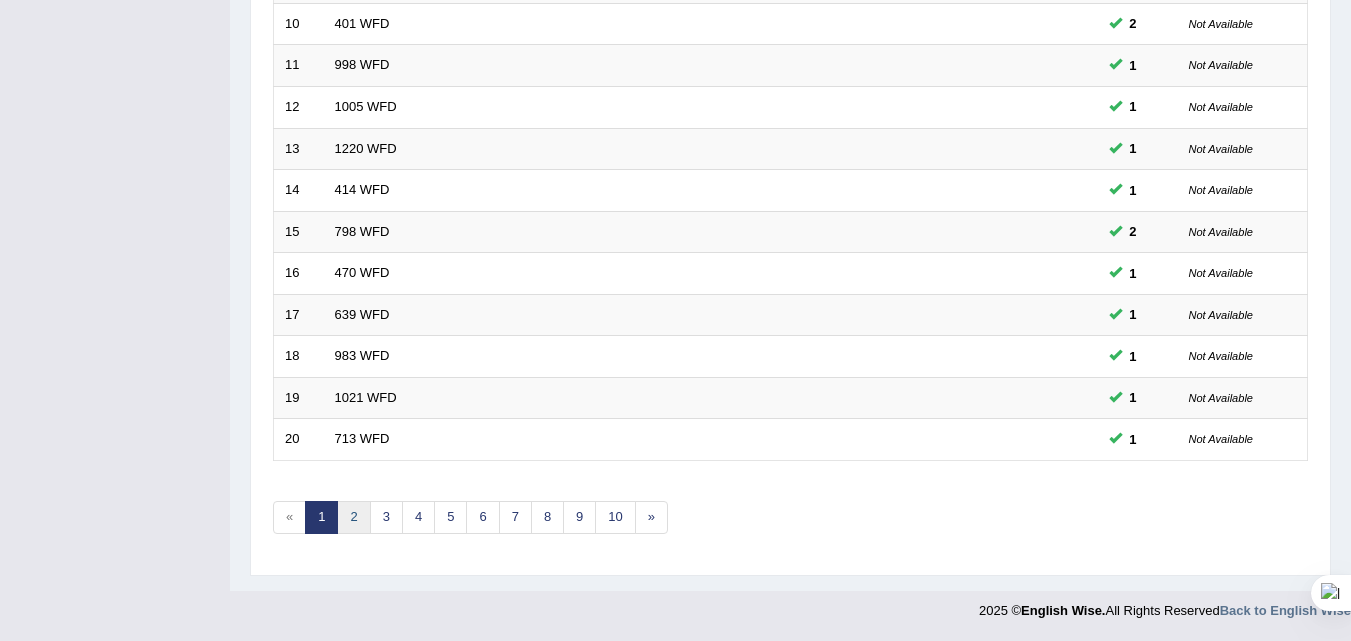 click on "2" at bounding box center (353, 517) 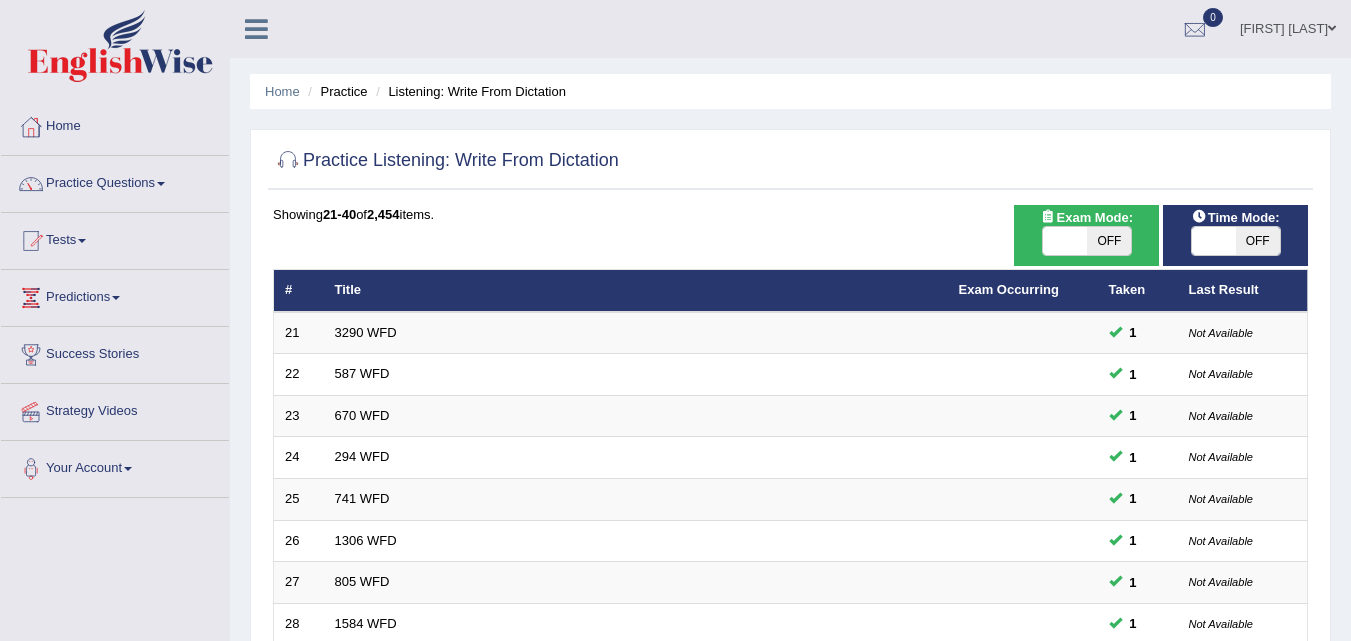scroll, scrollTop: 0, scrollLeft: 0, axis: both 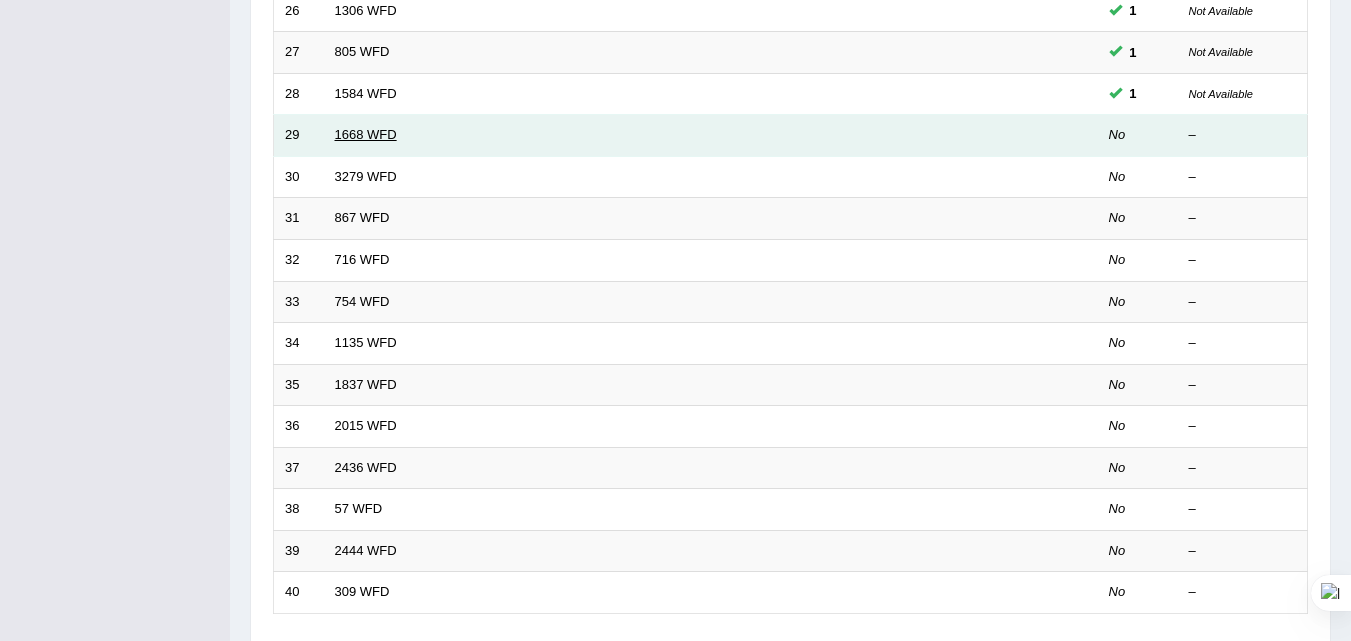 click on "1668 WFD" at bounding box center (366, 134) 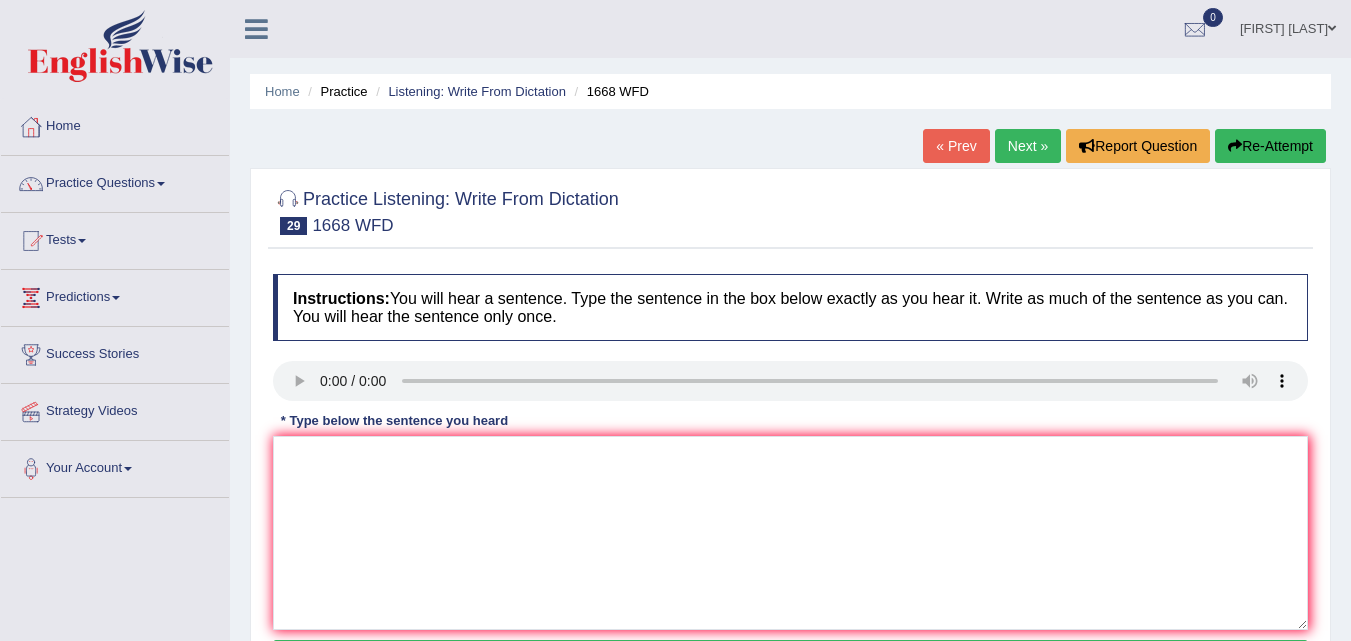 scroll, scrollTop: 0, scrollLeft: 0, axis: both 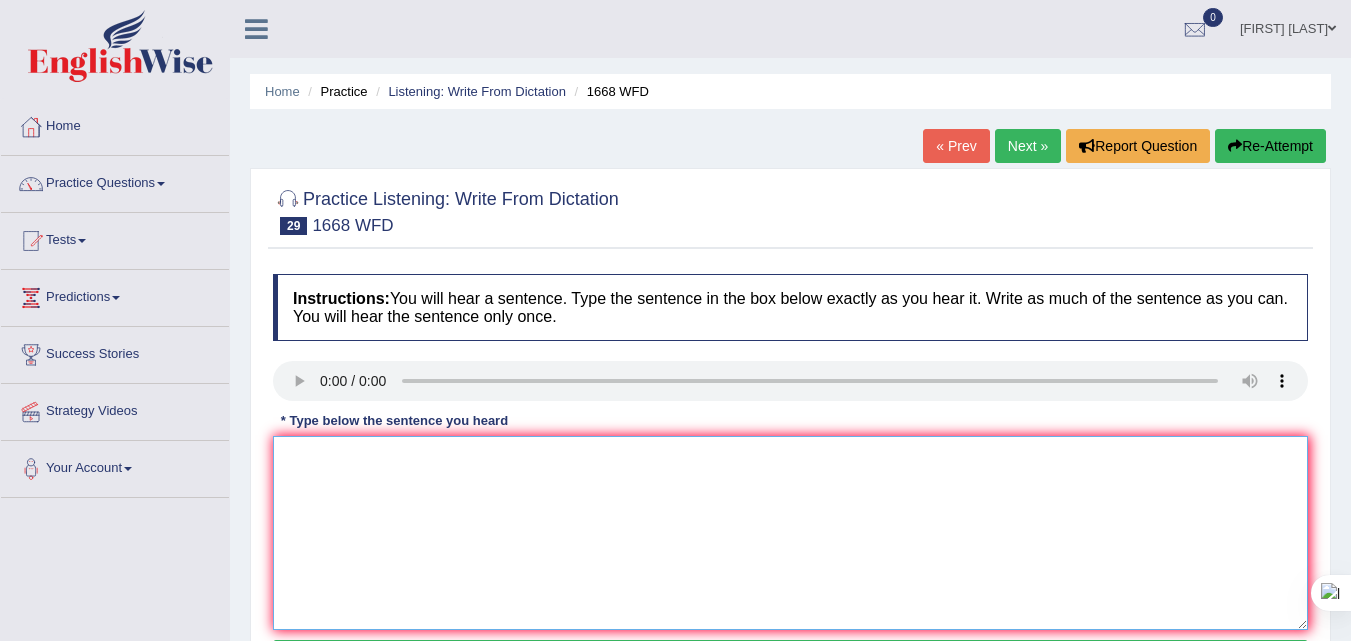 click at bounding box center [790, 533] 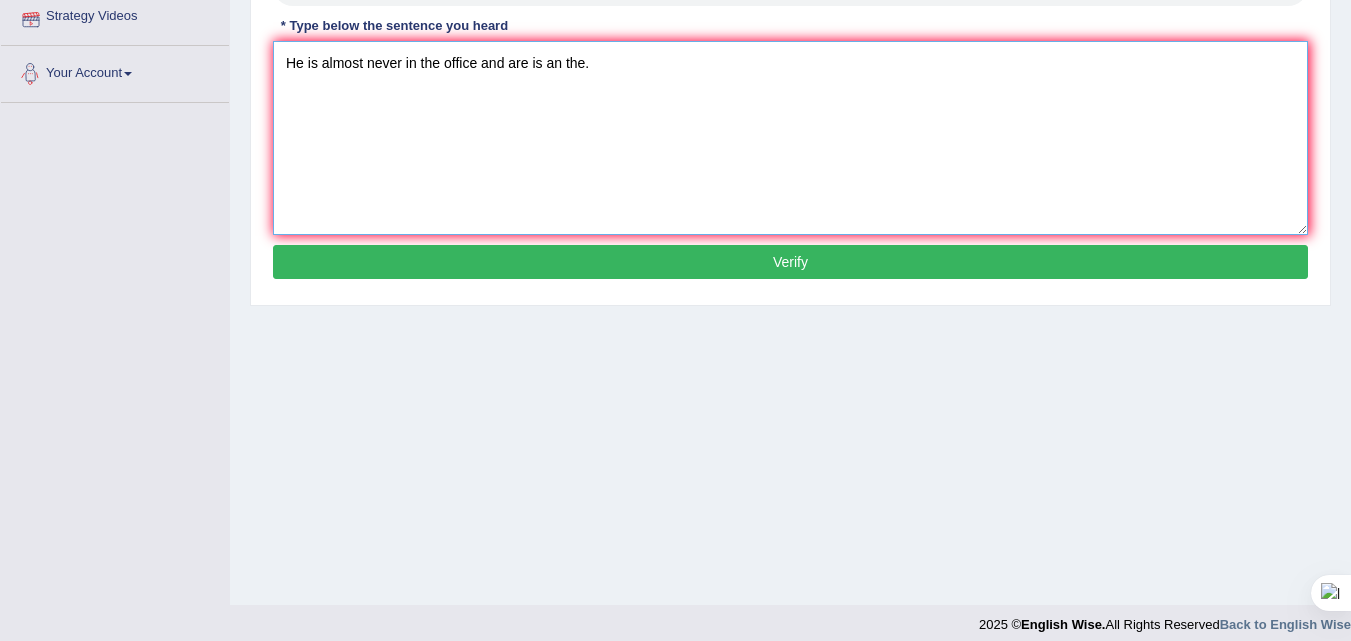 scroll, scrollTop: 409, scrollLeft: 0, axis: vertical 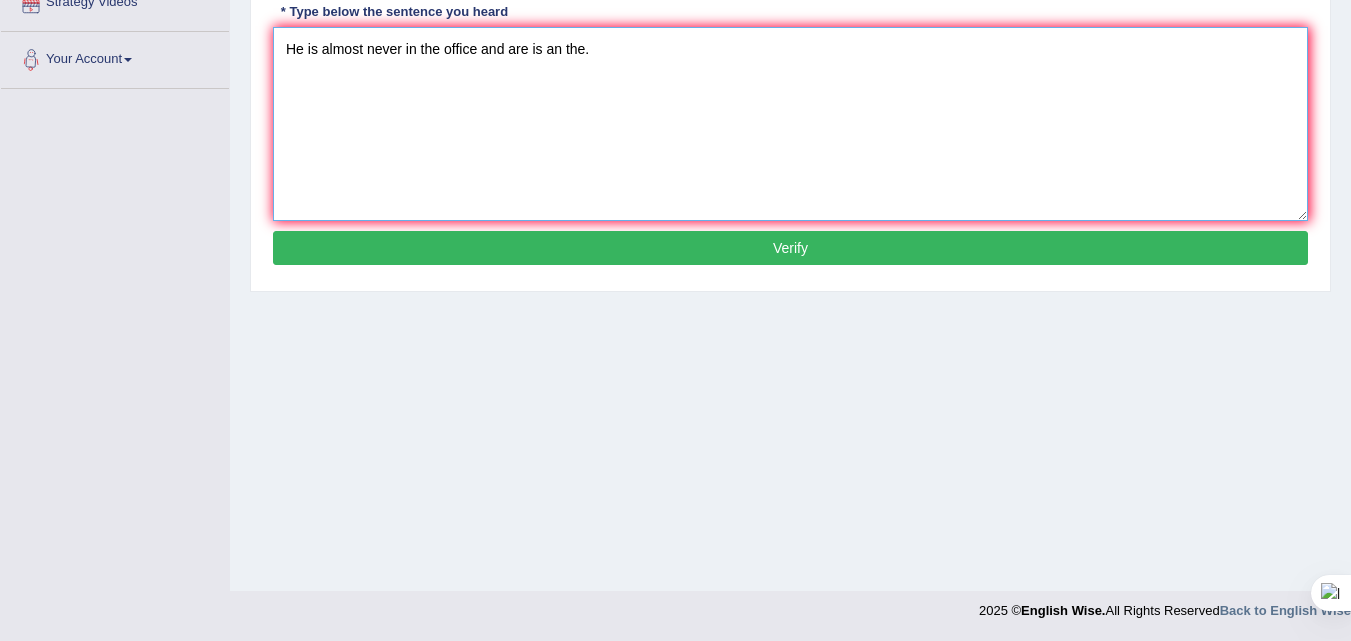 type on "He is almost never in the office and are is an the." 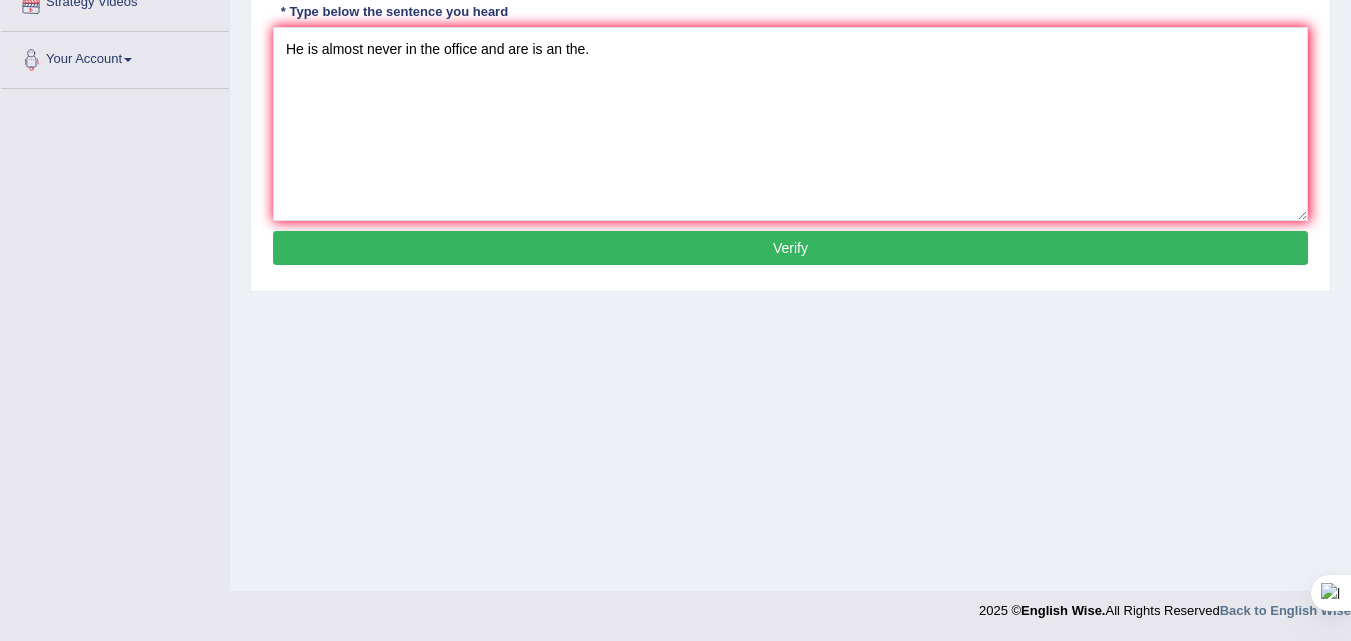 click on "Verify" at bounding box center (790, 248) 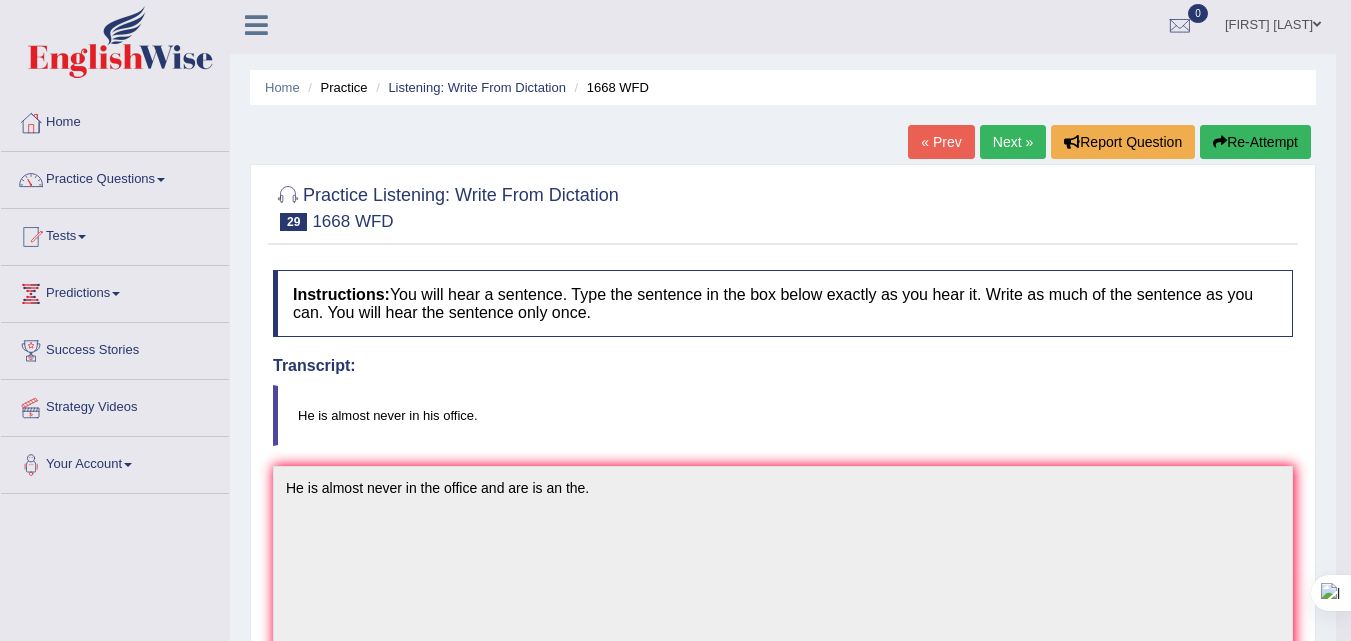 scroll, scrollTop: 0, scrollLeft: 0, axis: both 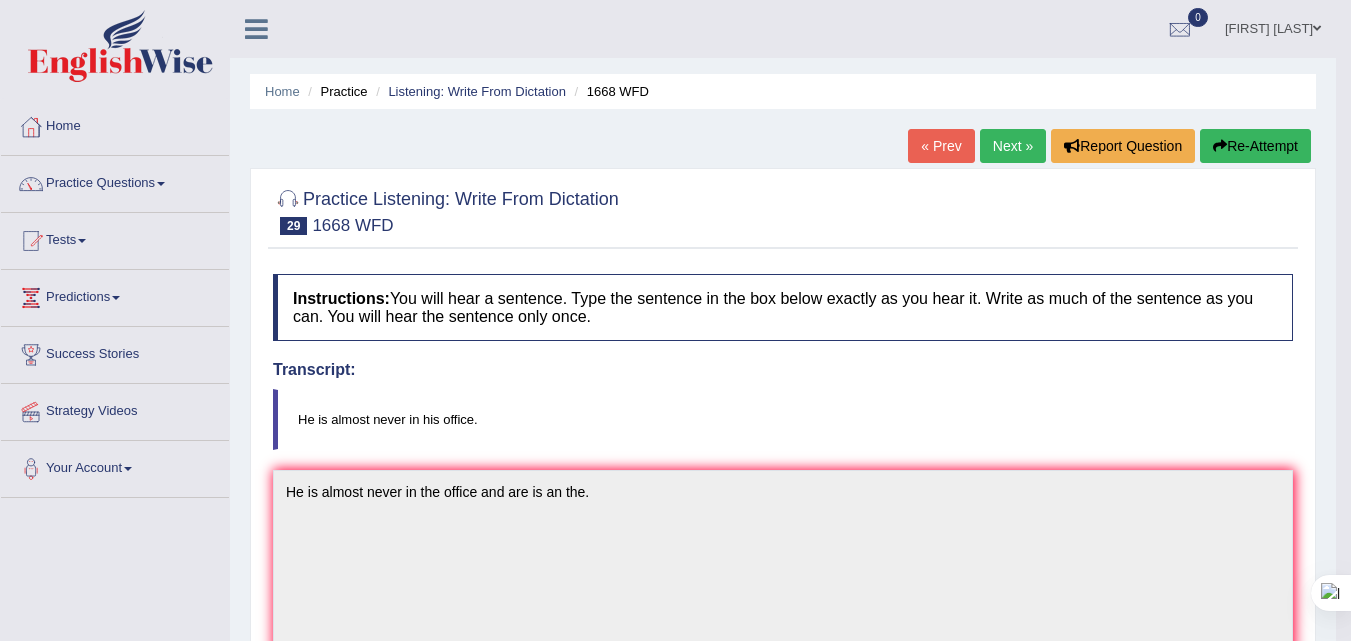 click on "Next »" at bounding box center [1013, 146] 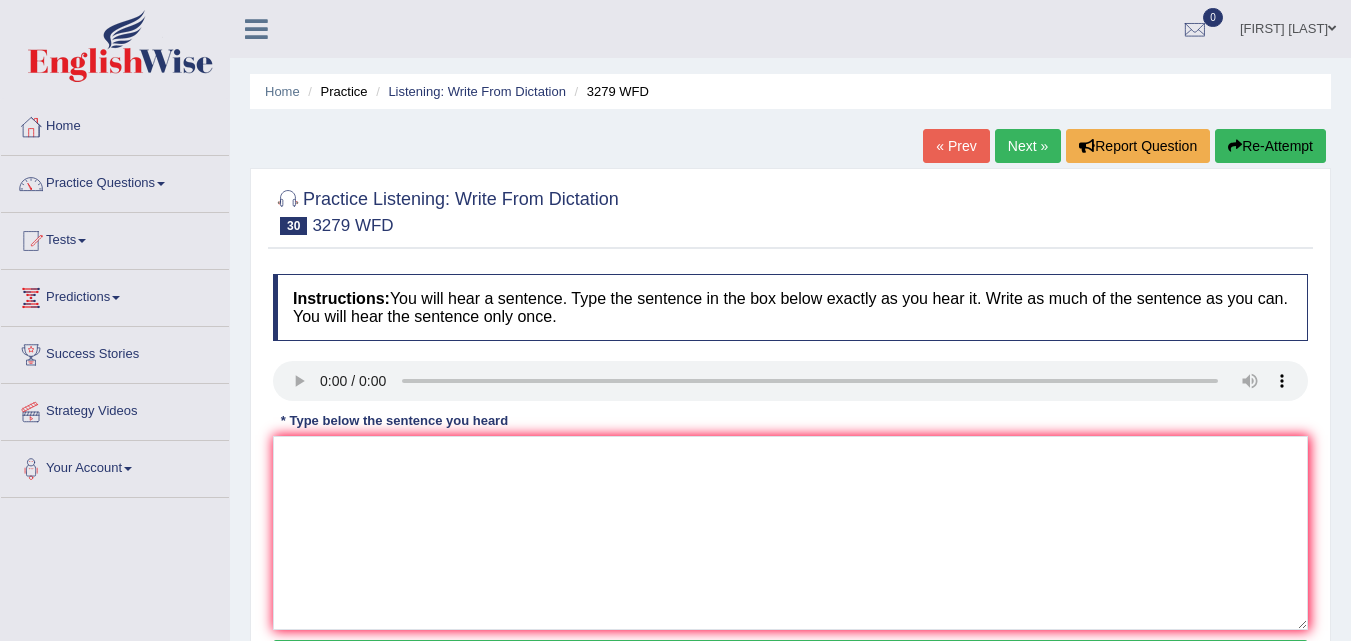 scroll, scrollTop: 0, scrollLeft: 0, axis: both 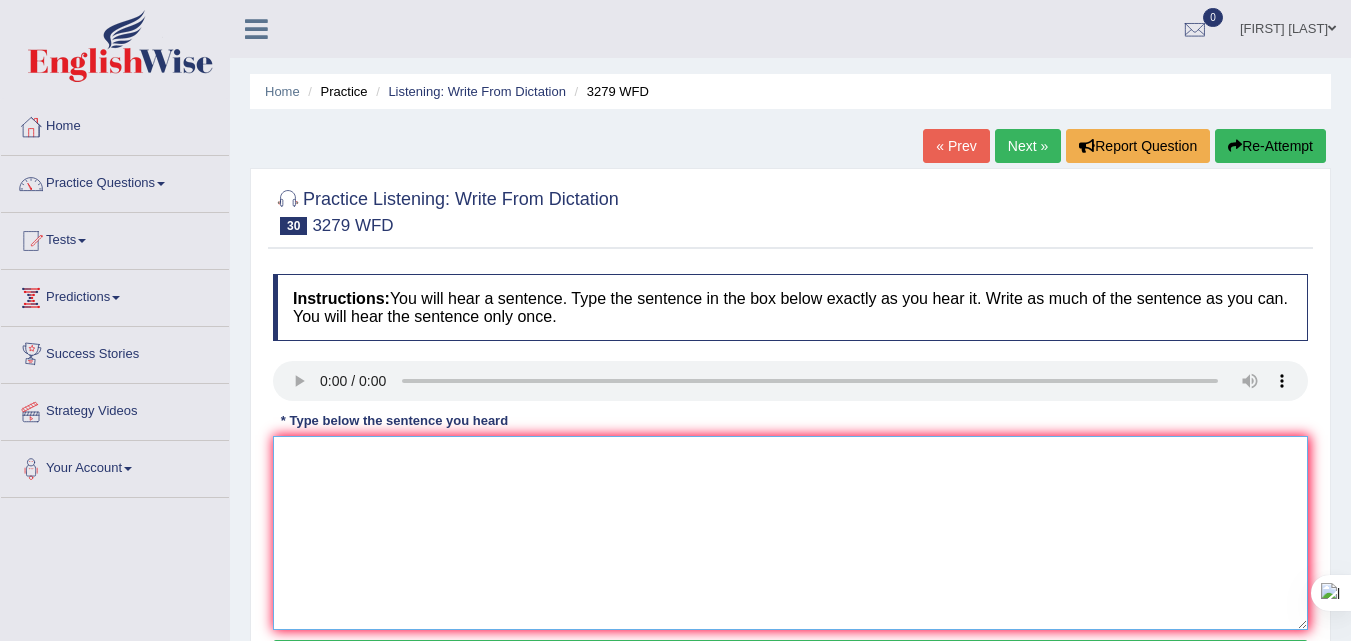 click at bounding box center (790, 533) 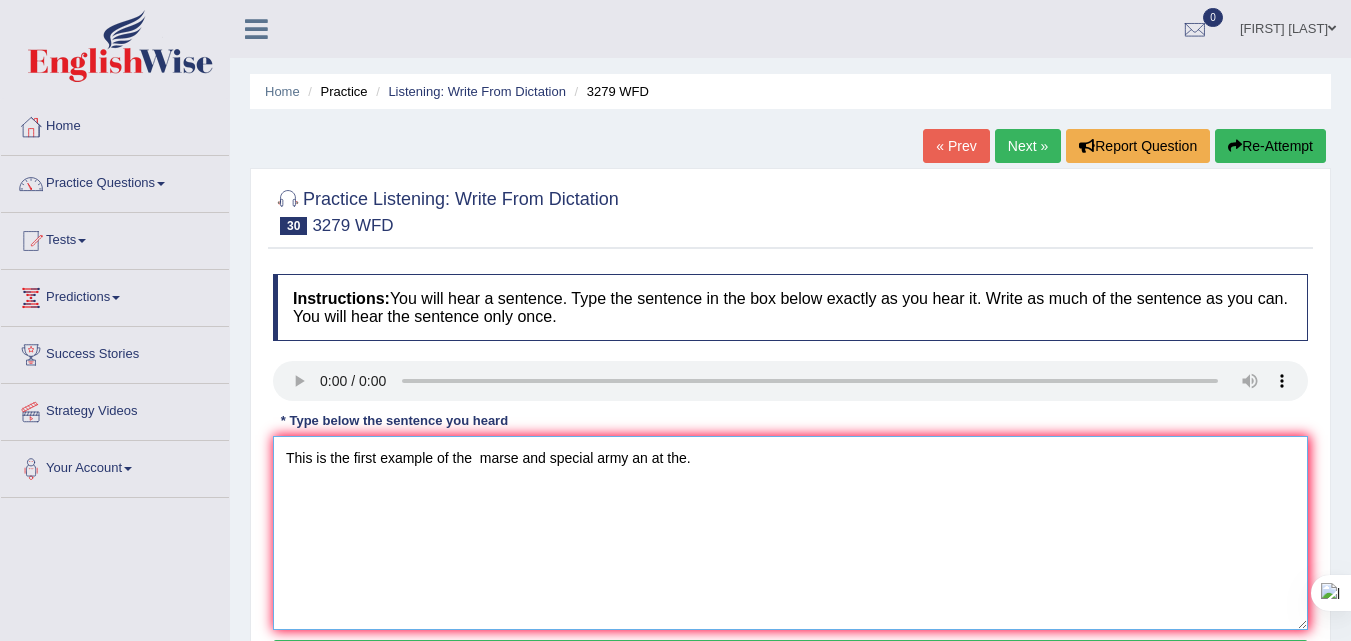 click on "This is the first example of the  marse and special army an at the." at bounding box center [790, 533] 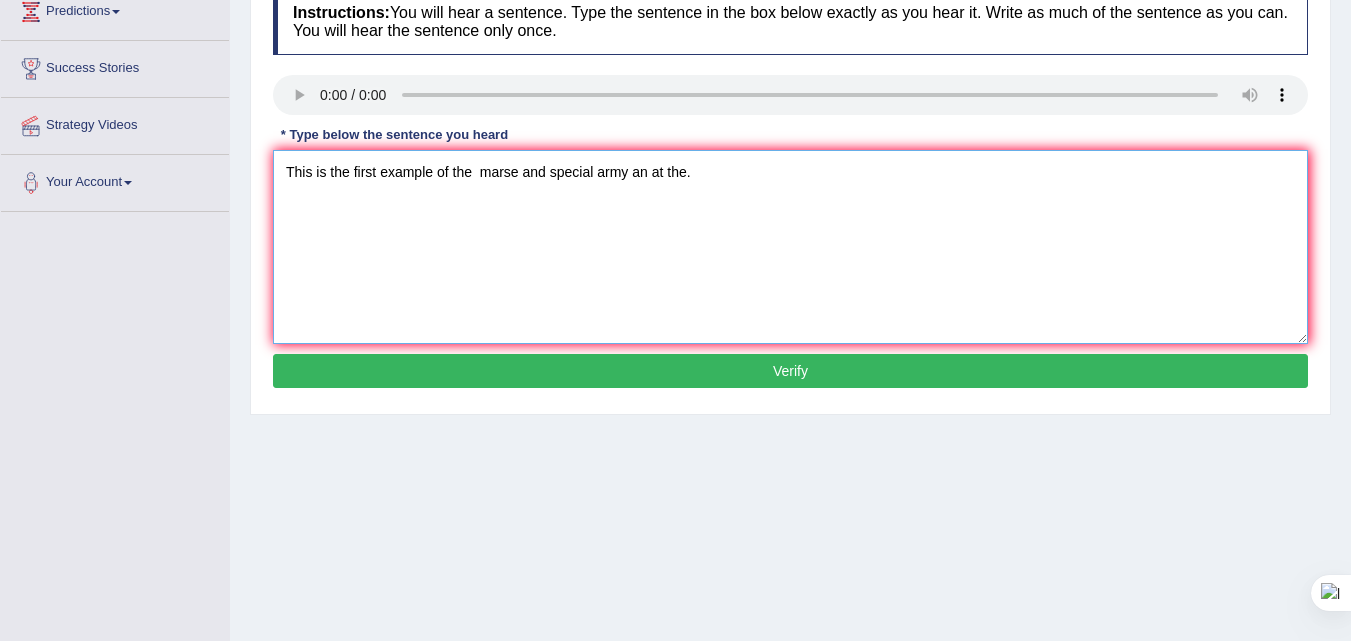 scroll, scrollTop: 300, scrollLeft: 0, axis: vertical 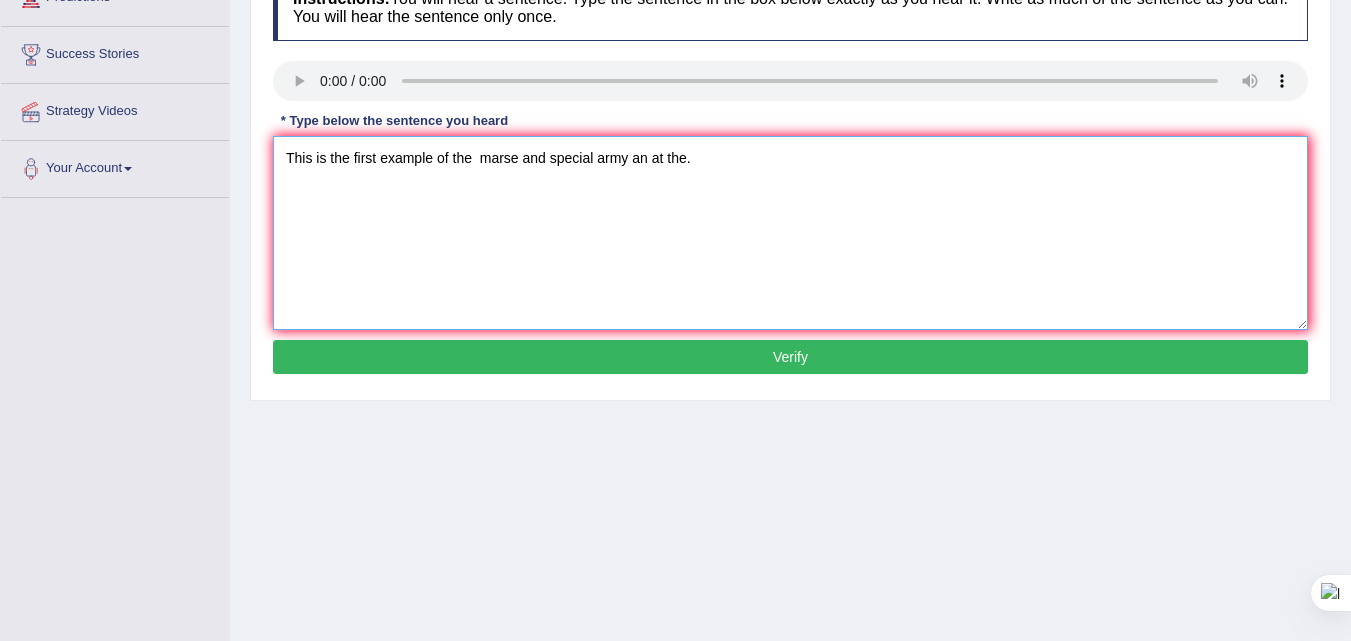 click on "This is the first example of the  marse and special army an at the." at bounding box center [790, 233] 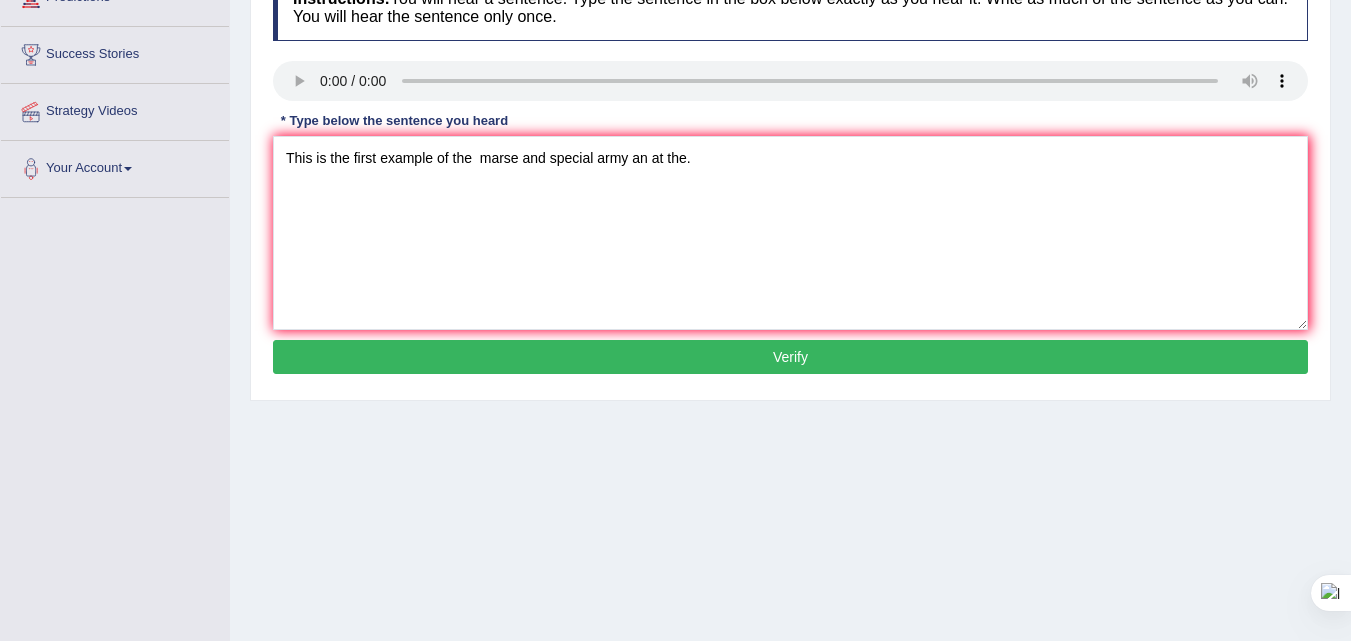 click on "Verify" at bounding box center [790, 357] 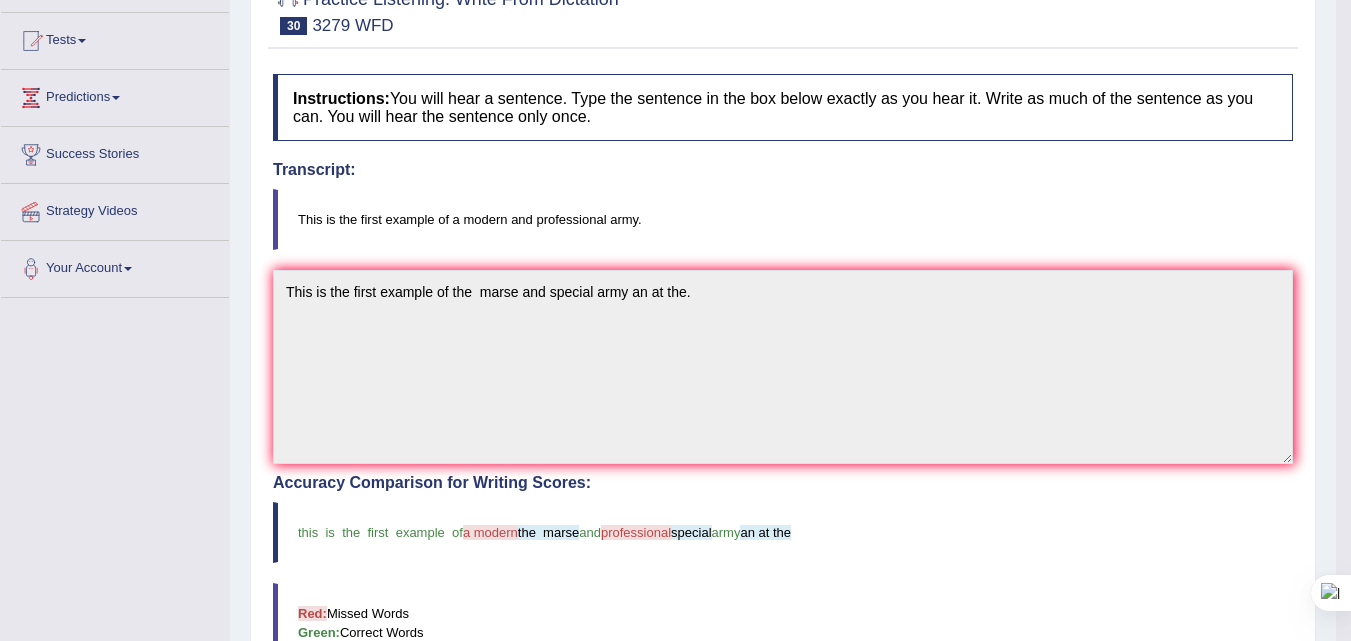 scroll, scrollTop: 0, scrollLeft: 0, axis: both 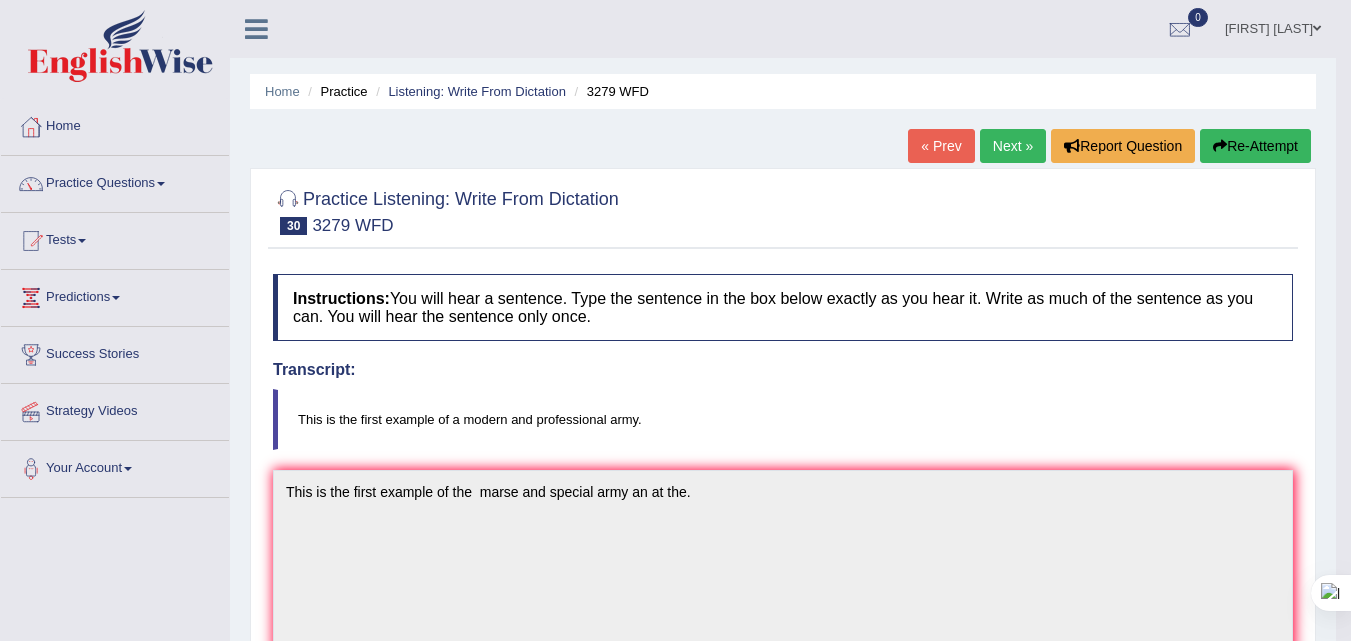 click on "Next »" at bounding box center [1013, 146] 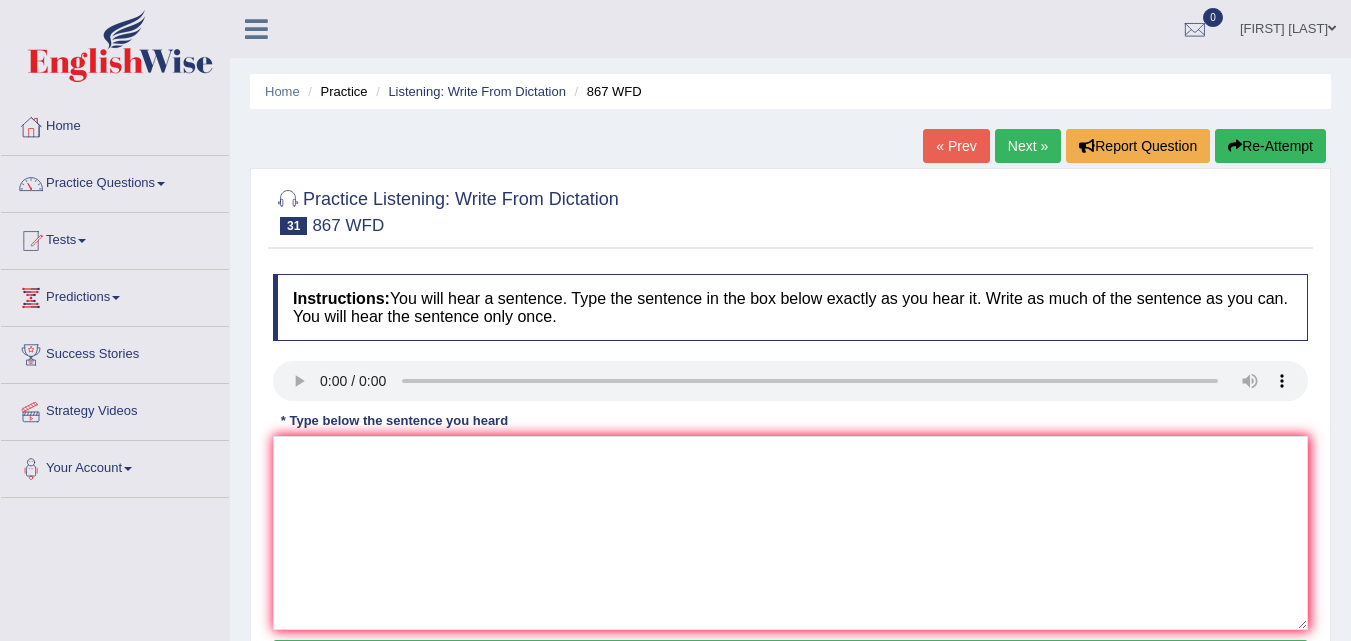 scroll, scrollTop: 0, scrollLeft: 0, axis: both 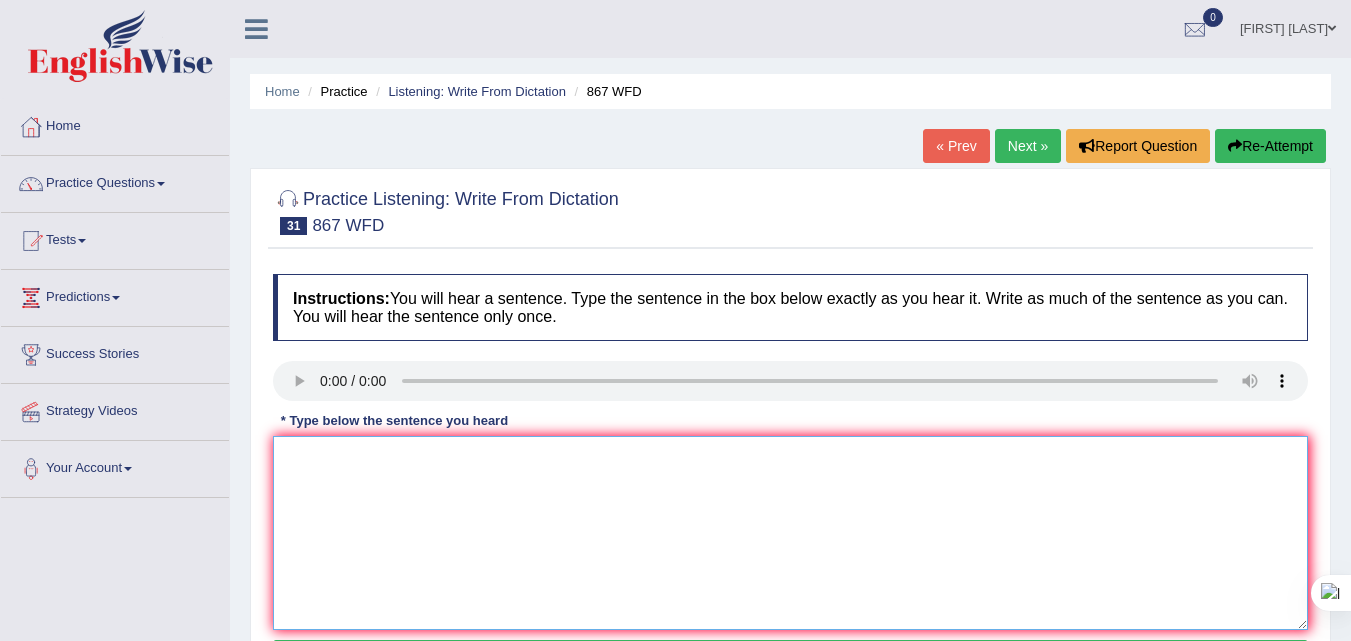 click at bounding box center [790, 533] 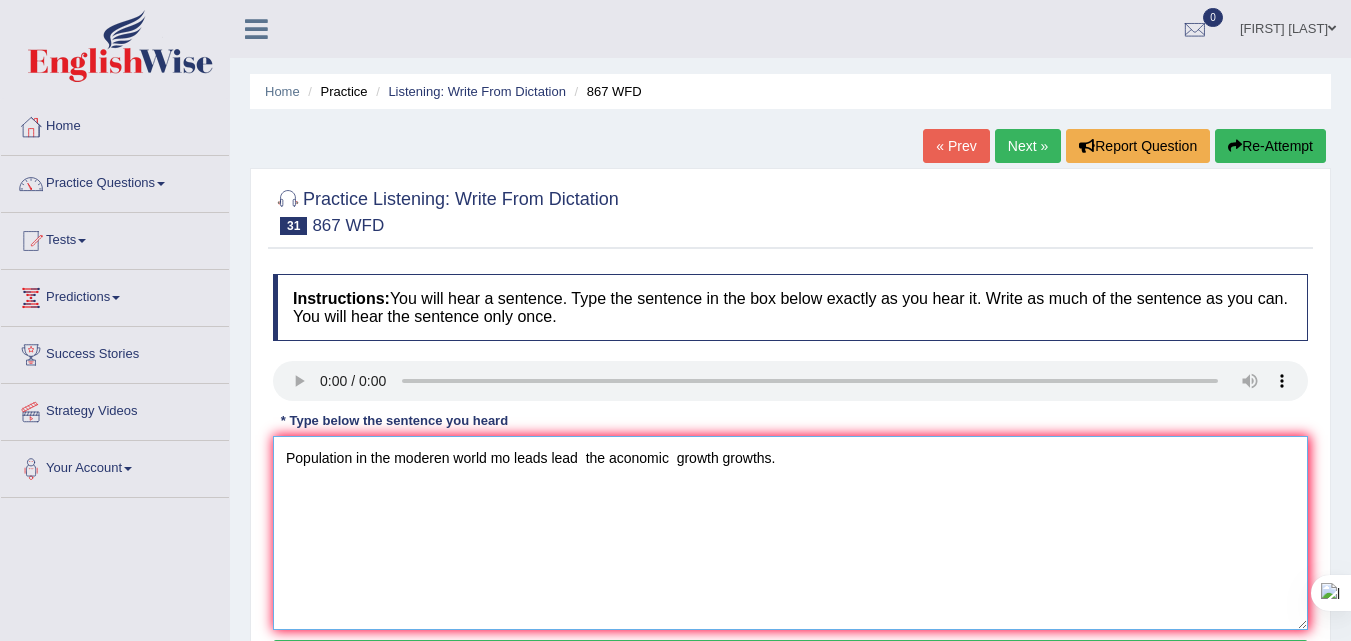 scroll, scrollTop: 100, scrollLeft: 0, axis: vertical 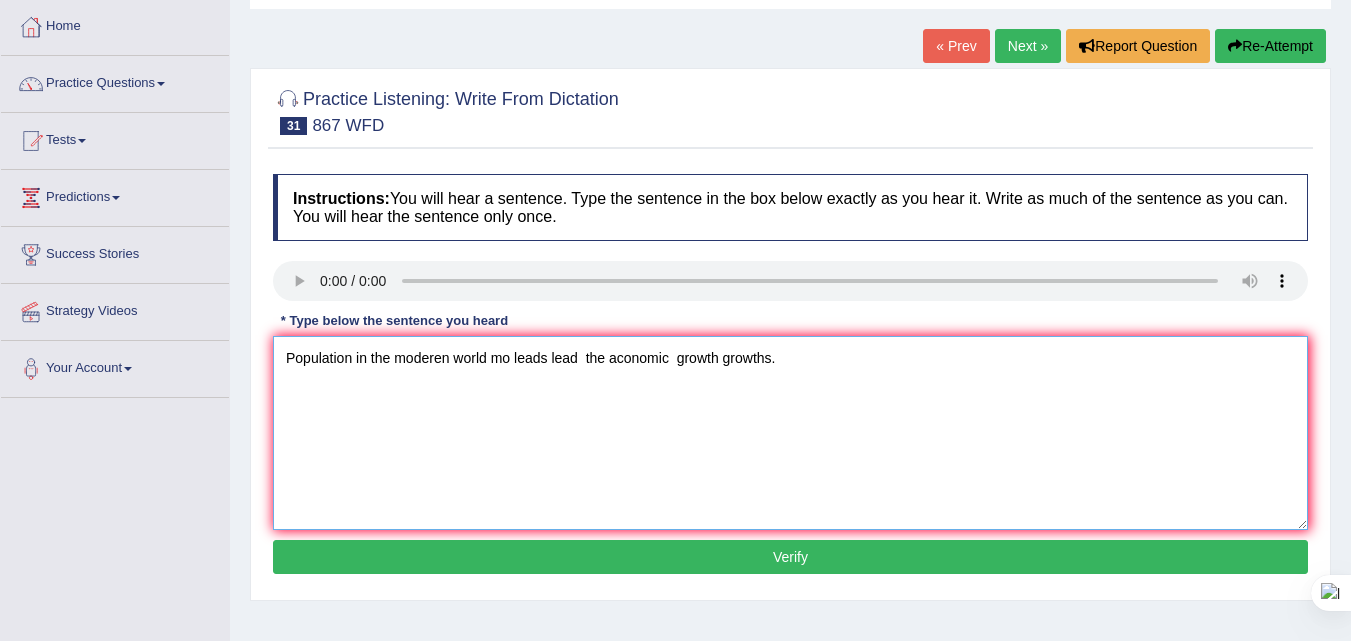 click on "Population in the moderen world mo leads lead  the aconomic  growth growths." at bounding box center (790, 433) 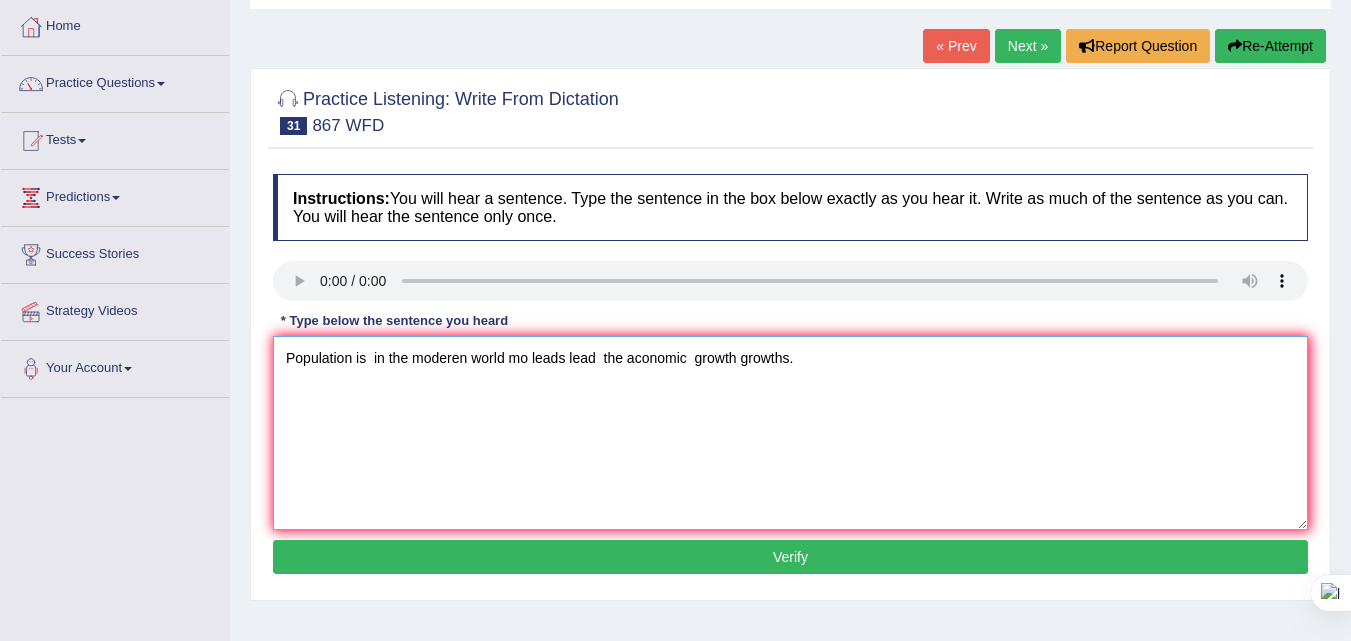 click on "Population is  in the moderen world mo leads lead  the aconomic  growth growths." at bounding box center [790, 433] 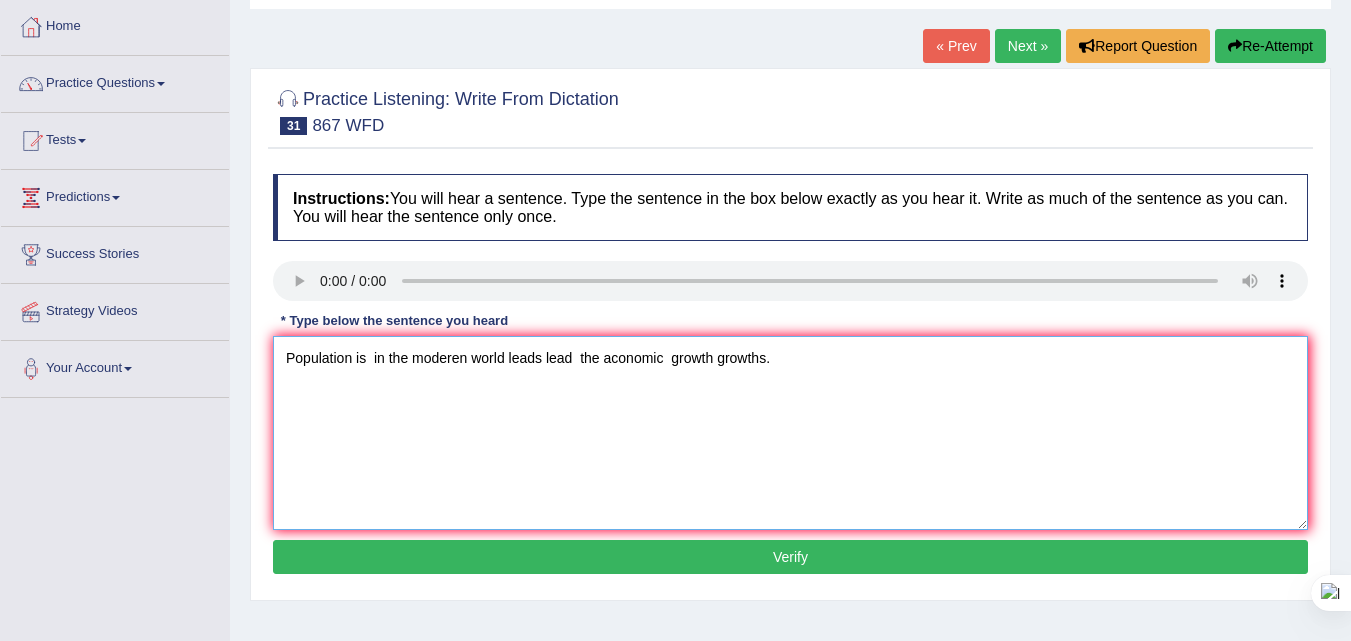 type on "Population is  in the moderen world leads lead  the aconomic  growth growths." 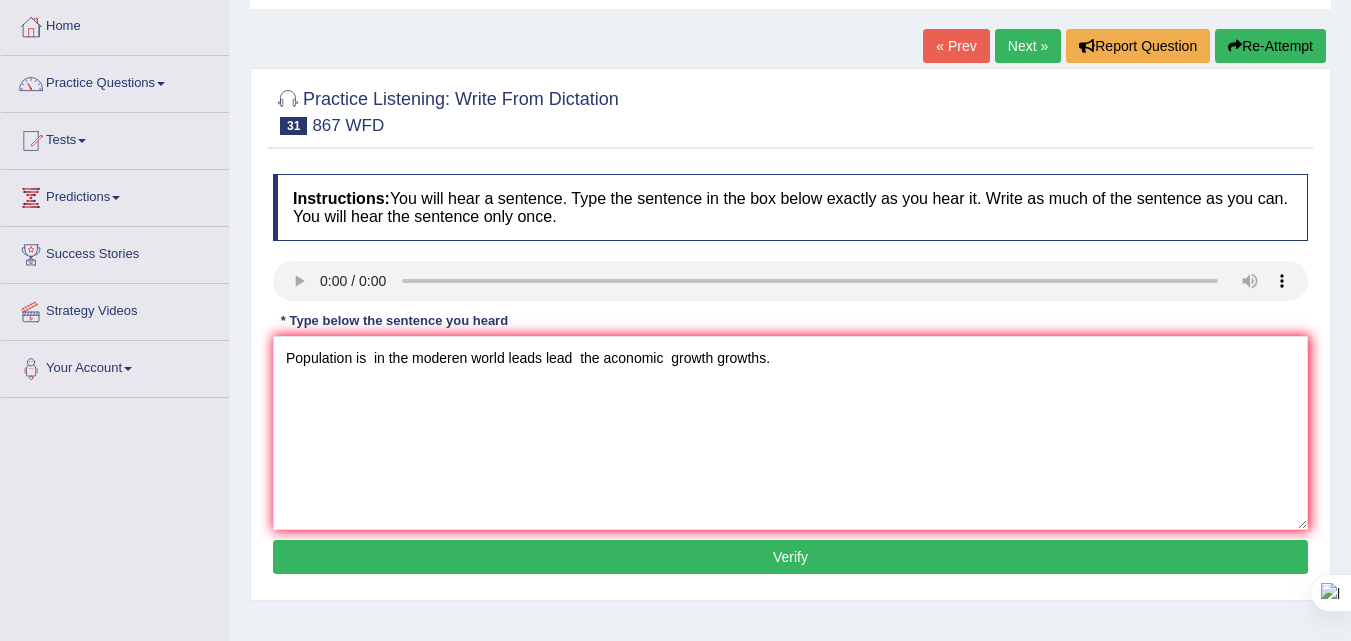 click on "Verify" at bounding box center (790, 557) 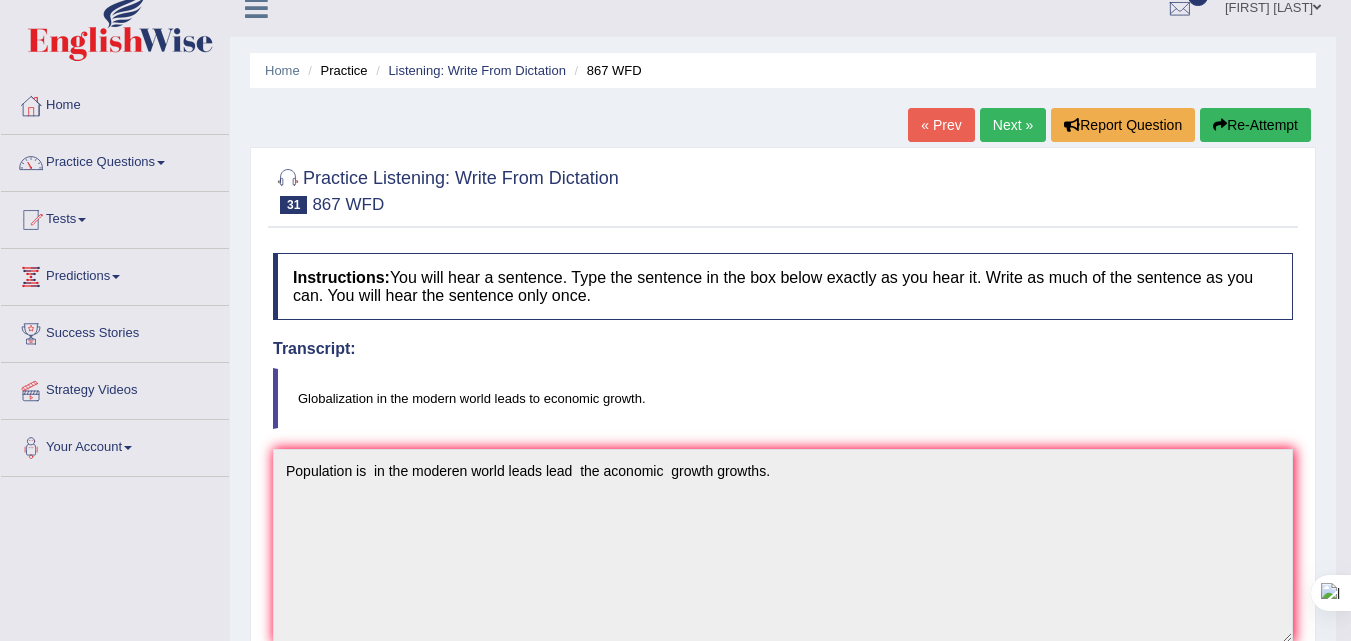 scroll, scrollTop: 0, scrollLeft: 0, axis: both 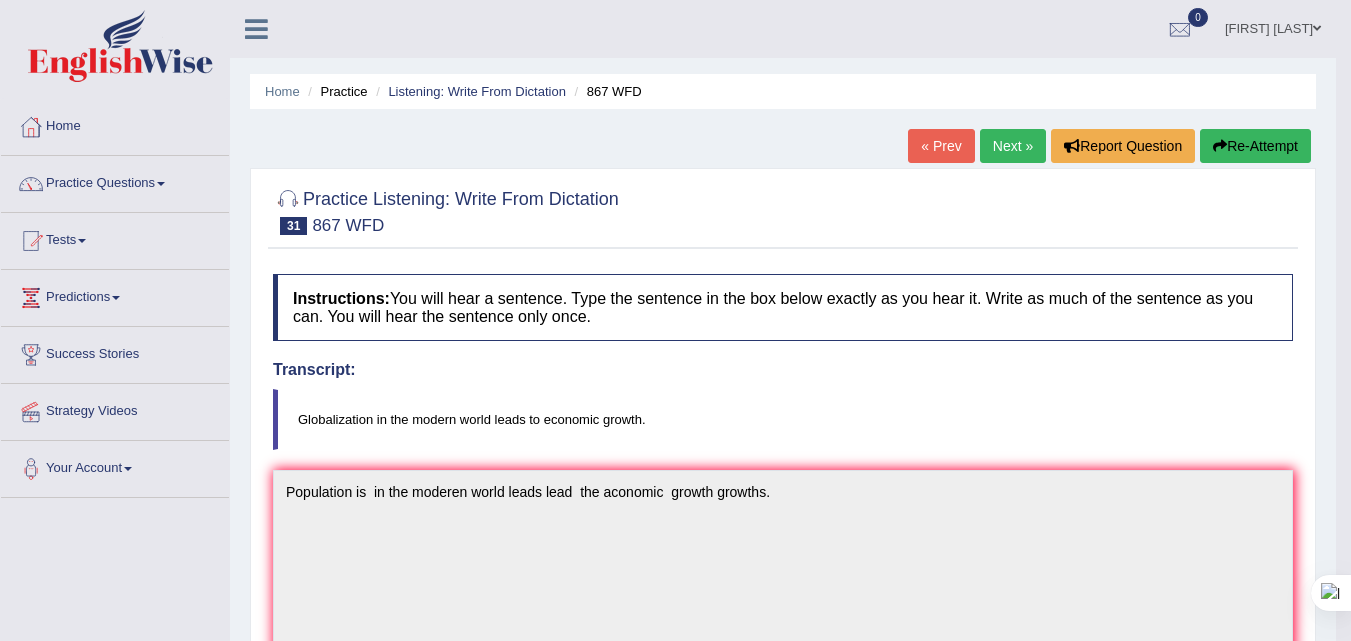 click on "Next »" at bounding box center [1013, 146] 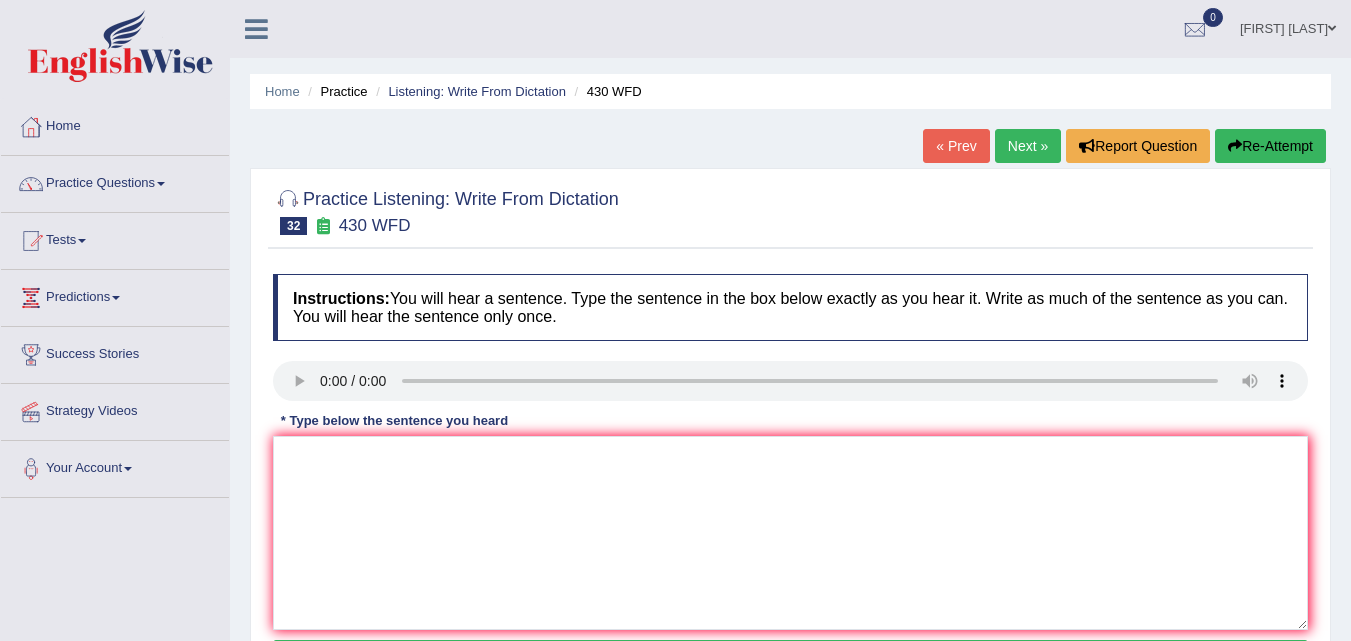 scroll, scrollTop: 0, scrollLeft: 0, axis: both 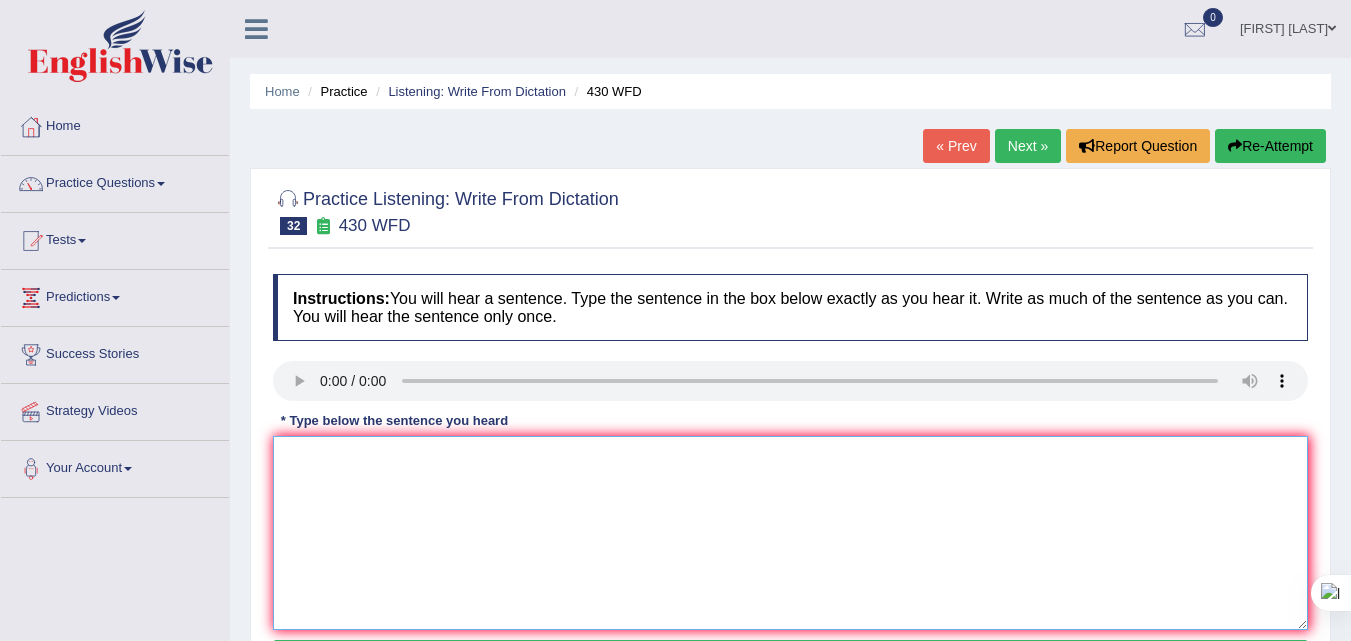 click at bounding box center (790, 533) 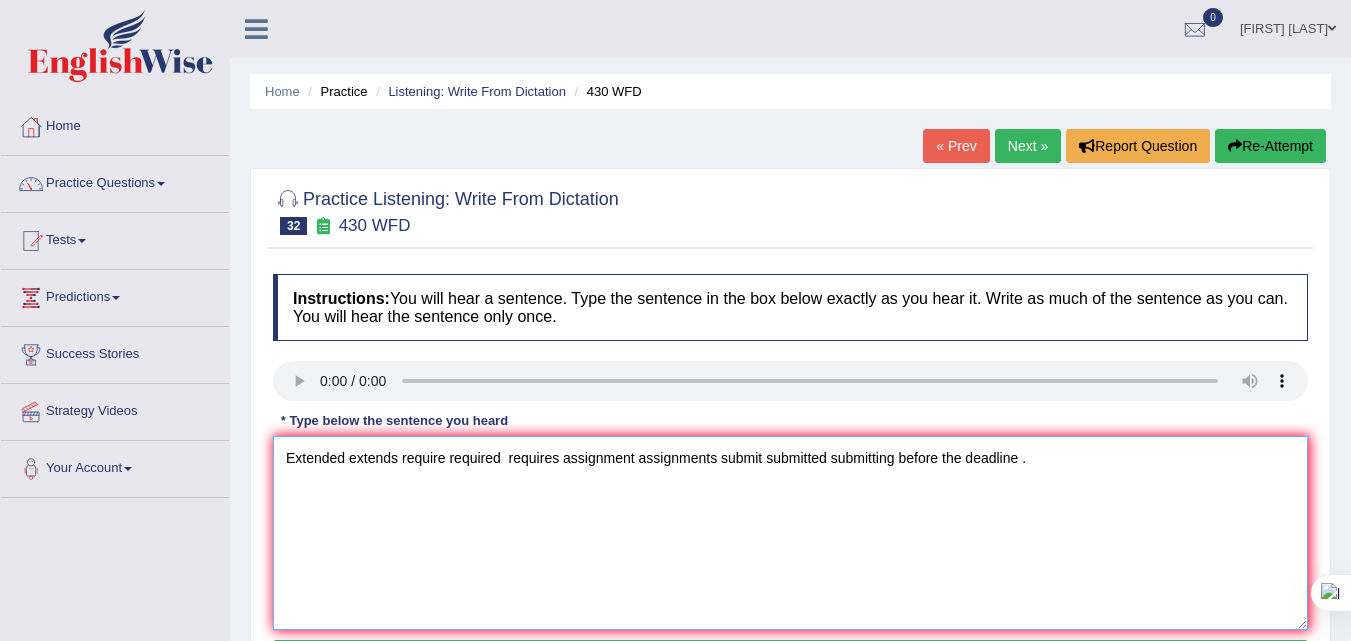 click on "Extended extends require required  requires assignment assignments submit submitted submitting before the deadline ." at bounding box center (790, 533) 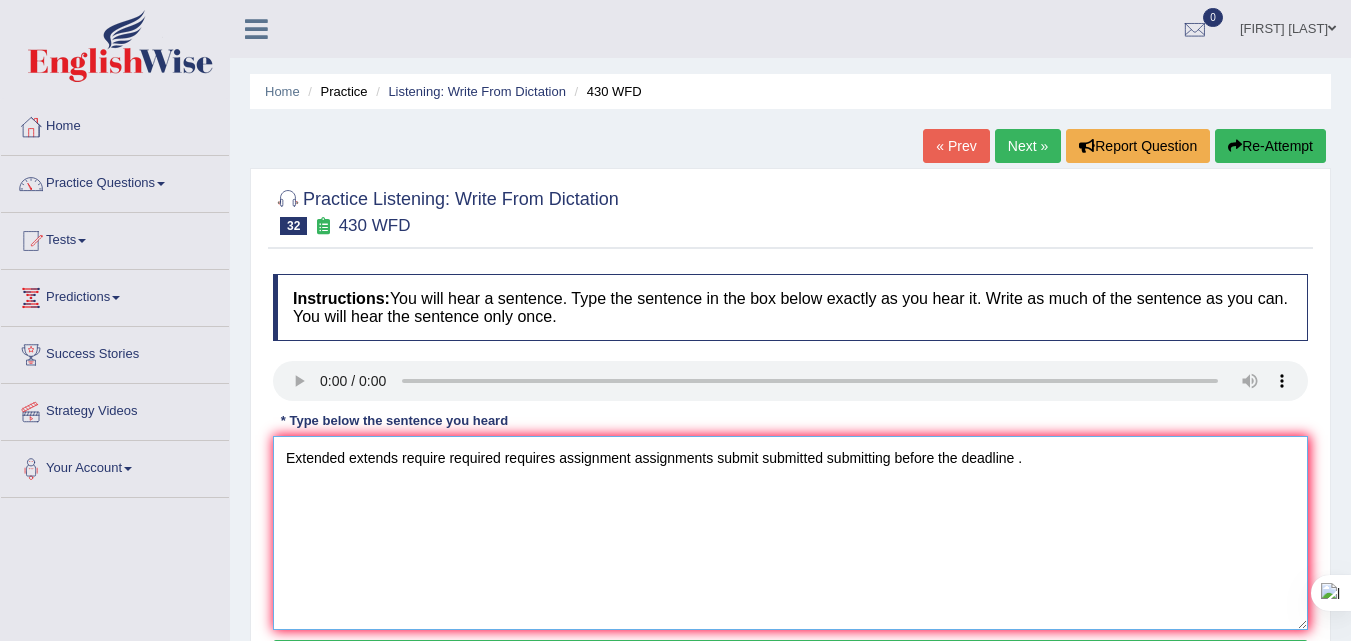 click on "Extended extends require required requires assignment assignments submit submitted submitting before the deadline ." at bounding box center (790, 533) 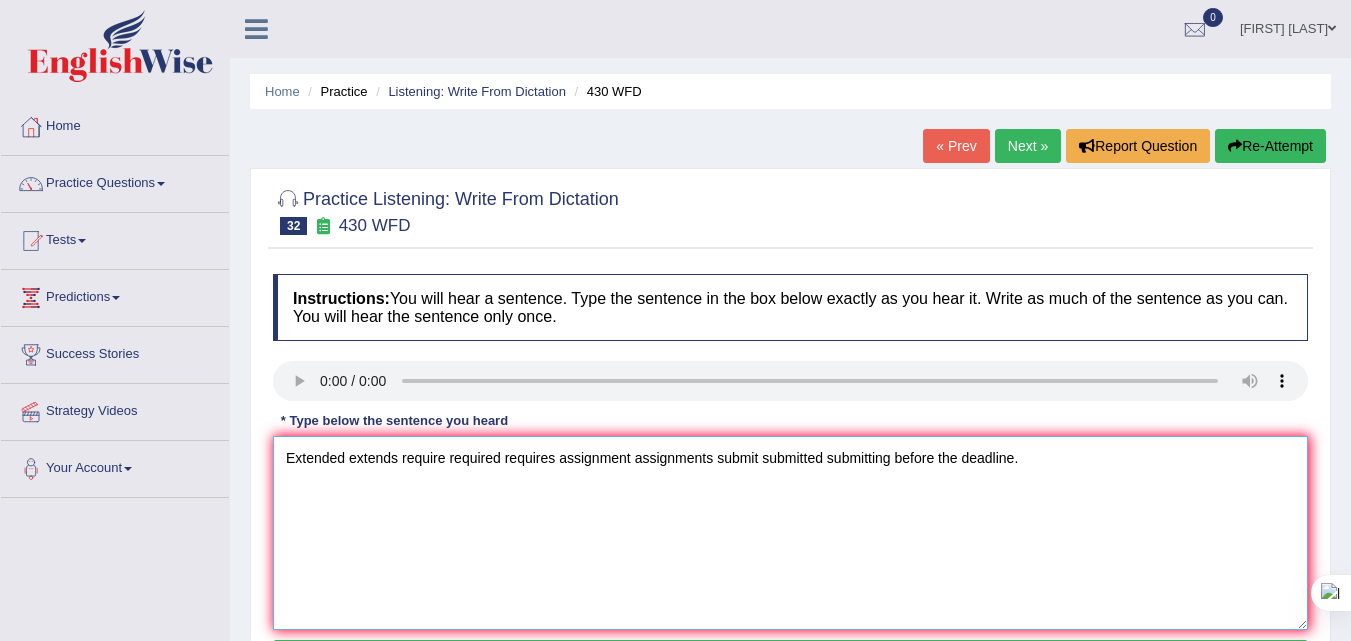 scroll, scrollTop: 100, scrollLeft: 0, axis: vertical 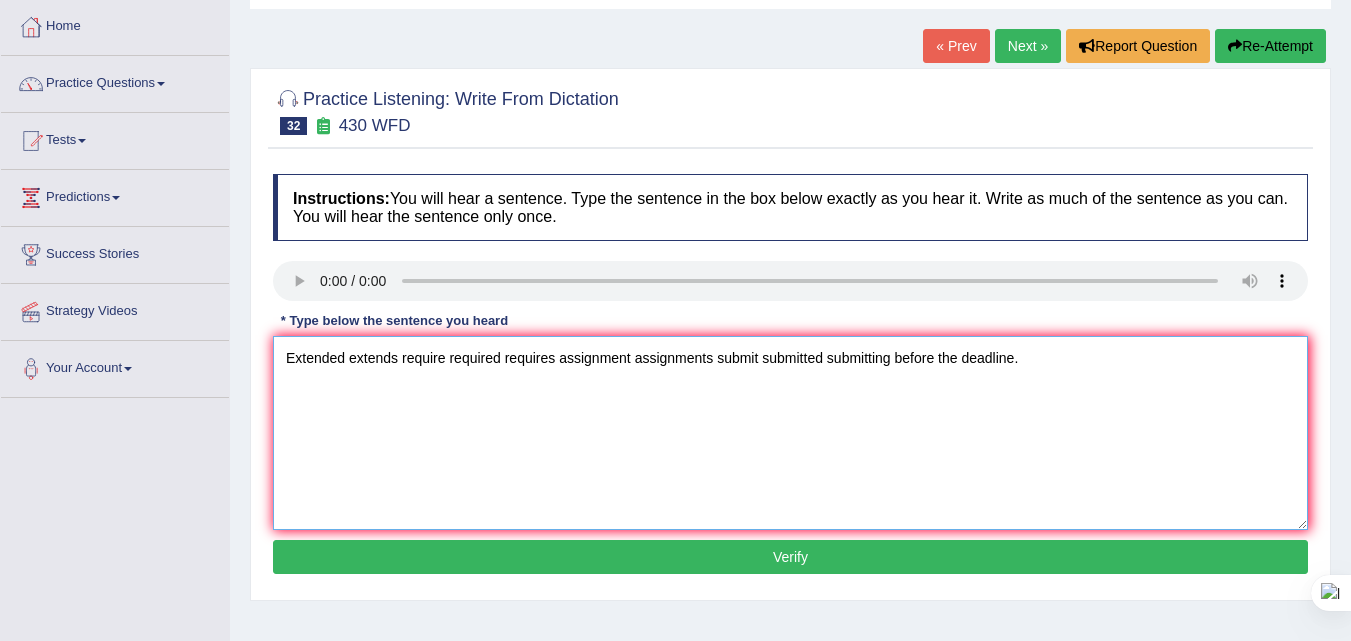 type on "Extended extends require required requires assignment assignments submit submitted submitting before the deadline." 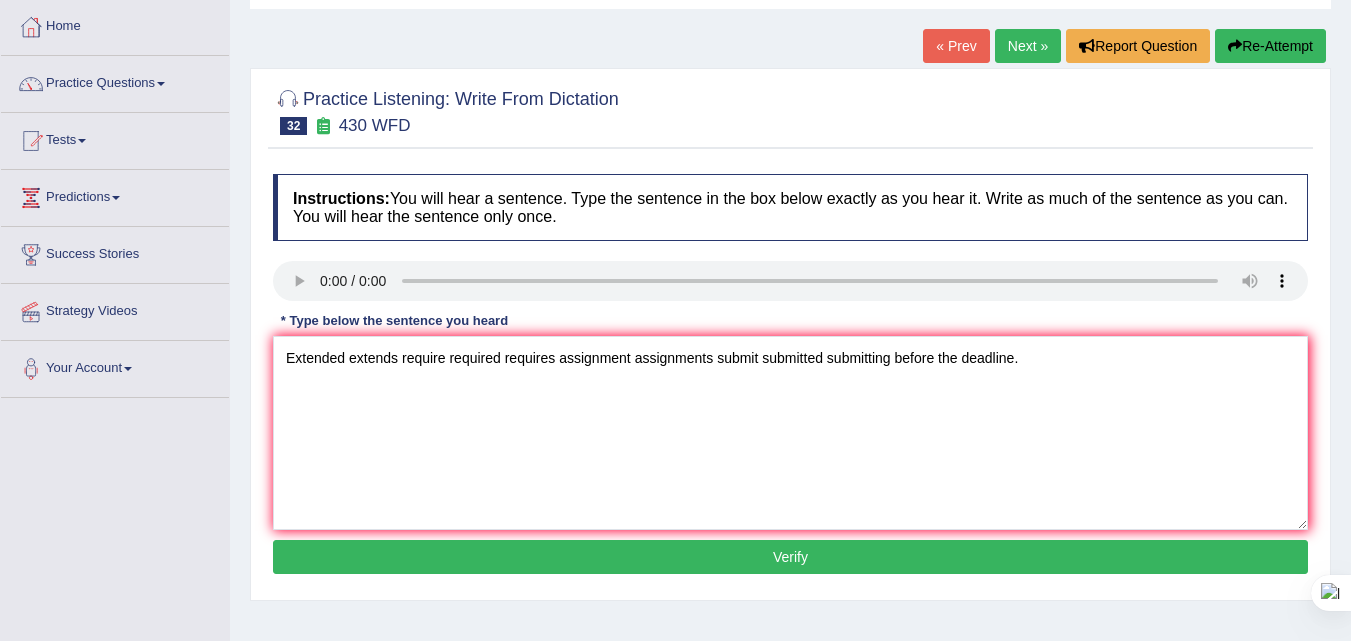 click on "Verify" at bounding box center (790, 557) 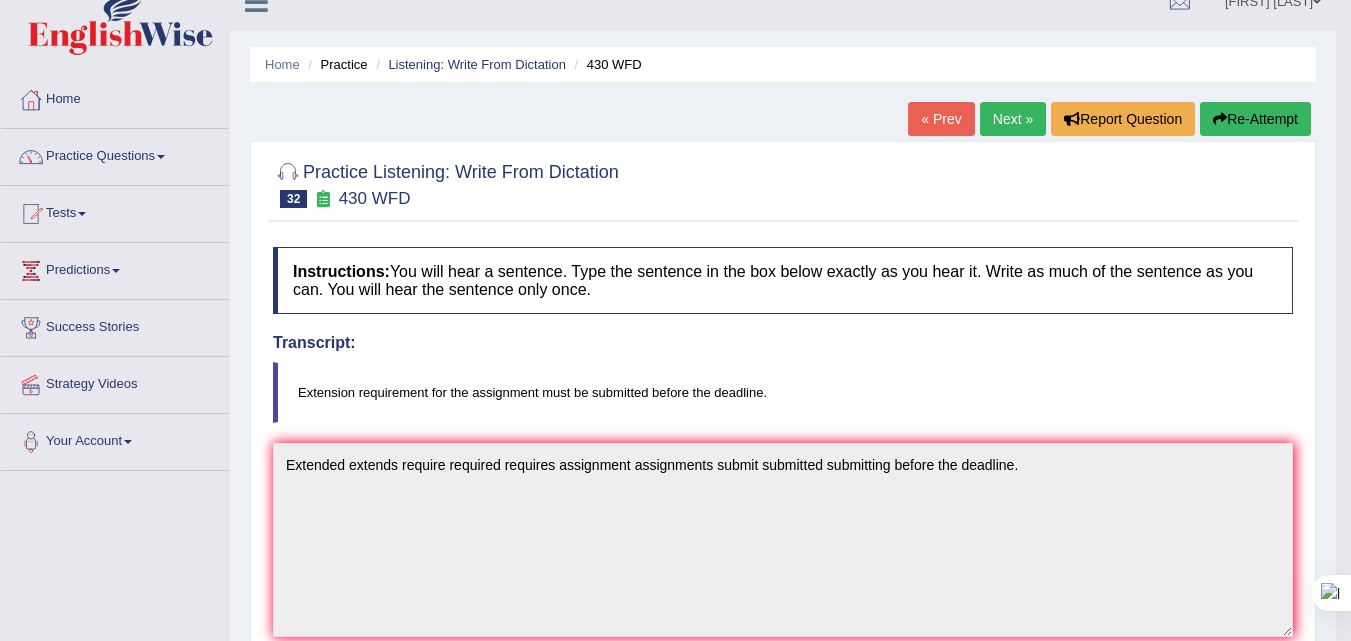 scroll, scrollTop: 0, scrollLeft: 0, axis: both 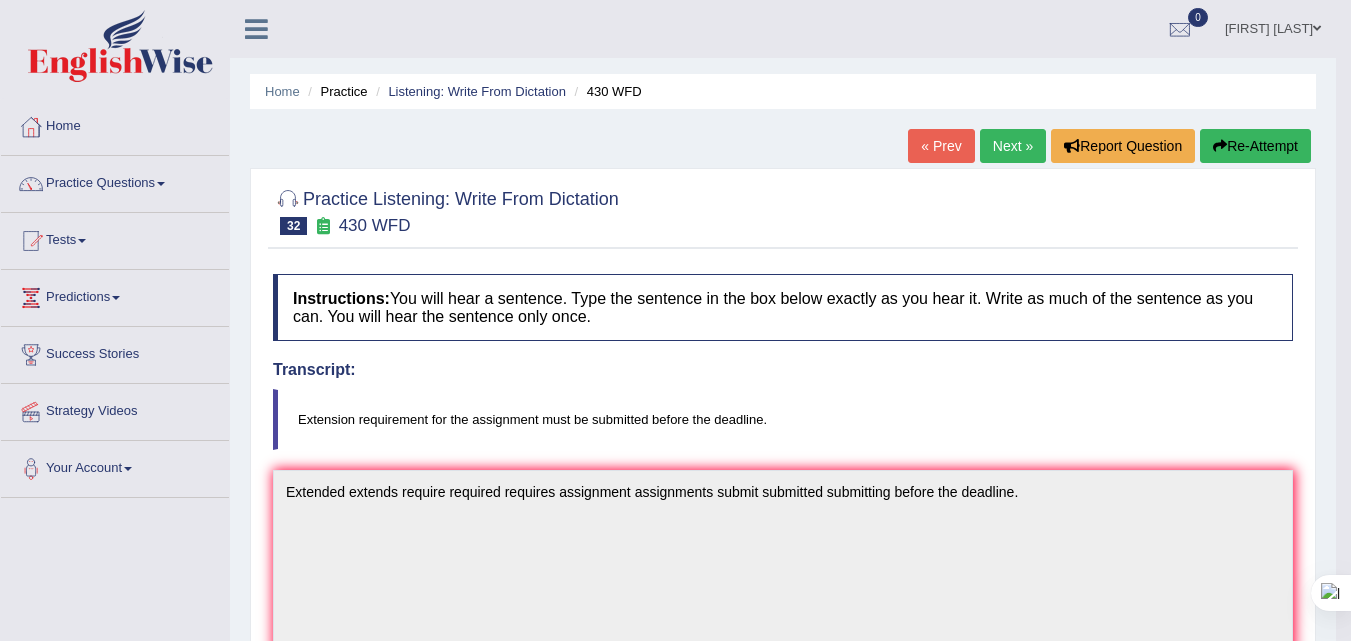 click on "Next »" at bounding box center [1013, 146] 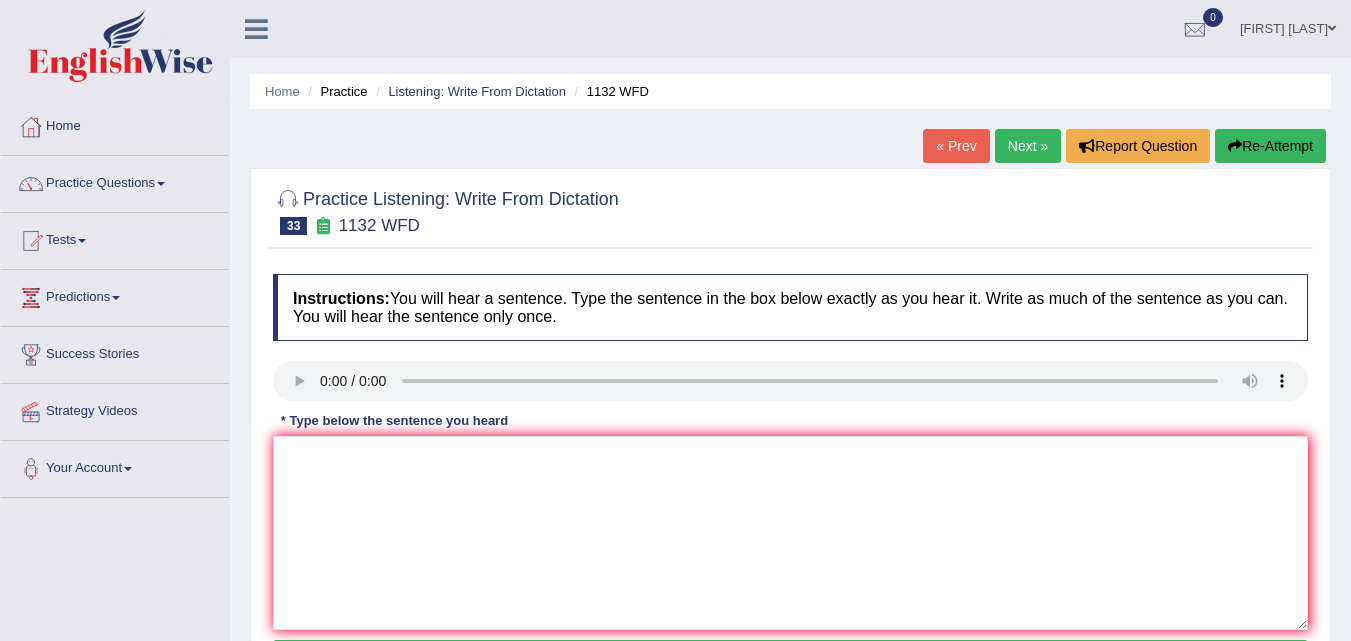 scroll, scrollTop: 0, scrollLeft: 0, axis: both 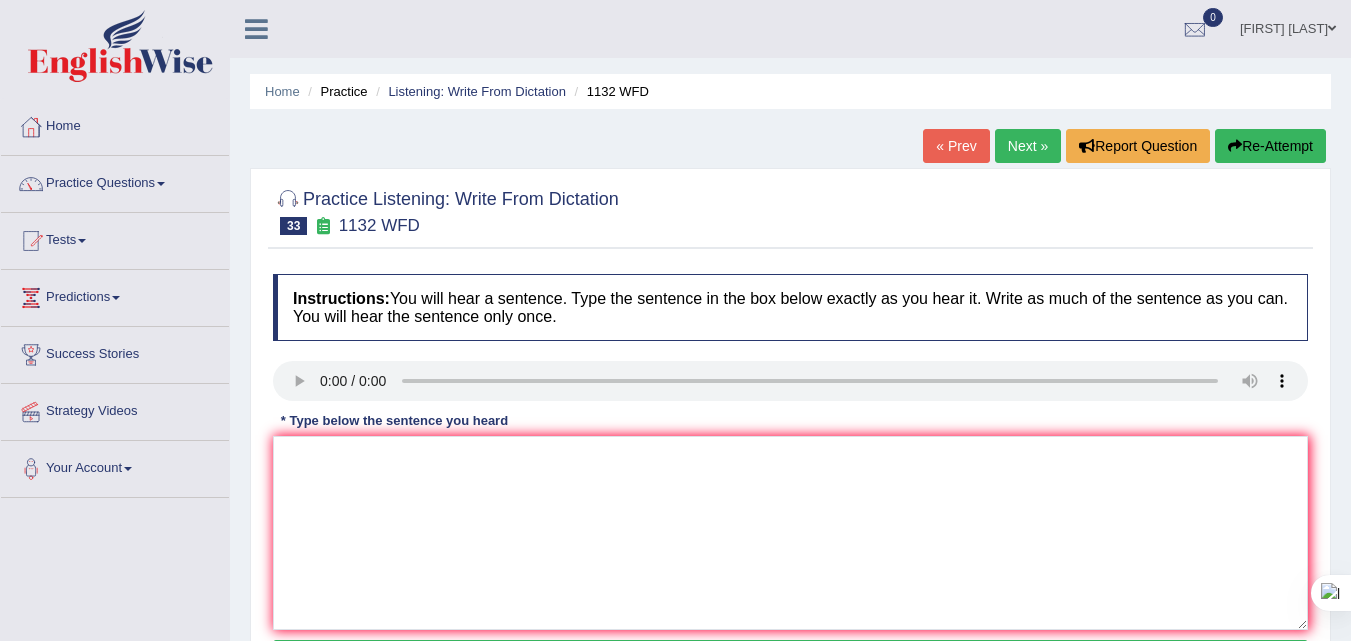 type 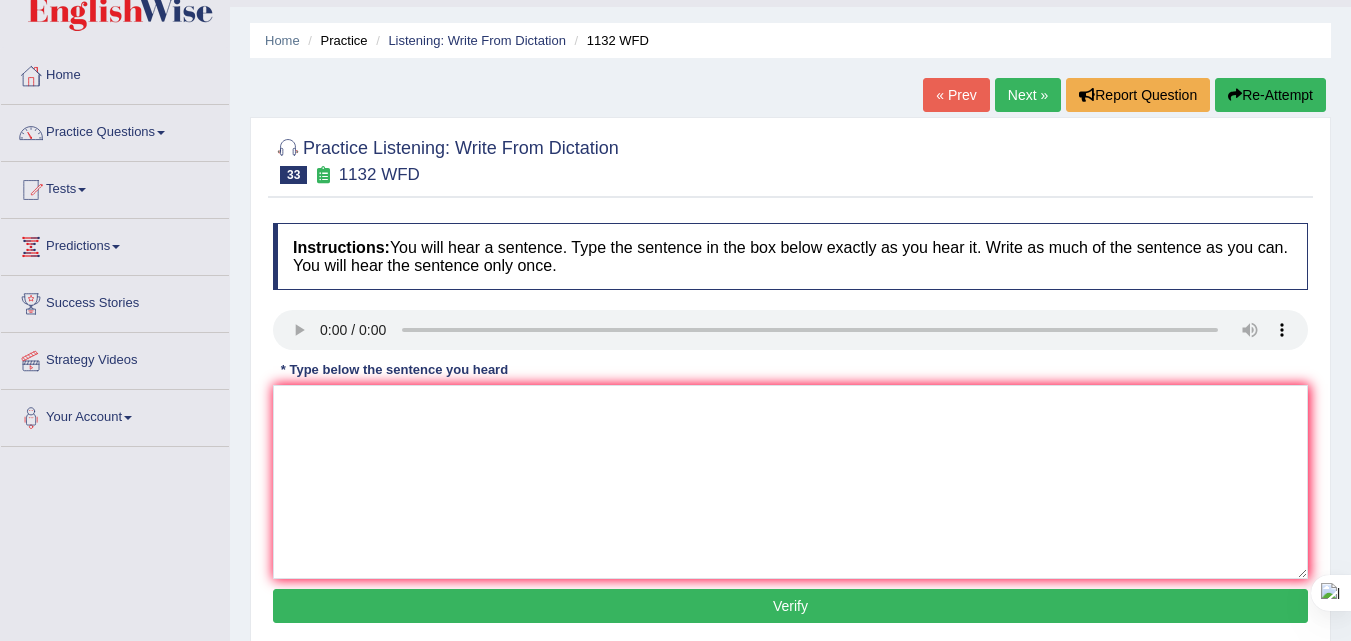scroll, scrollTop: 100, scrollLeft: 0, axis: vertical 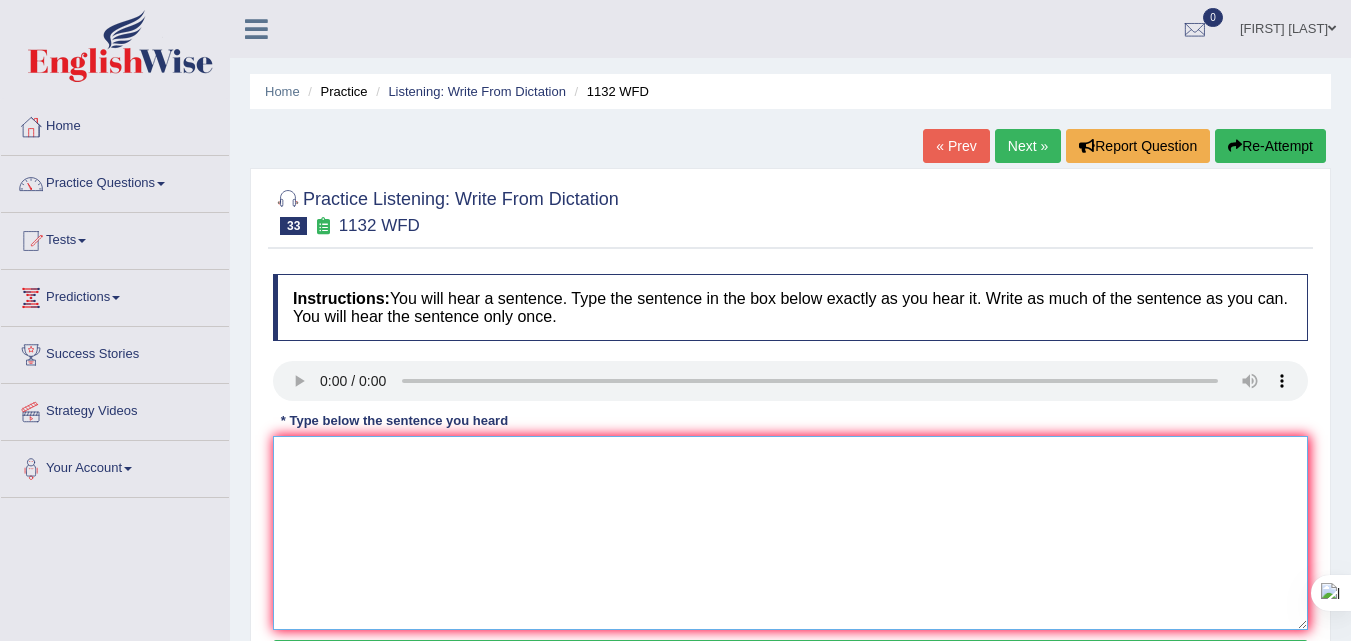 click at bounding box center (790, 533) 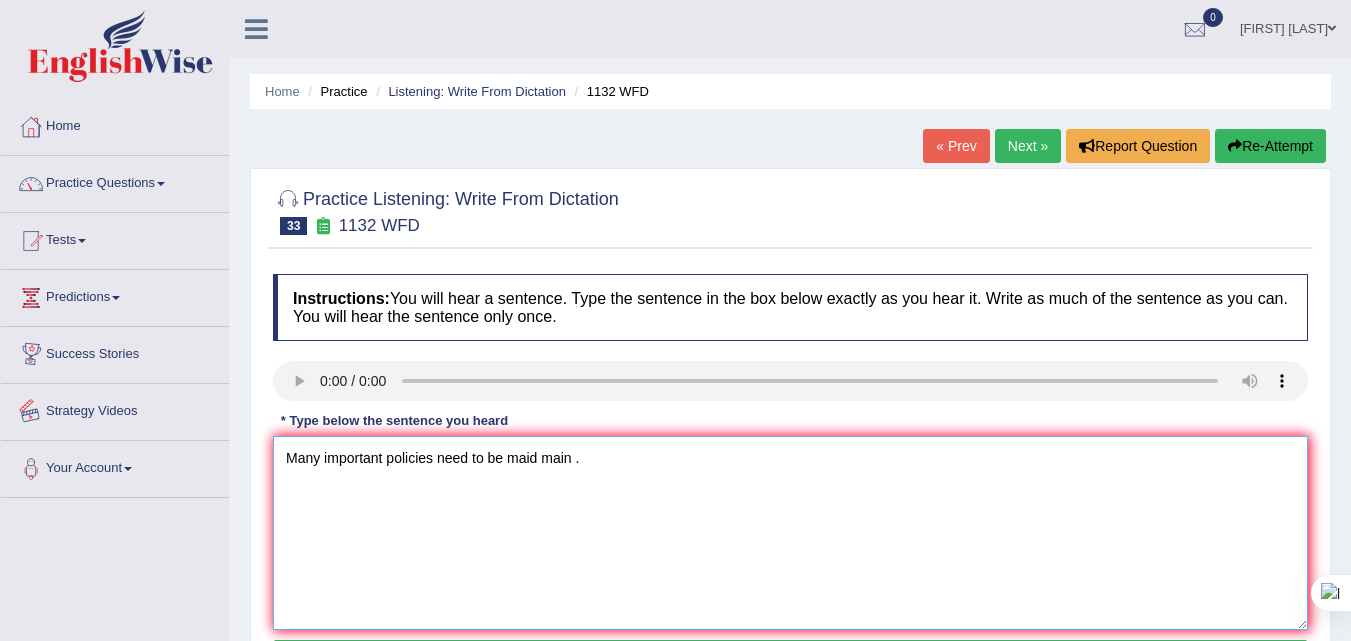scroll, scrollTop: 100, scrollLeft: 0, axis: vertical 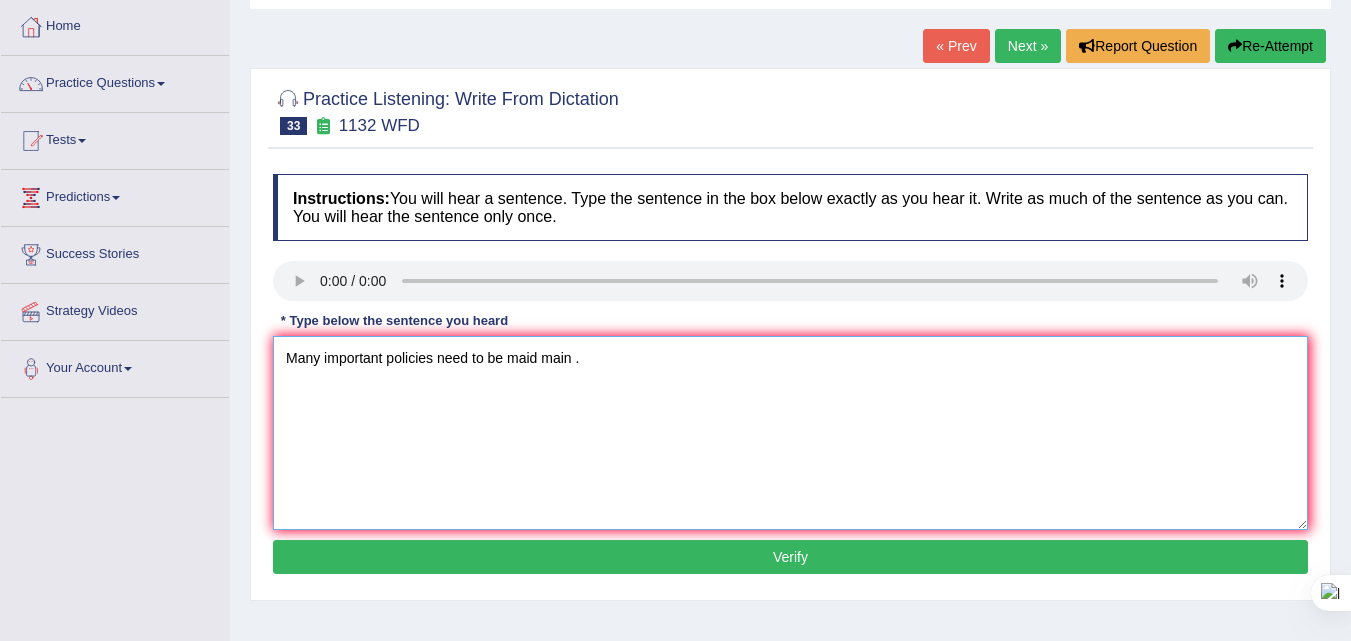 type on "Many important policies need to be maid main ." 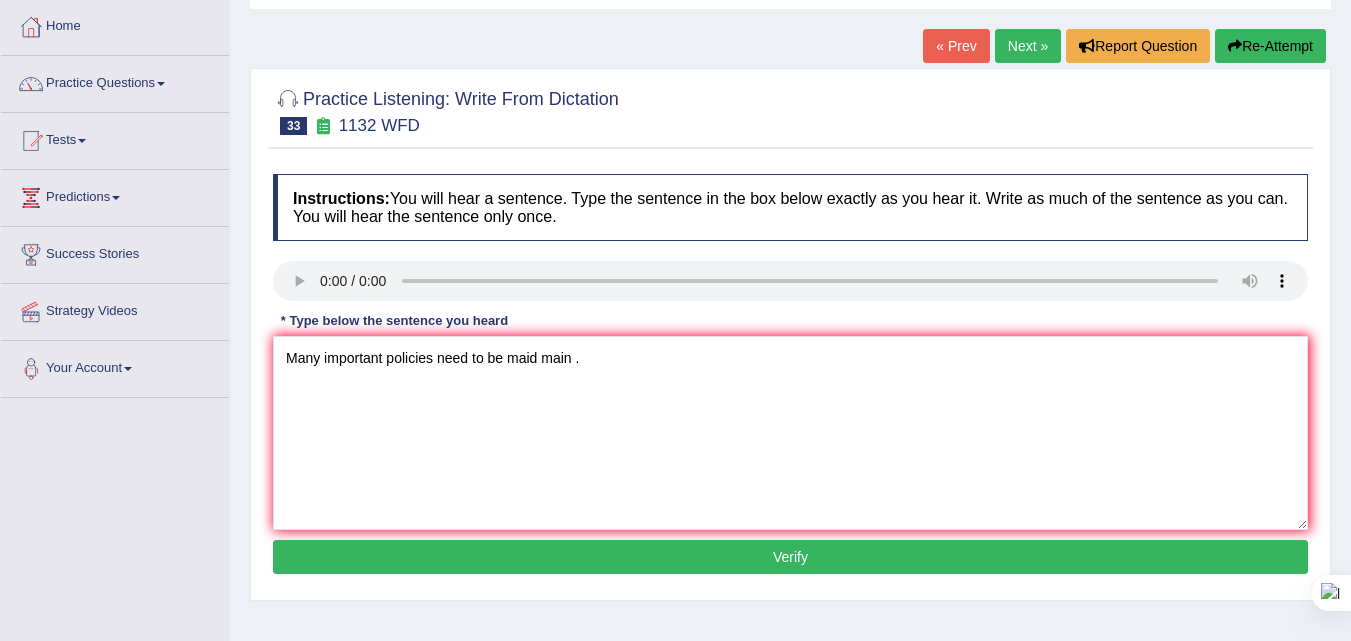 click on "Verify" at bounding box center [790, 557] 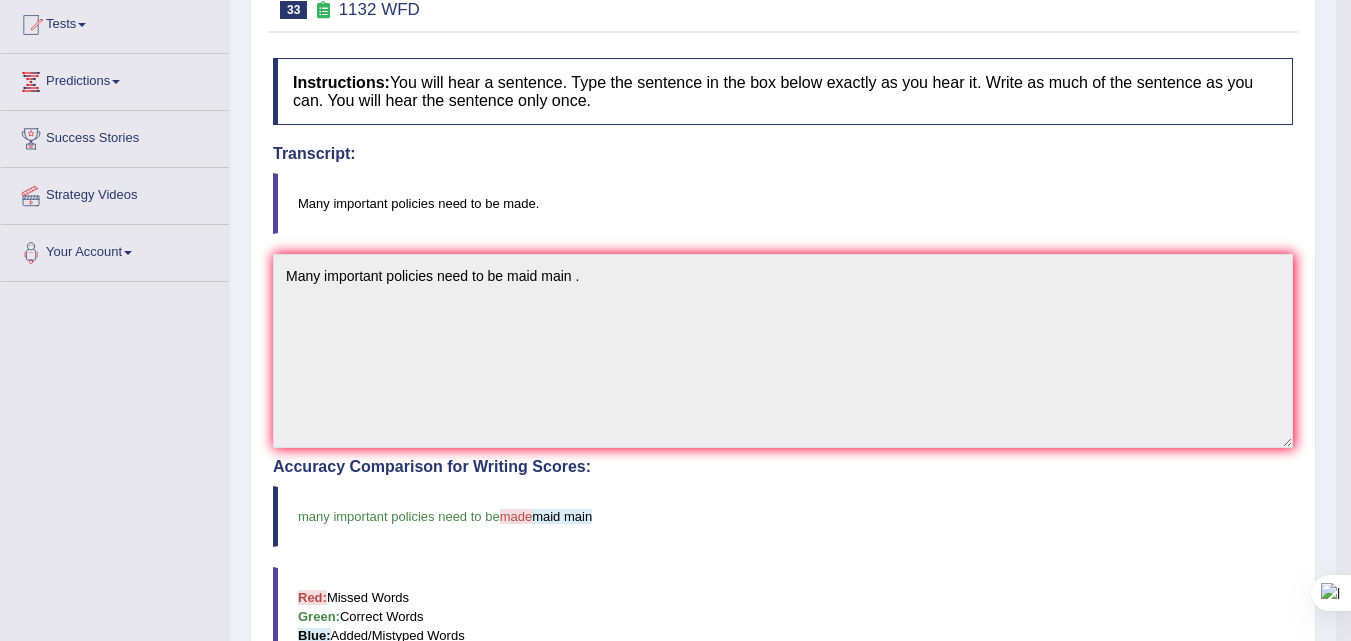 scroll, scrollTop: 0, scrollLeft: 0, axis: both 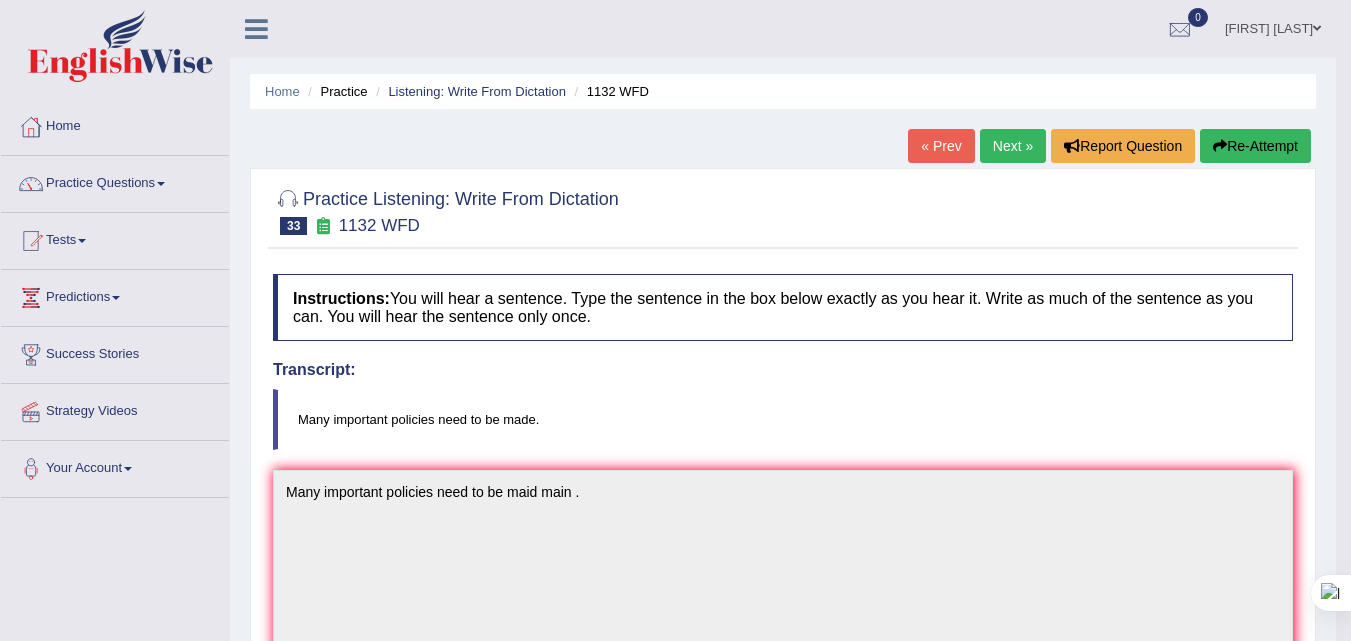 click on "Next »" at bounding box center [1013, 146] 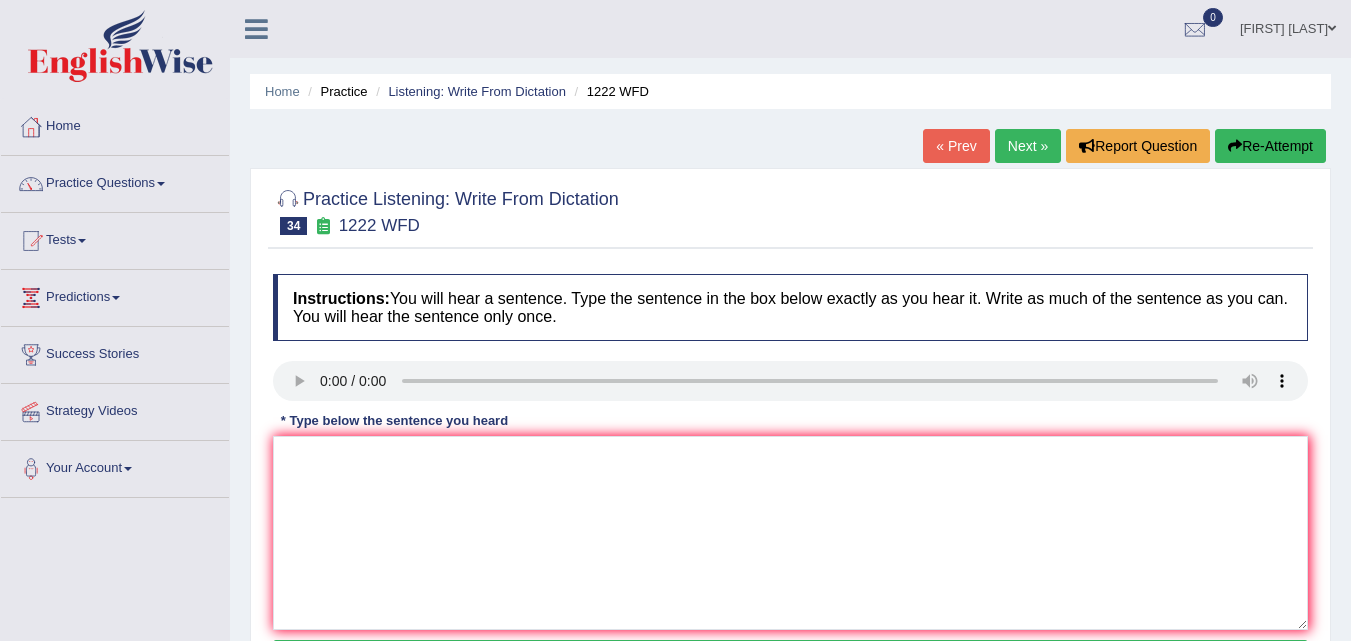 scroll, scrollTop: 0, scrollLeft: 0, axis: both 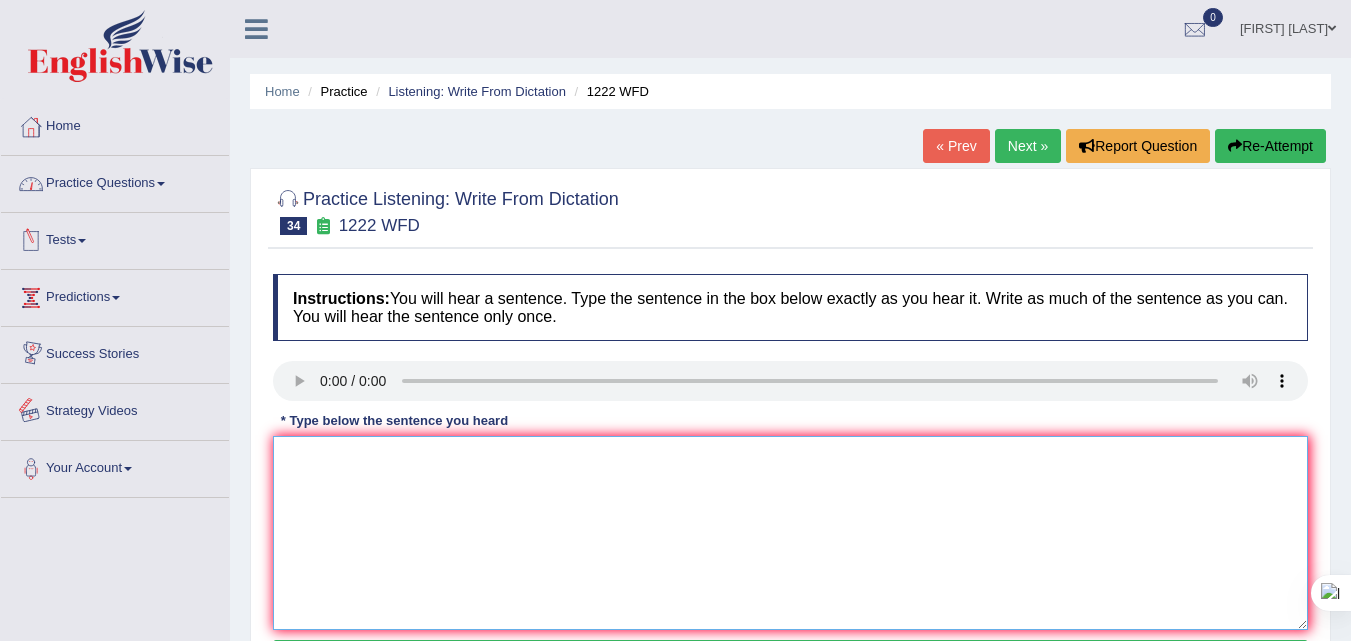 click at bounding box center (790, 533) 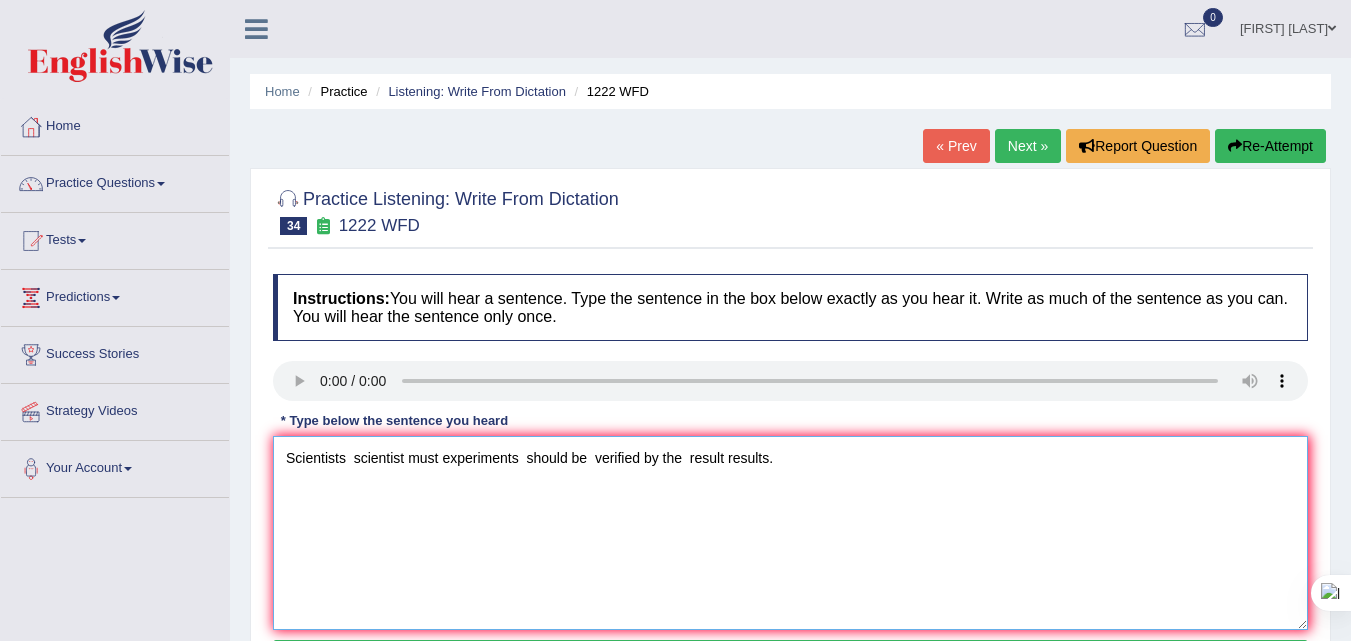 click on "Scientists  scientist must experiments  should be  verified by the  result results." at bounding box center (790, 533) 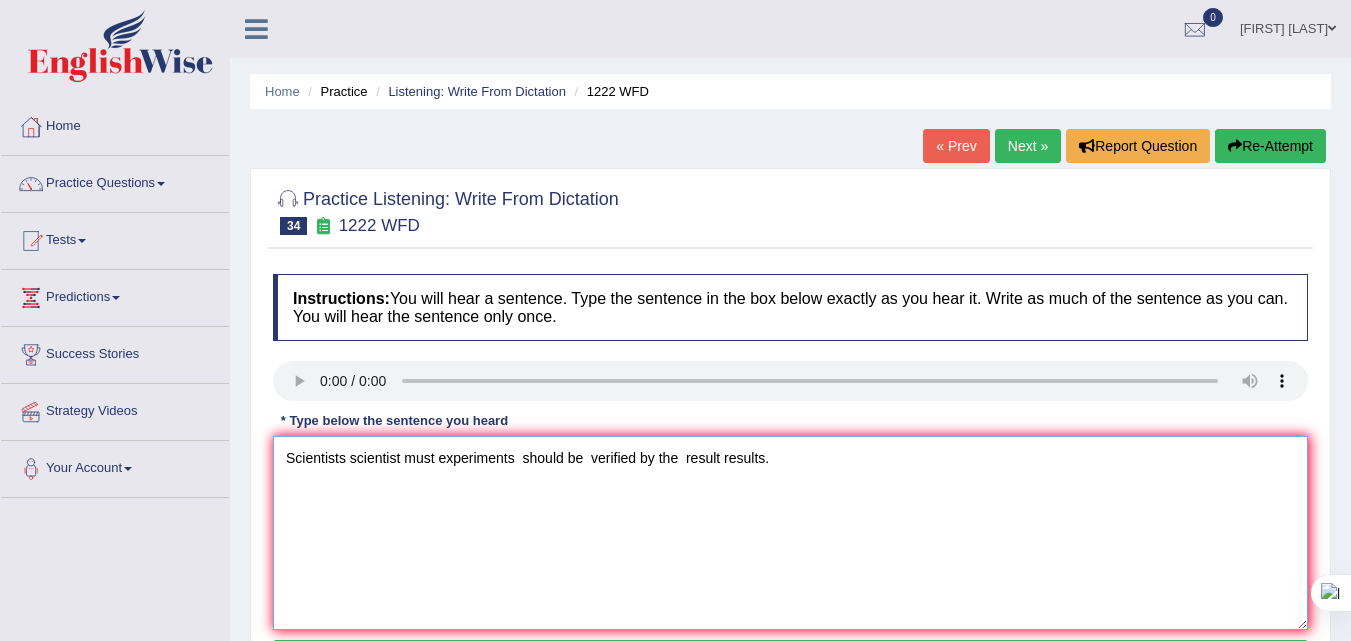click on "Scientists scientist must experiments  should be  verified by the  result results." at bounding box center [790, 533] 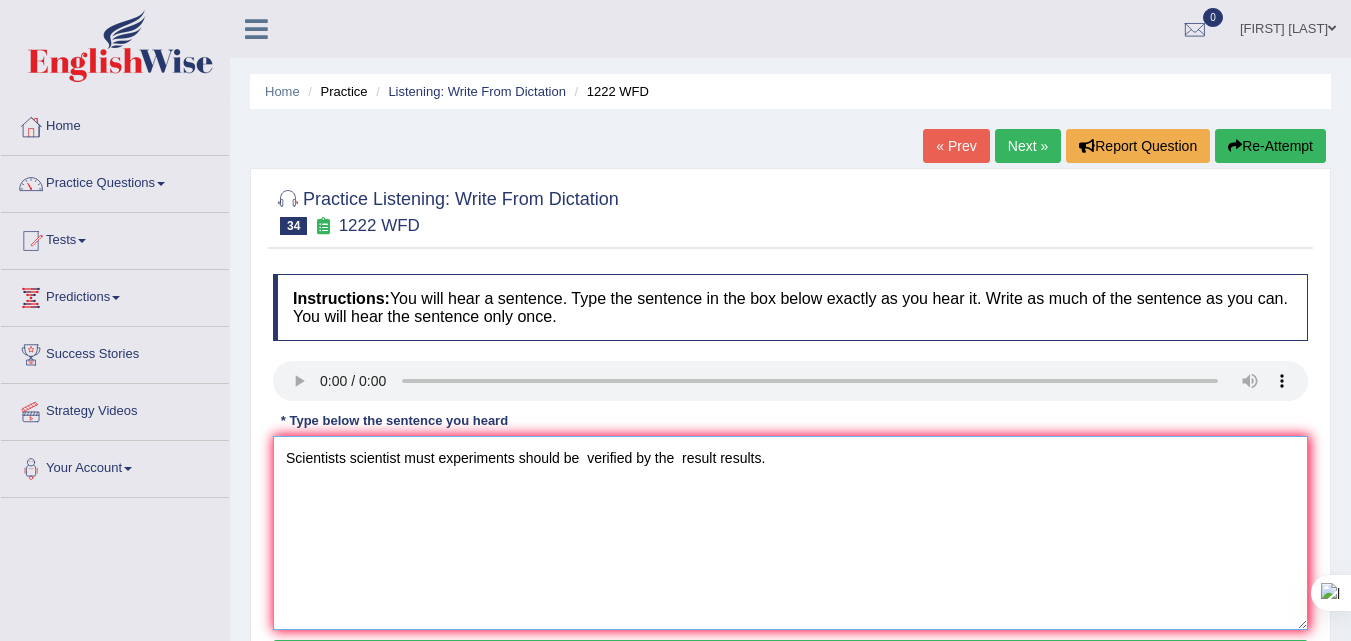 click on "Scientists scientist must experiments should be  verified by the  result results." at bounding box center [790, 533] 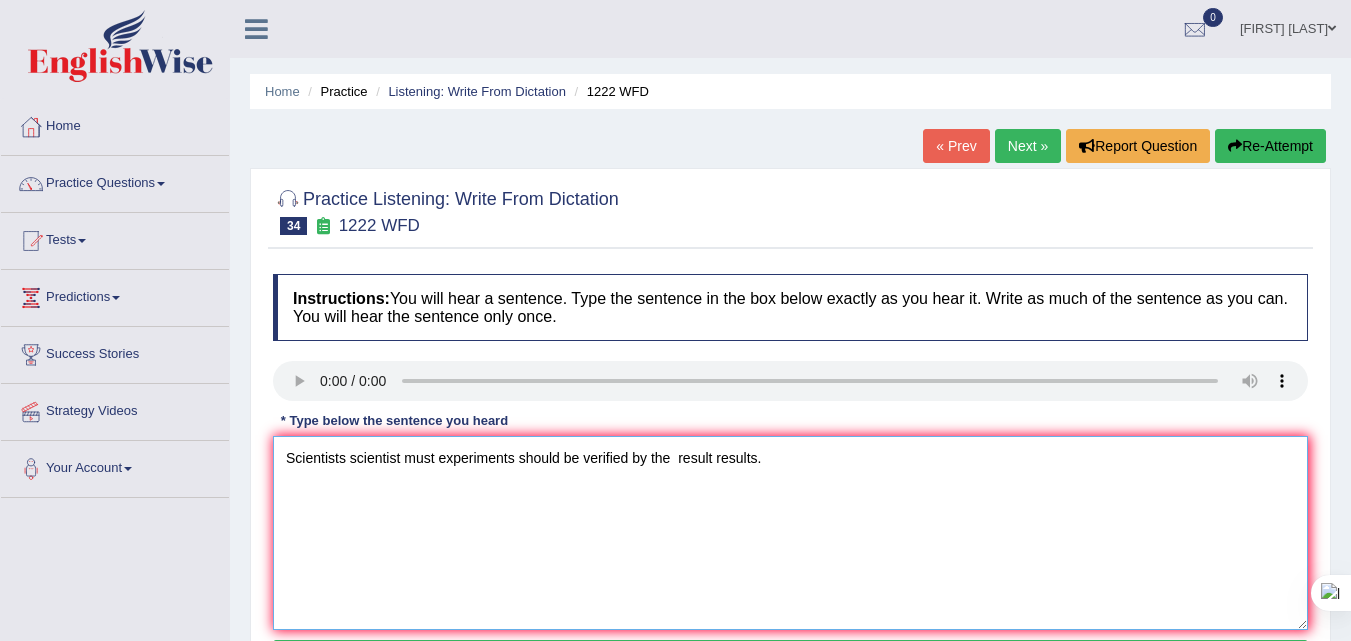 click on "Scientists scientist must experiments should be verified by the  result results." at bounding box center [790, 533] 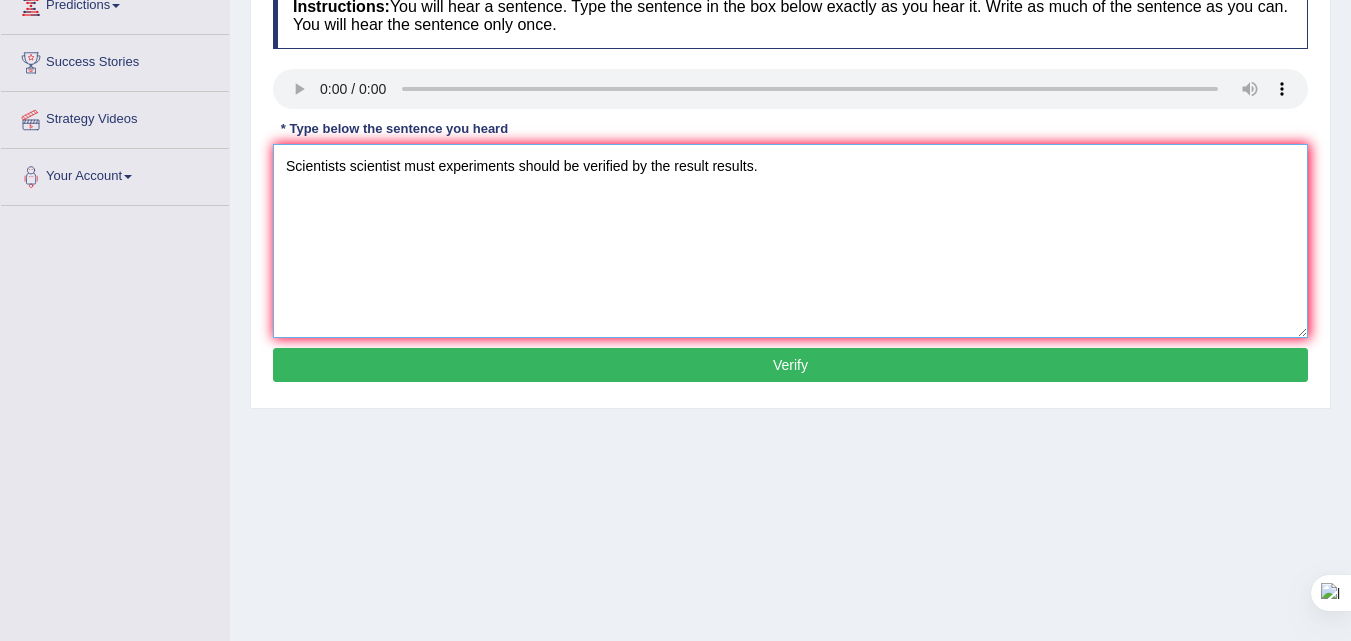 scroll, scrollTop: 300, scrollLeft: 0, axis: vertical 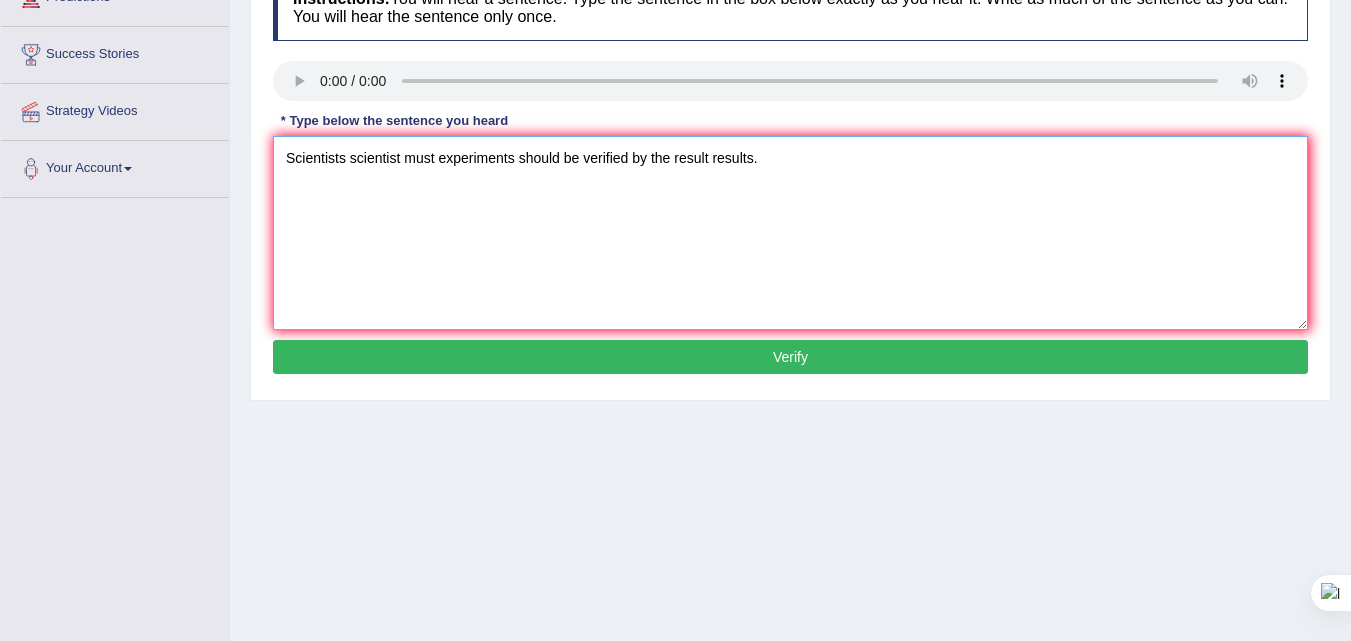 type on "Scientists scientist must experiments should be verified by the result results." 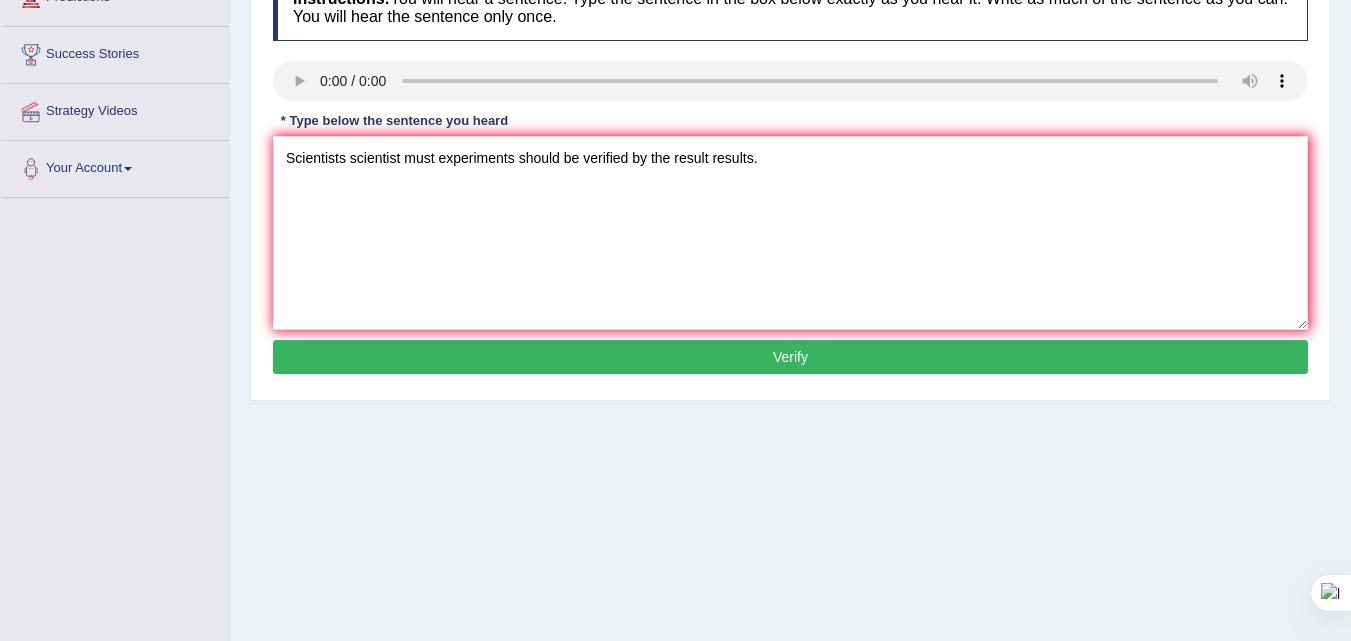 click on "Verify" at bounding box center (790, 357) 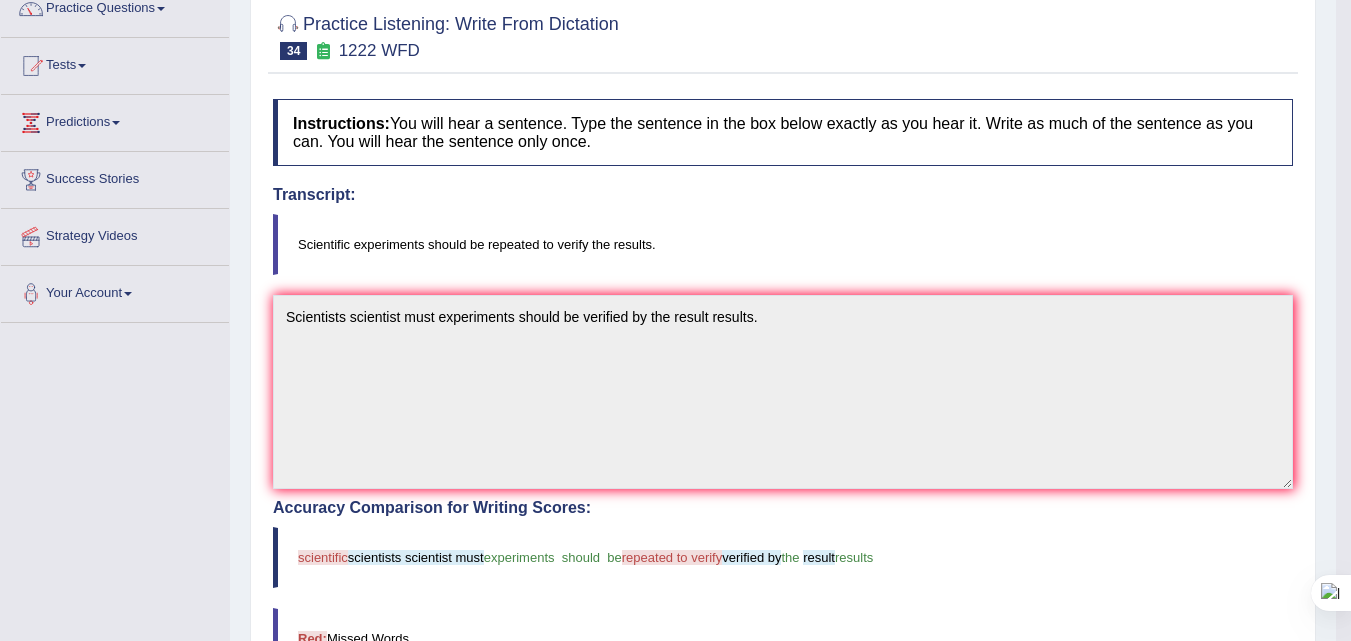 scroll, scrollTop: 0, scrollLeft: 0, axis: both 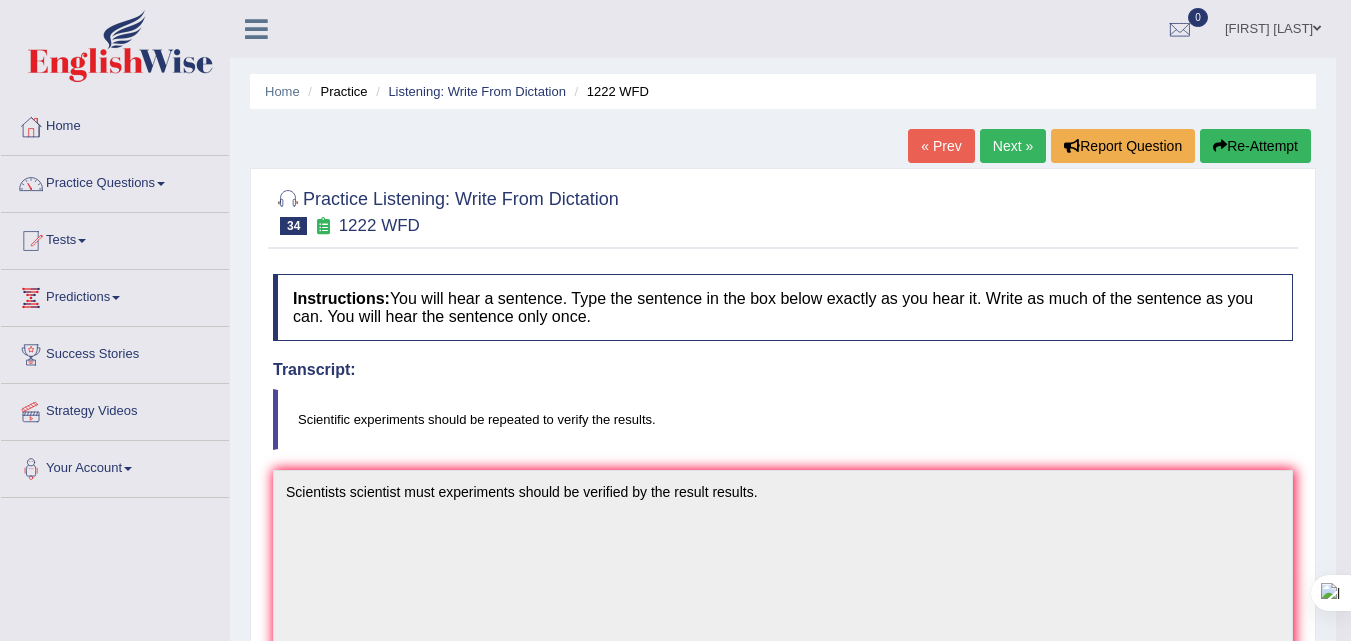 click on "Next »" at bounding box center [1013, 146] 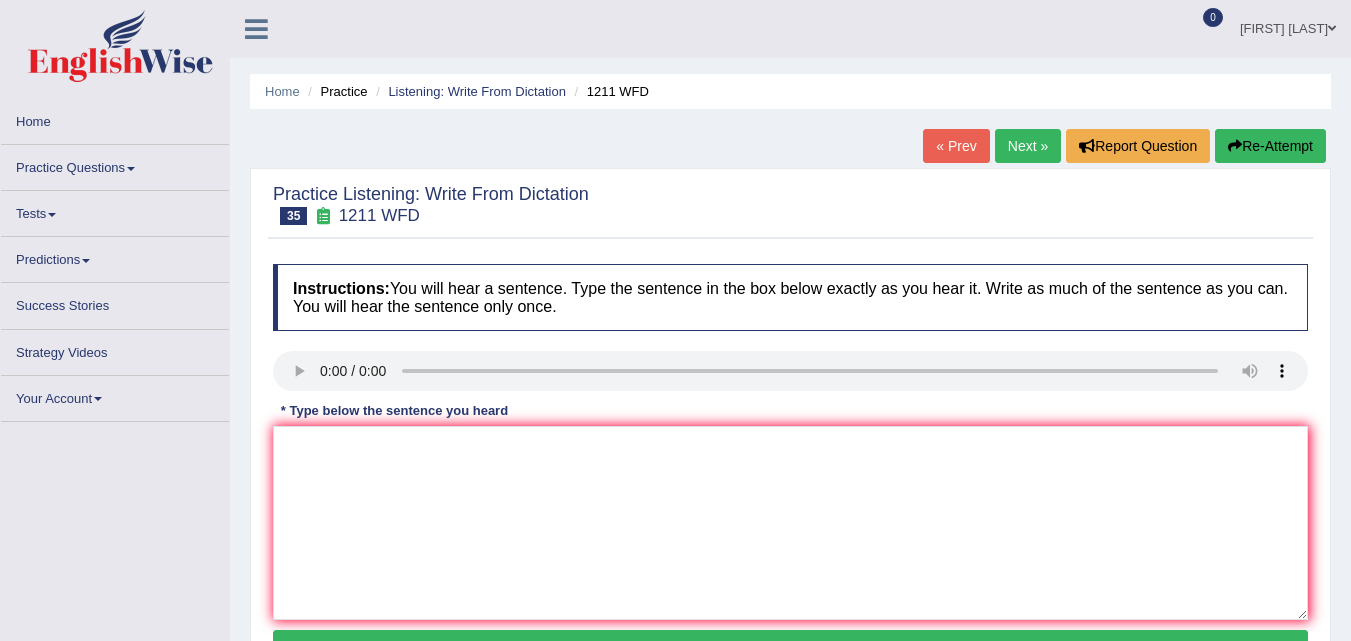 scroll, scrollTop: 0, scrollLeft: 0, axis: both 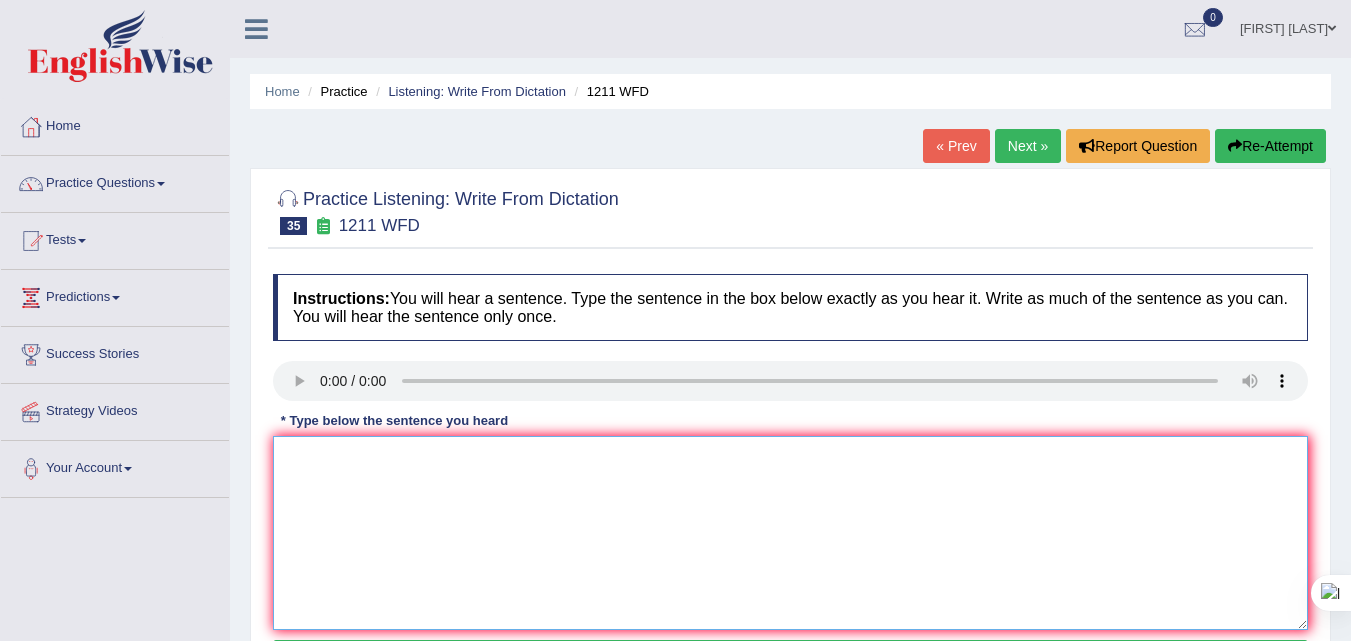 click at bounding box center [790, 533] 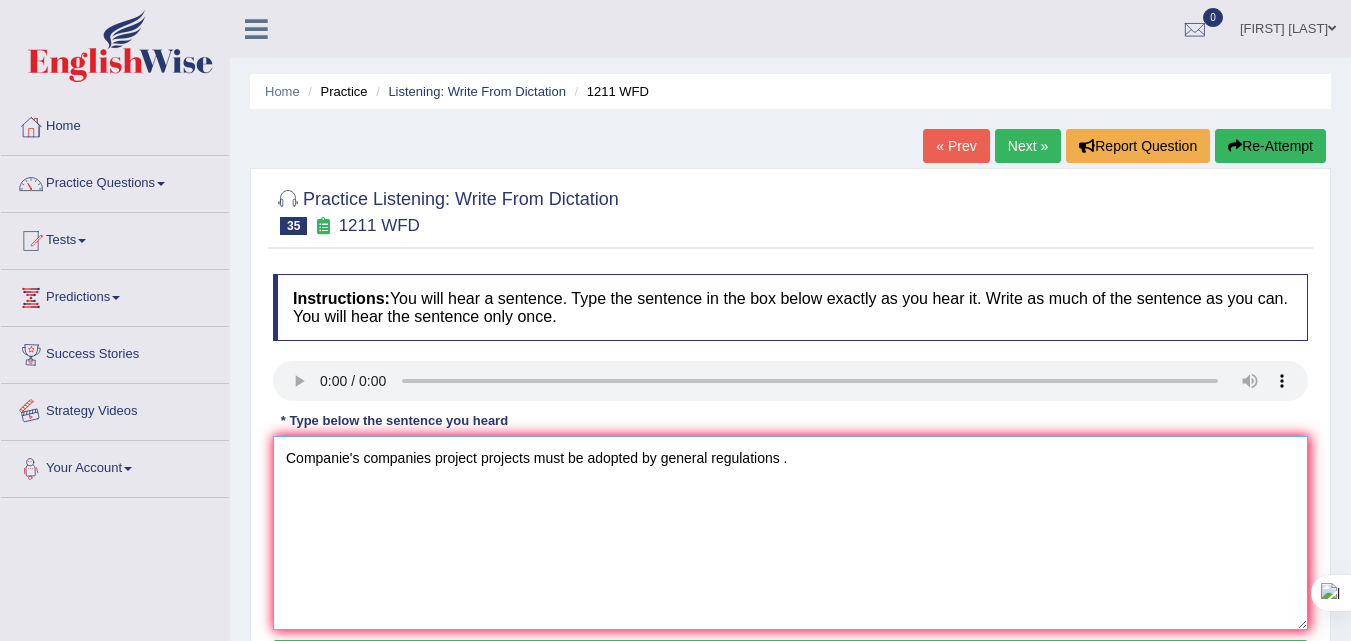 scroll, scrollTop: 200, scrollLeft: 0, axis: vertical 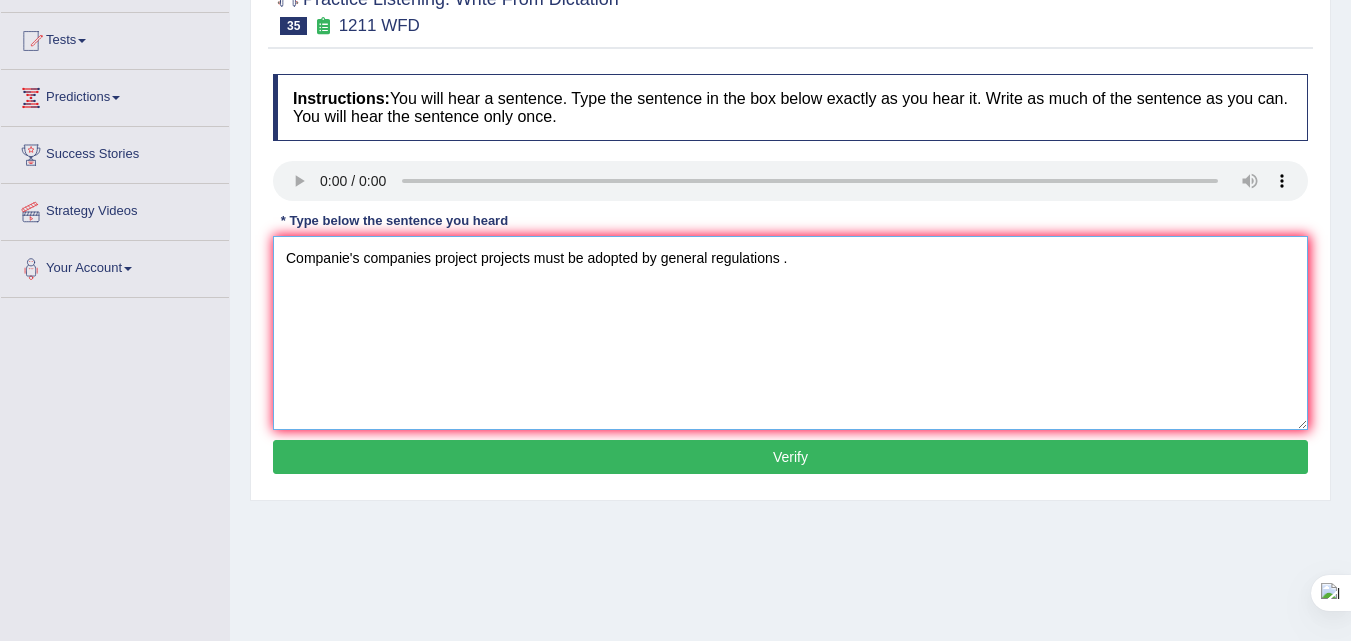 type on "Companie's companies project projects must be adopted by general regulations ." 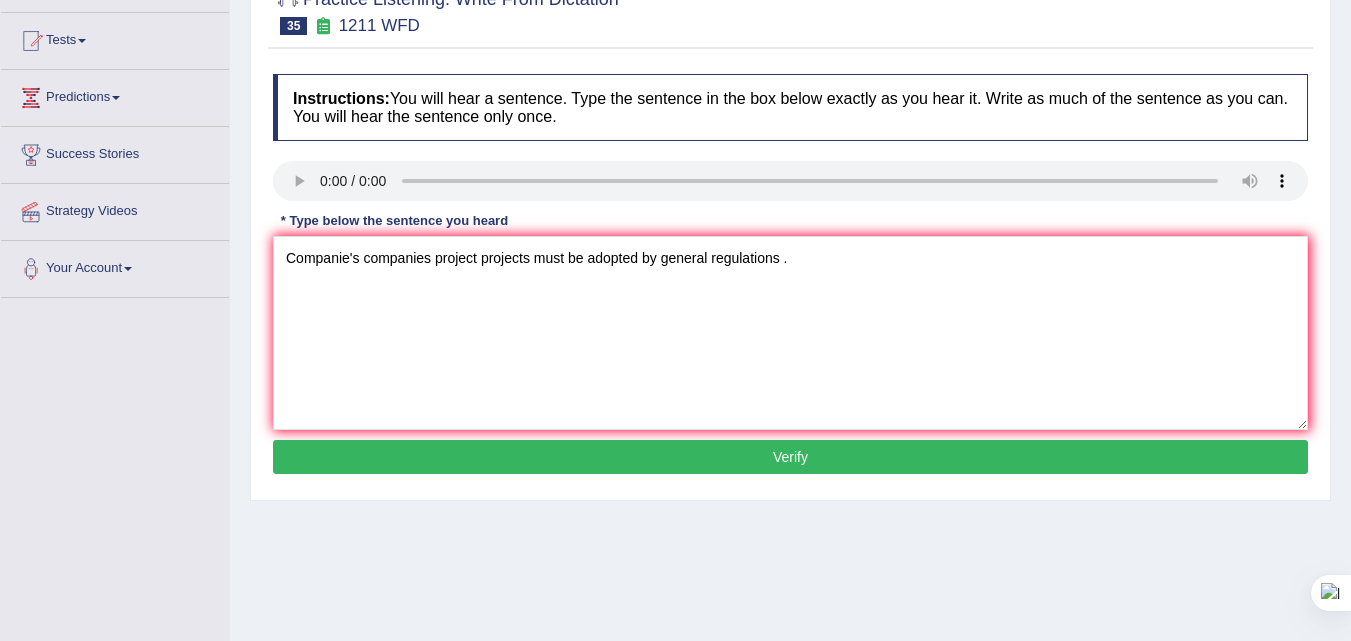 click on "Verify" at bounding box center (790, 457) 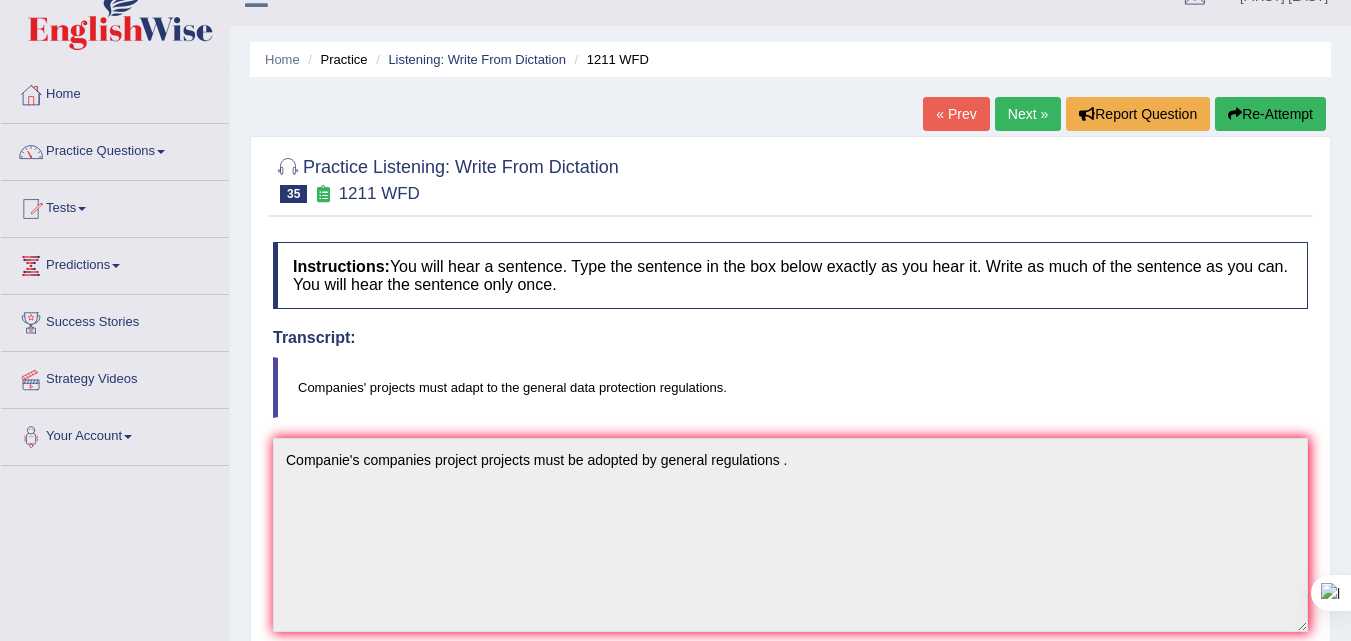 scroll, scrollTop: 0, scrollLeft: 0, axis: both 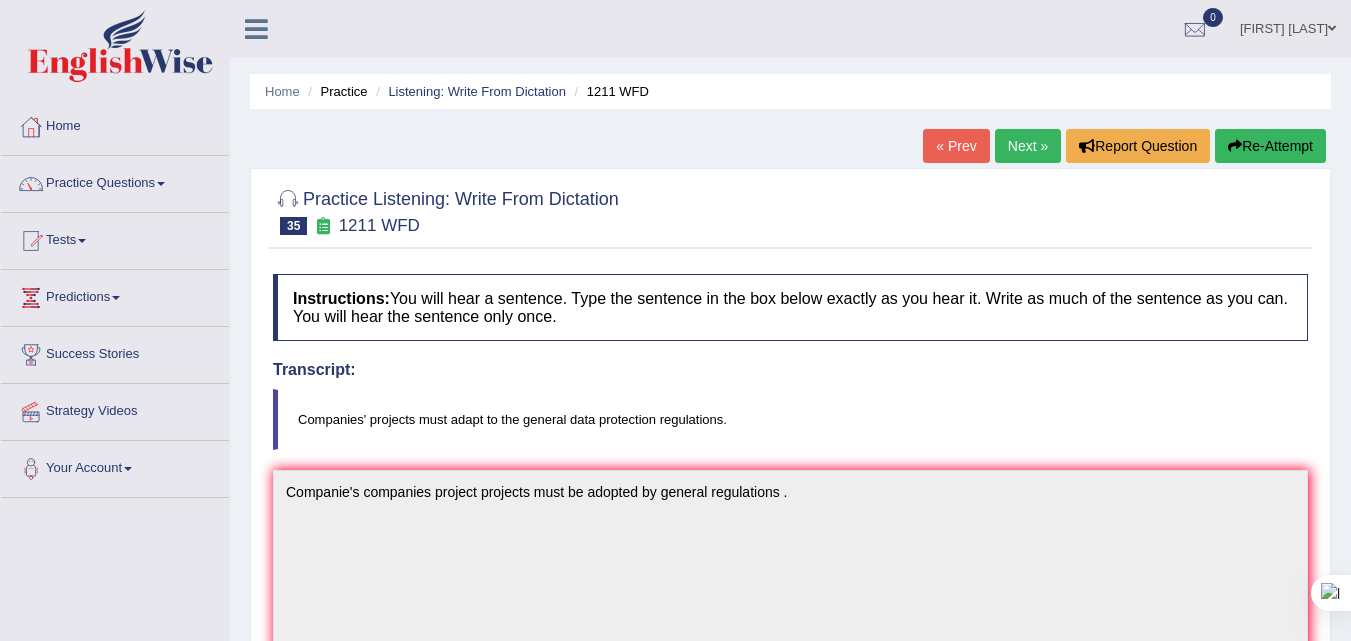 click on "Next »" at bounding box center (1028, 146) 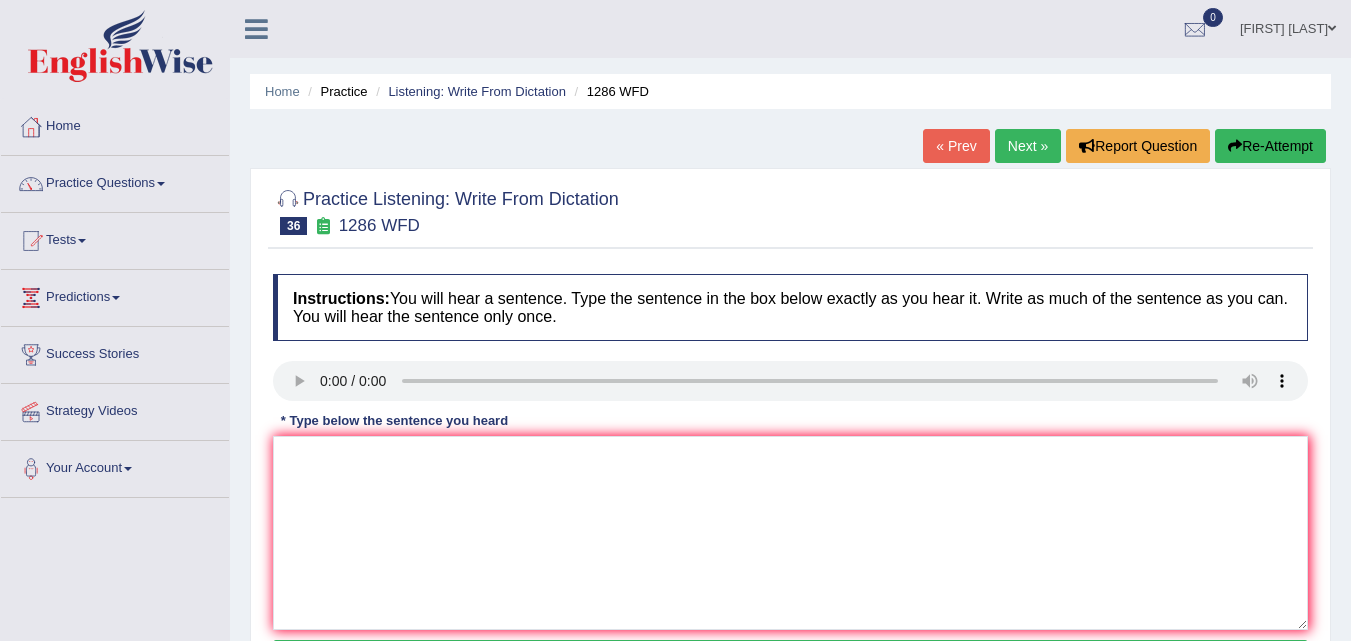 scroll, scrollTop: 0, scrollLeft: 0, axis: both 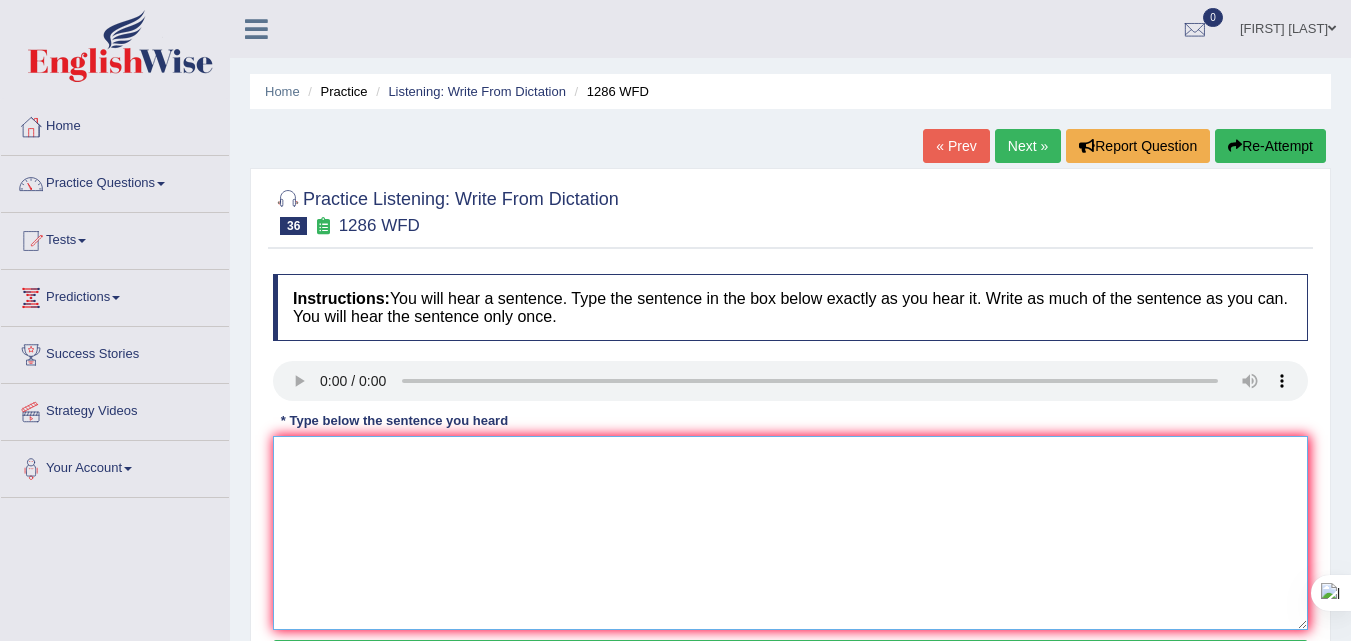 click at bounding box center (790, 533) 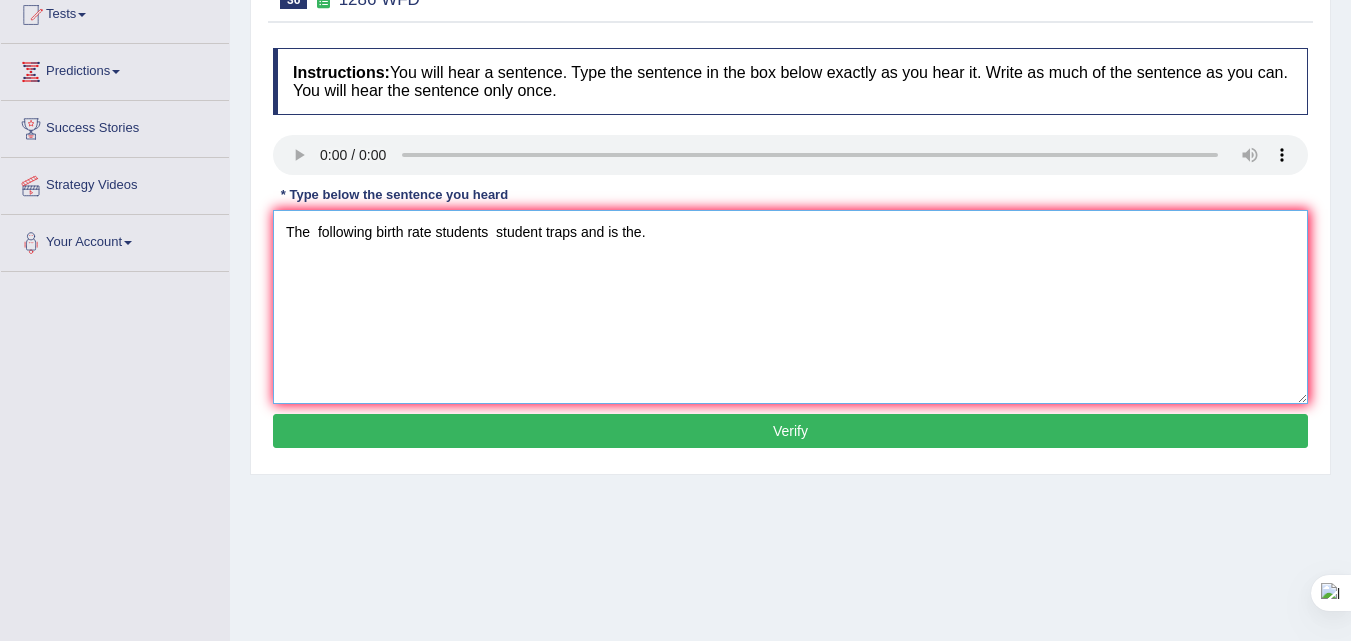 scroll, scrollTop: 300, scrollLeft: 0, axis: vertical 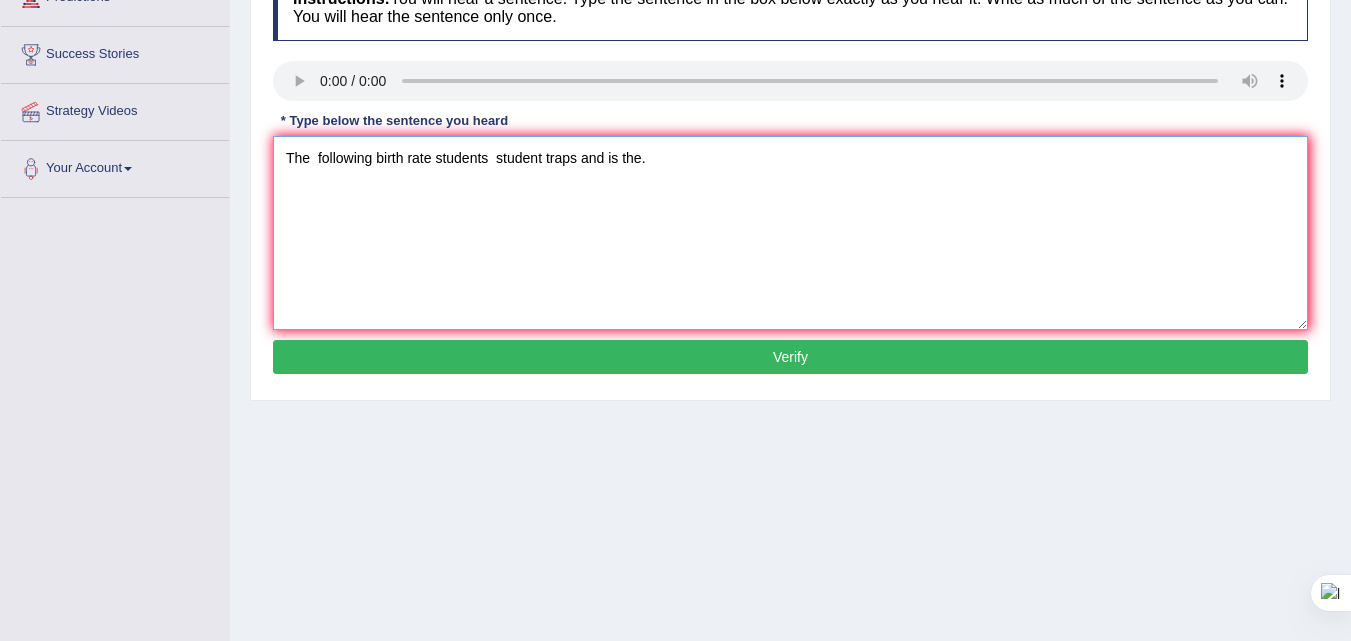 type on "The  following birth rate students  student traps and is the." 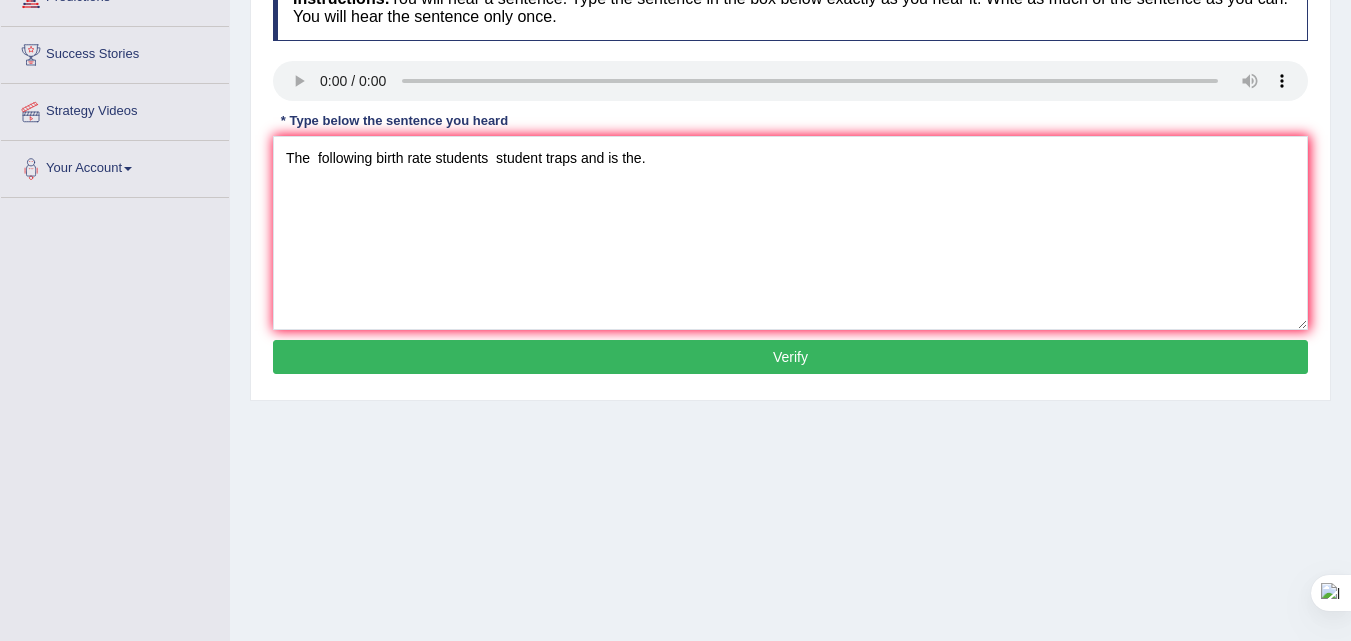 click on "Verify" at bounding box center [790, 357] 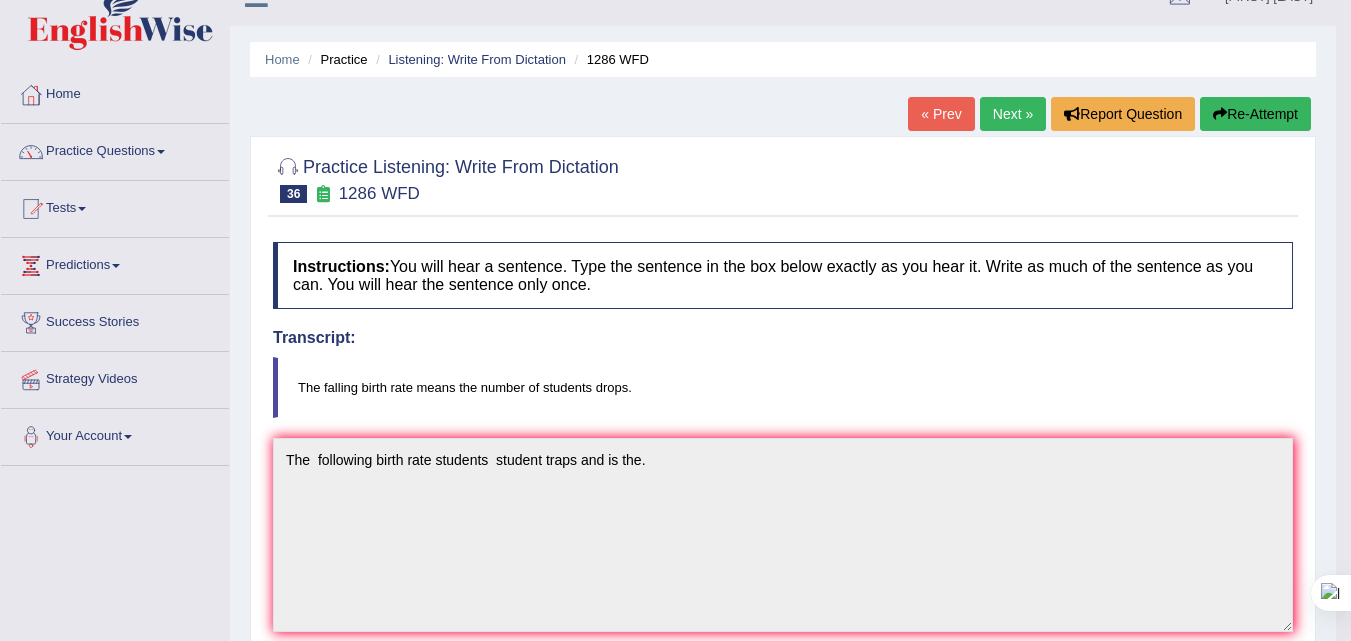 scroll, scrollTop: 0, scrollLeft: 0, axis: both 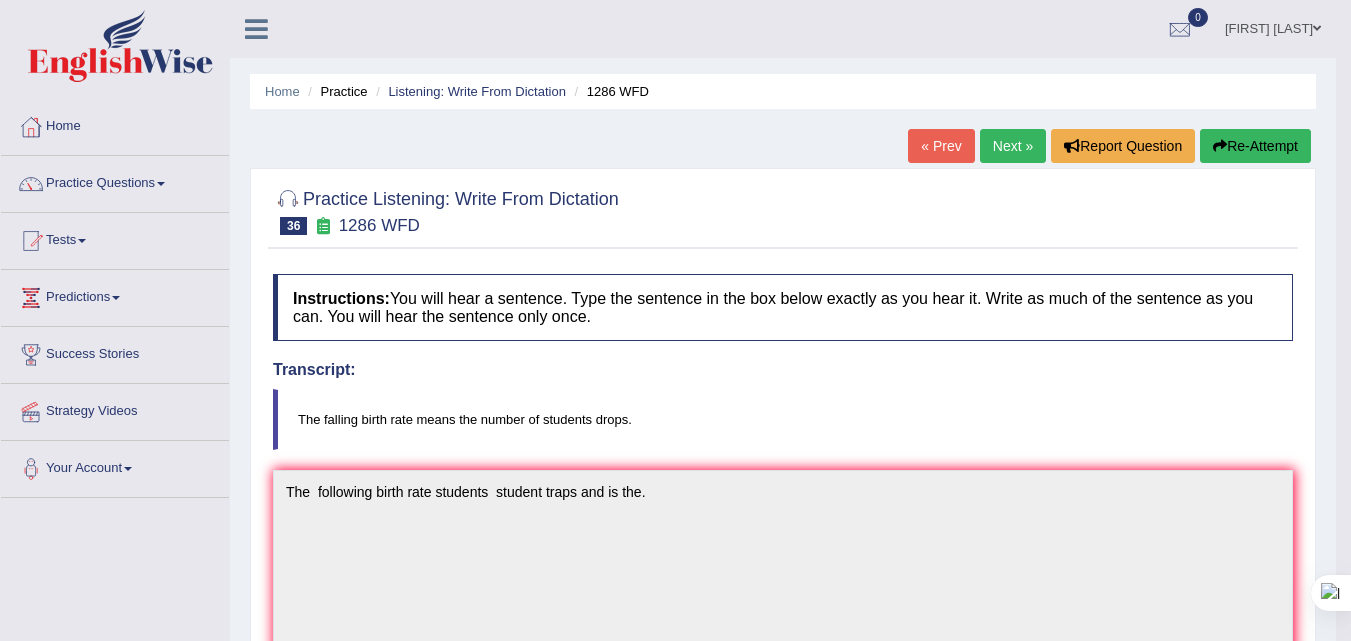 click on "Next »" at bounding box center (1013, 146) 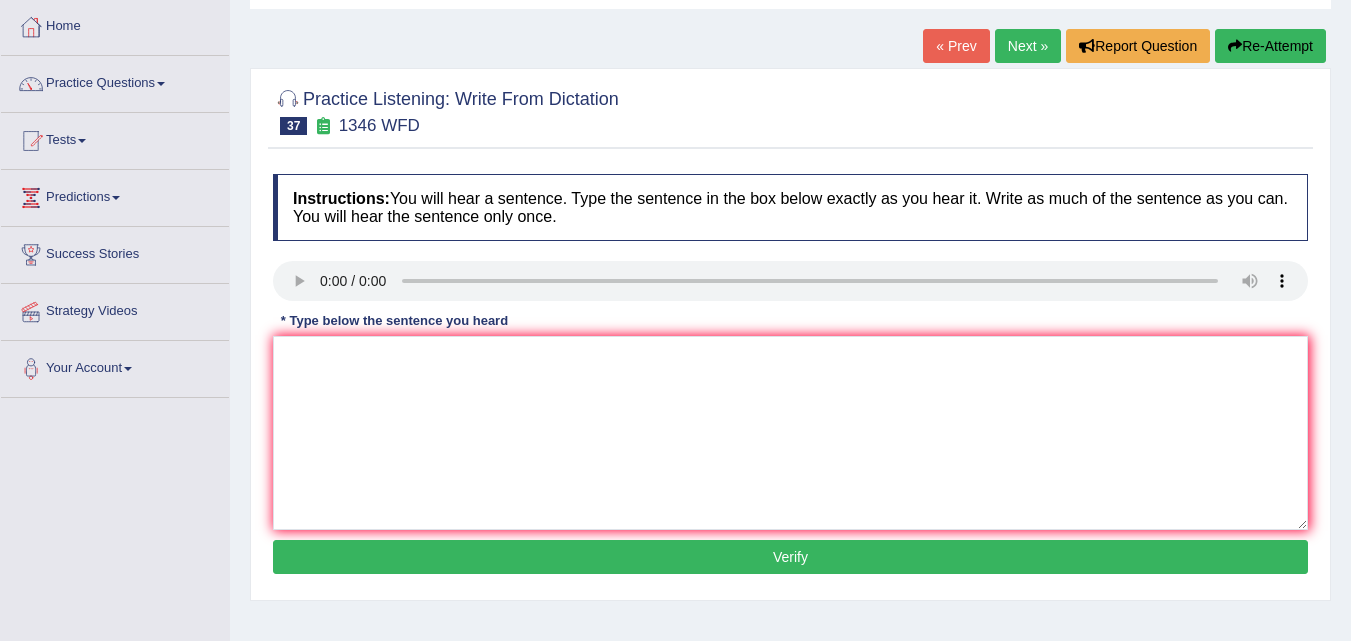scroll, scrollTop: 100, scrollLeft: 0, axis: vertical 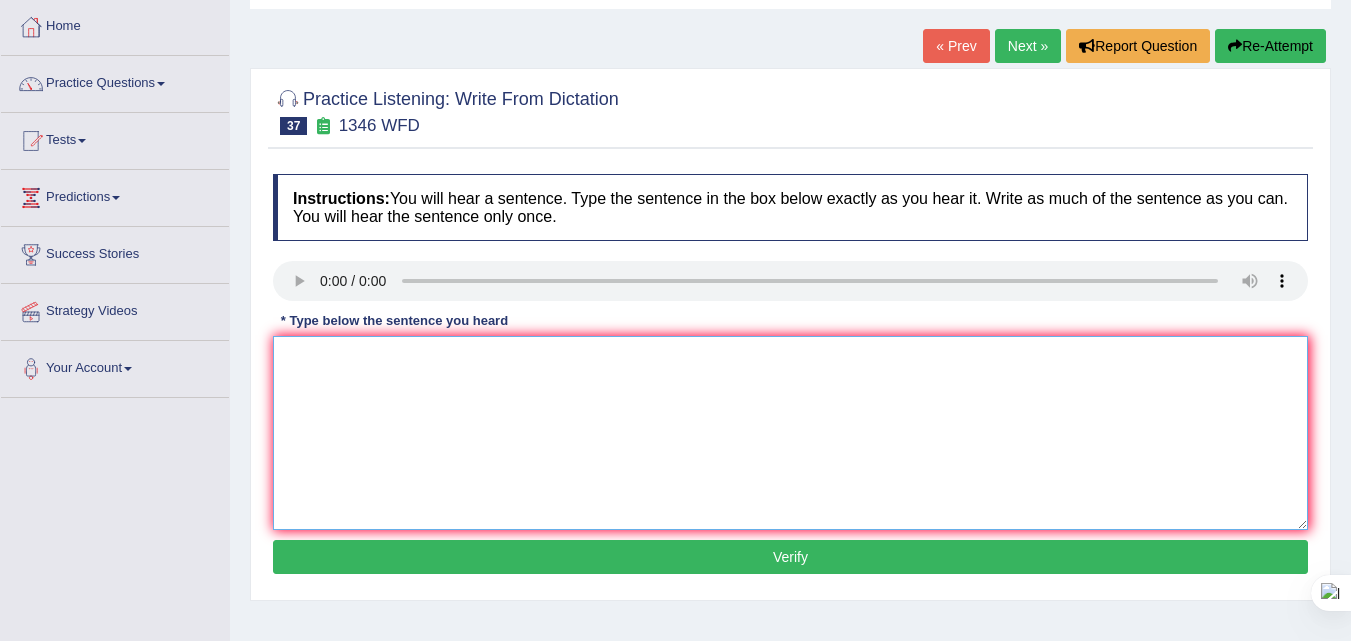 click at bounding box center (790, 433) 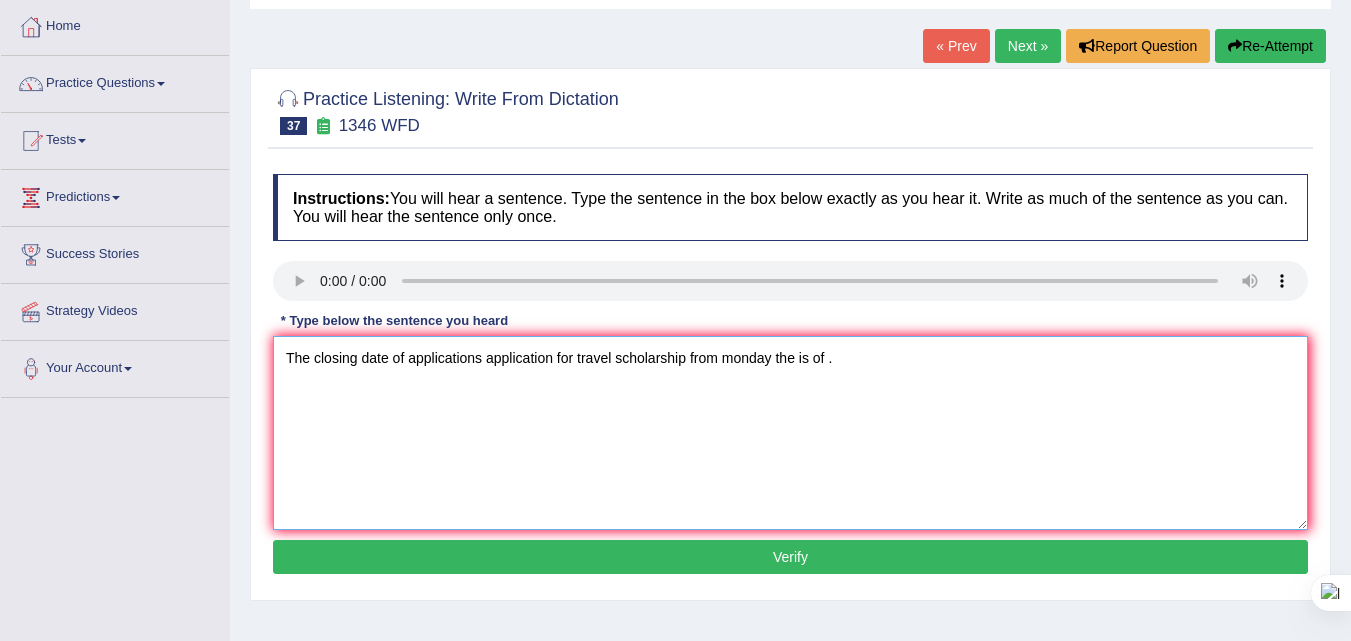 type on "The closing date of applications application for travel scholarship from monday the is of ." 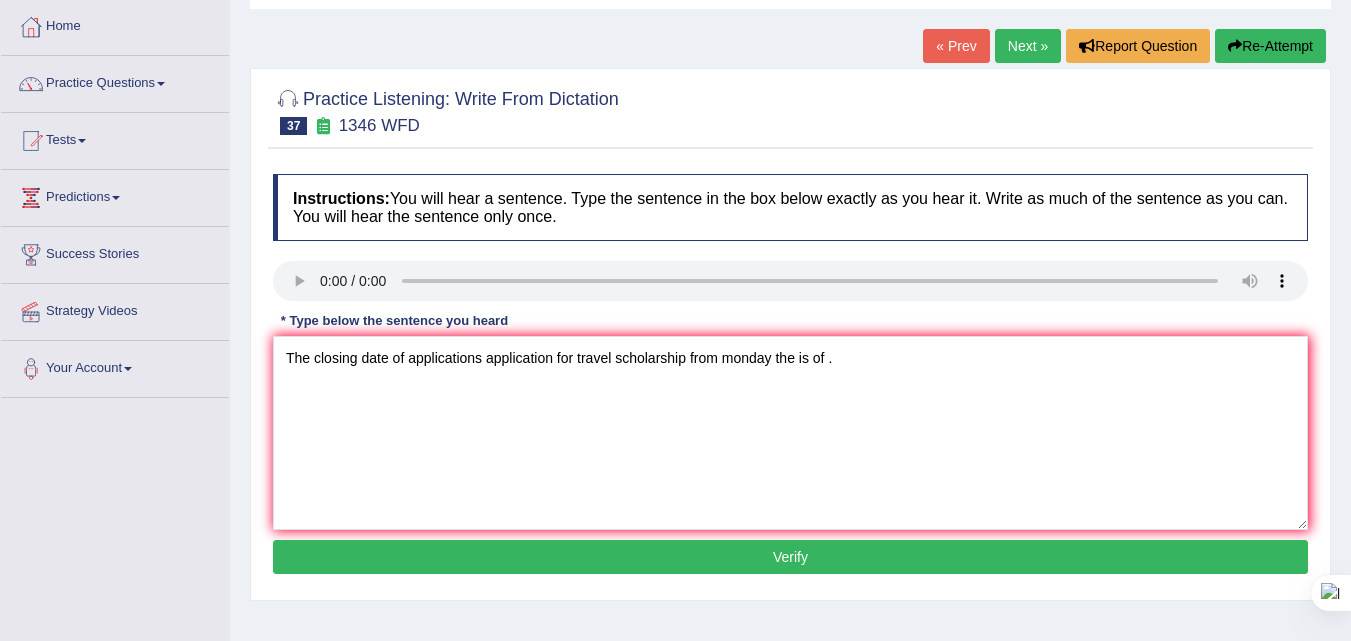 click on "Verify" at bounding box center (790, 557) 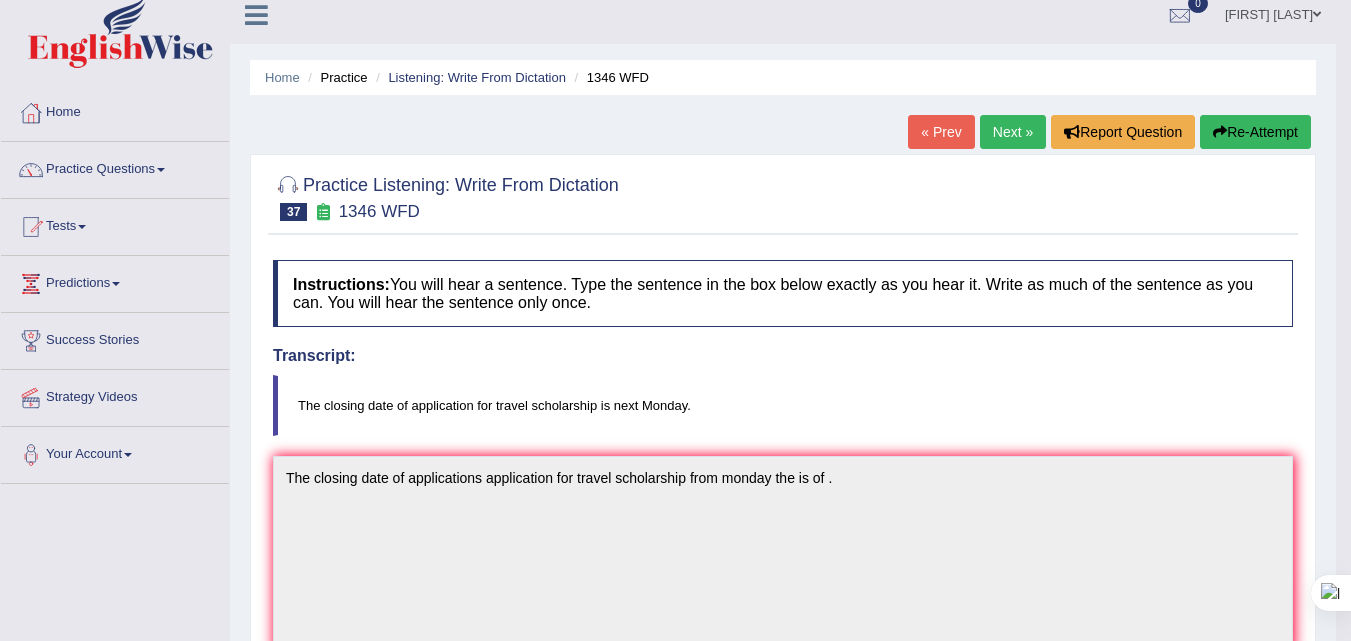 scroll, scrollTop: 0, scrollLeft: 0, axis: both 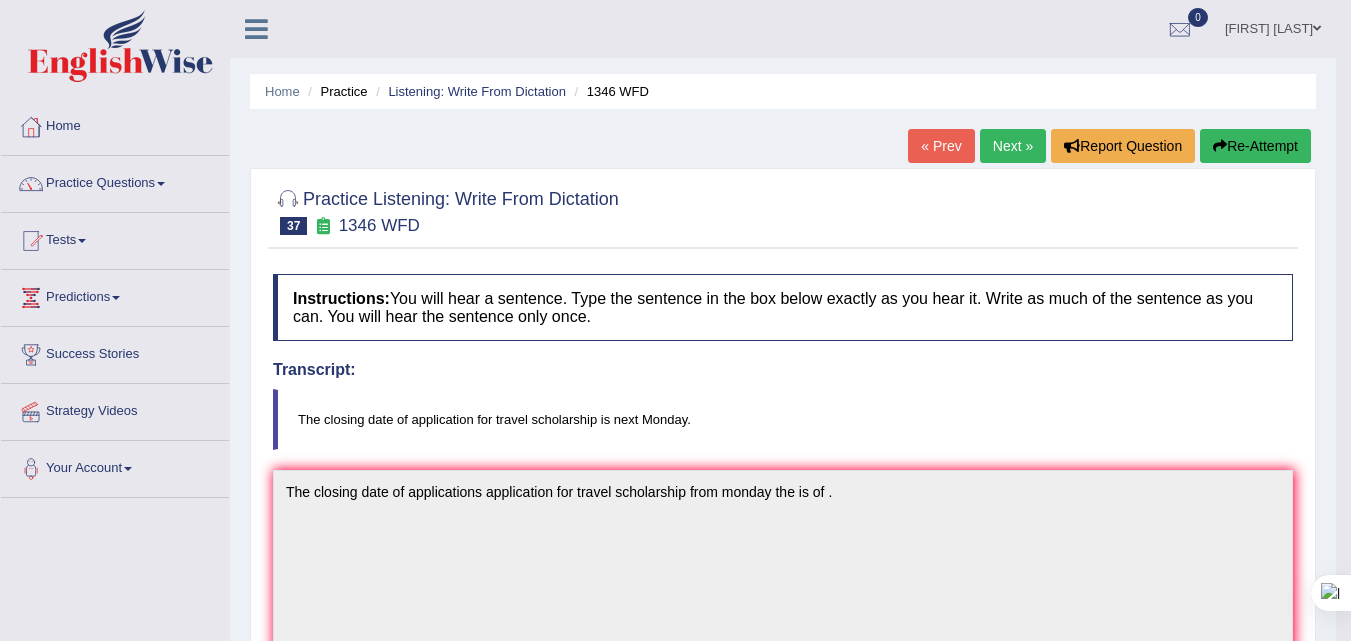 click on "Next »" at bounding box center [1013, 146] 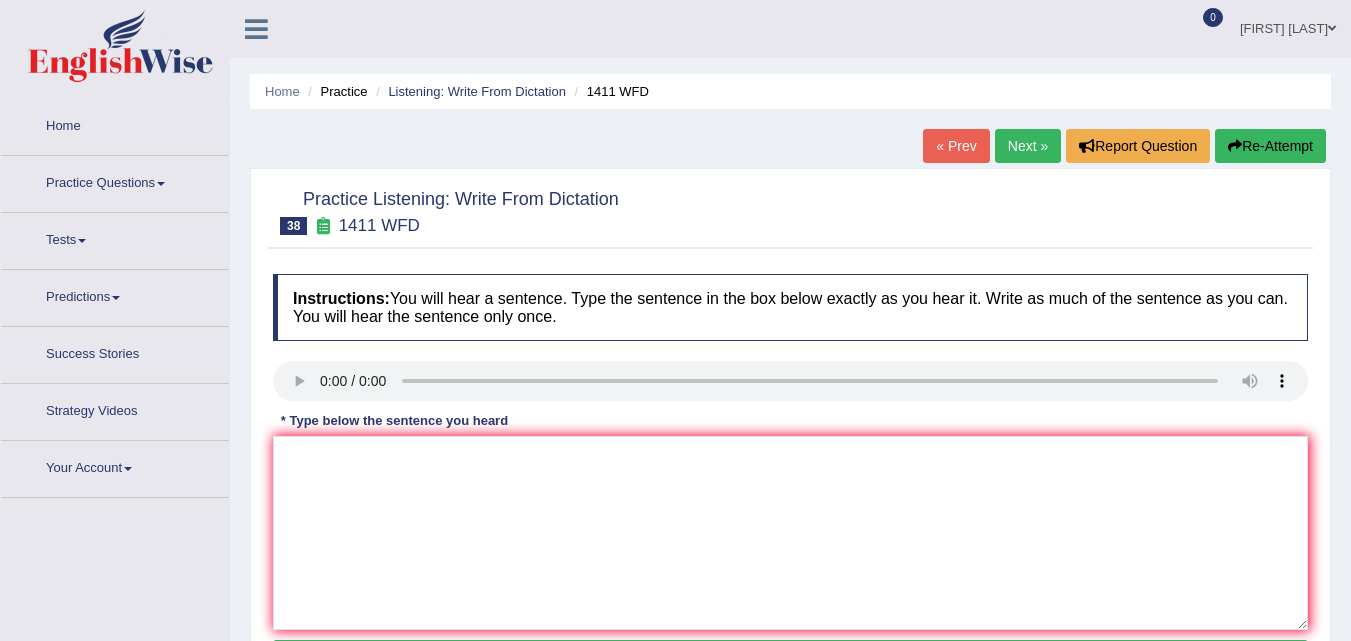 scroll, scrollTop: 0, scrollLeft: 0, axis: both 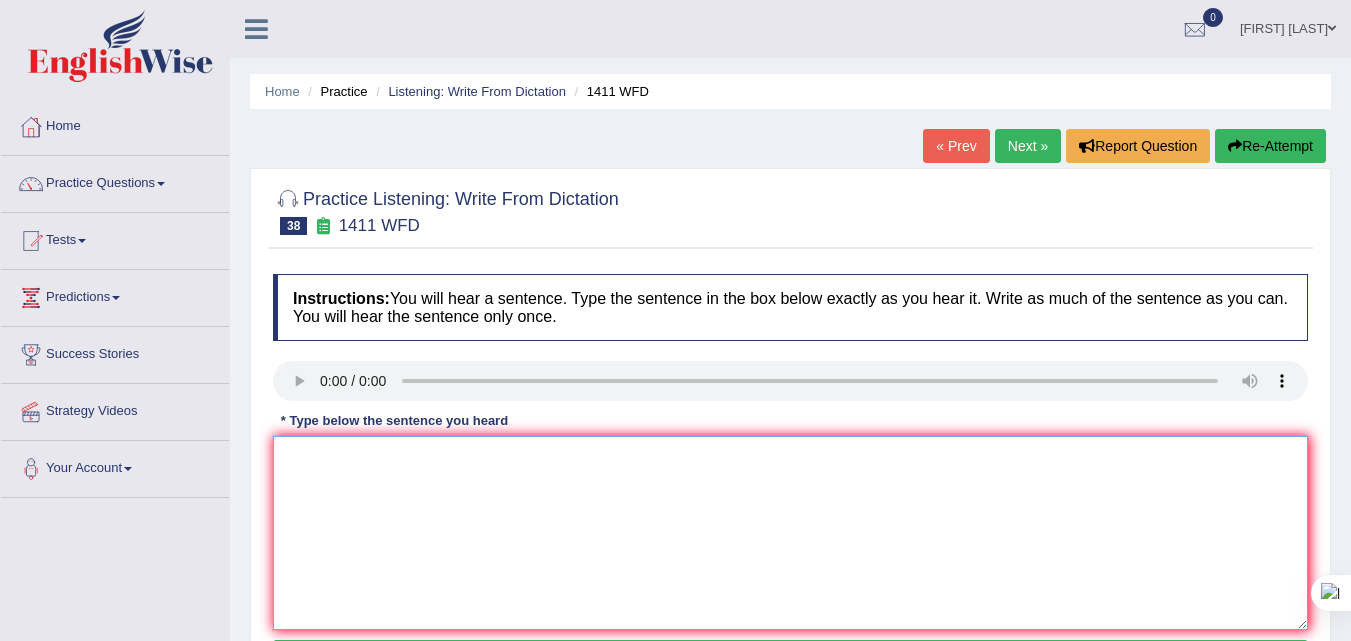 click at bounding box center (790, 533) 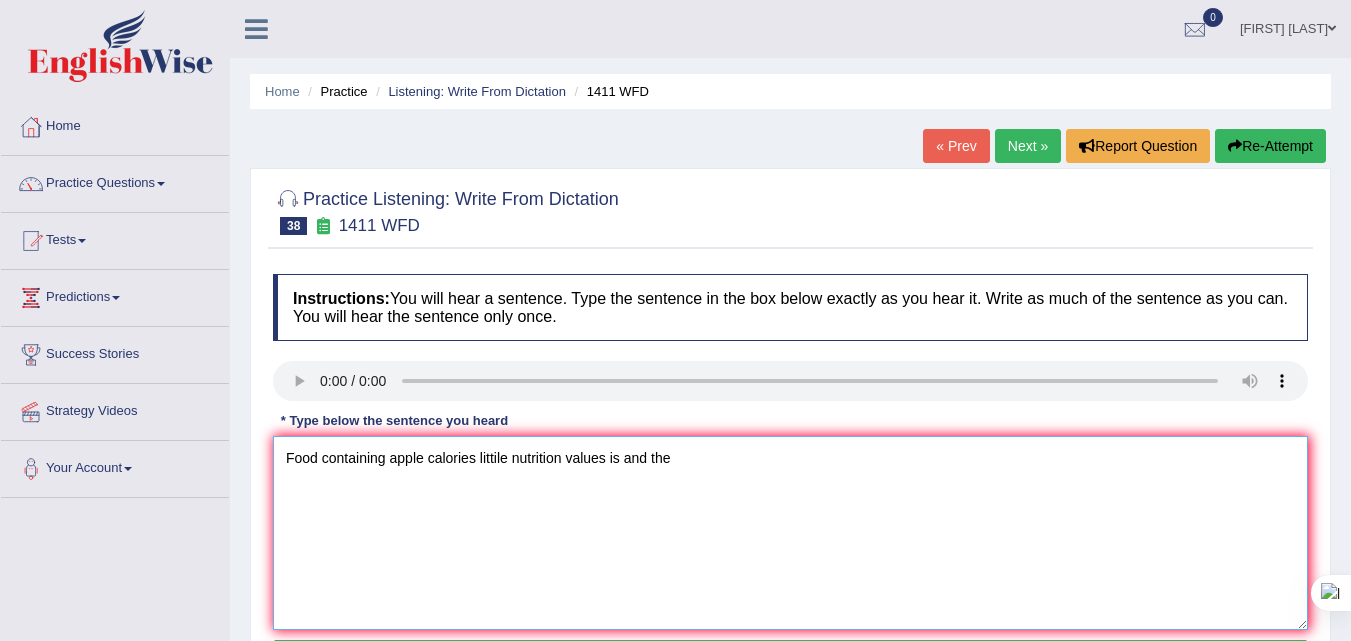 click on "Food containing apple calories littile nutrition values is and the" at bounding box center (790, 533) 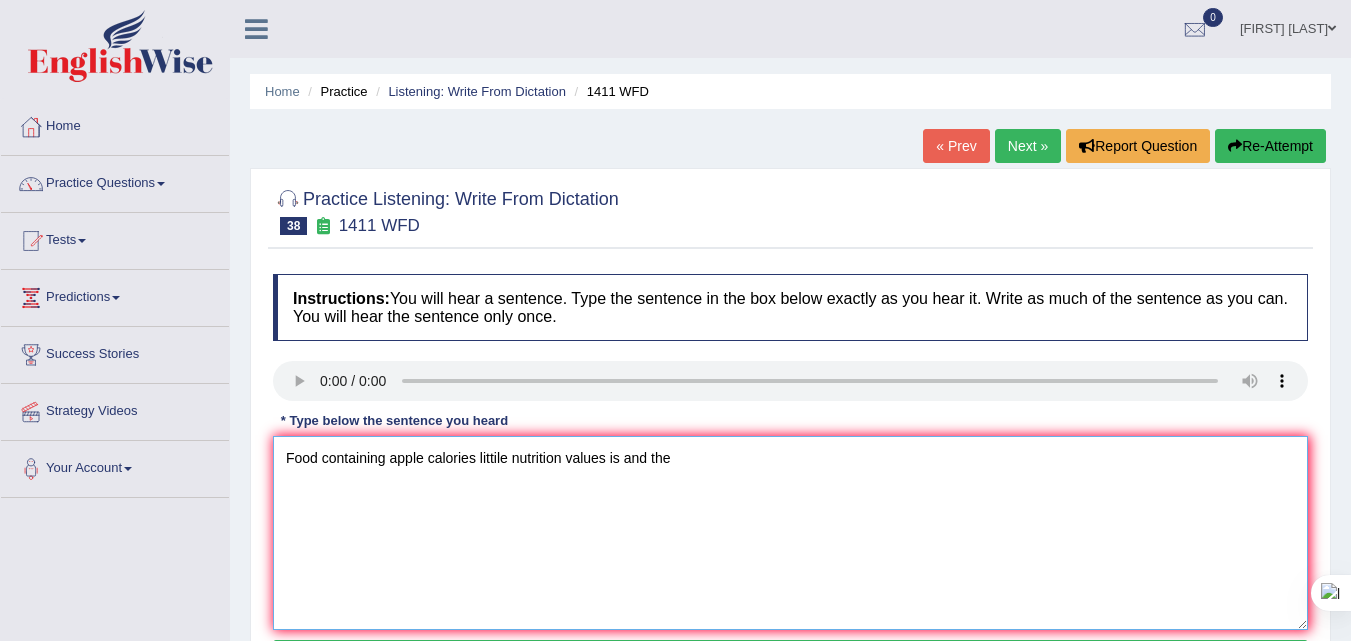 click on "Food containing apple calories littile nutrition values is and the" at bounding box center [790, 533] 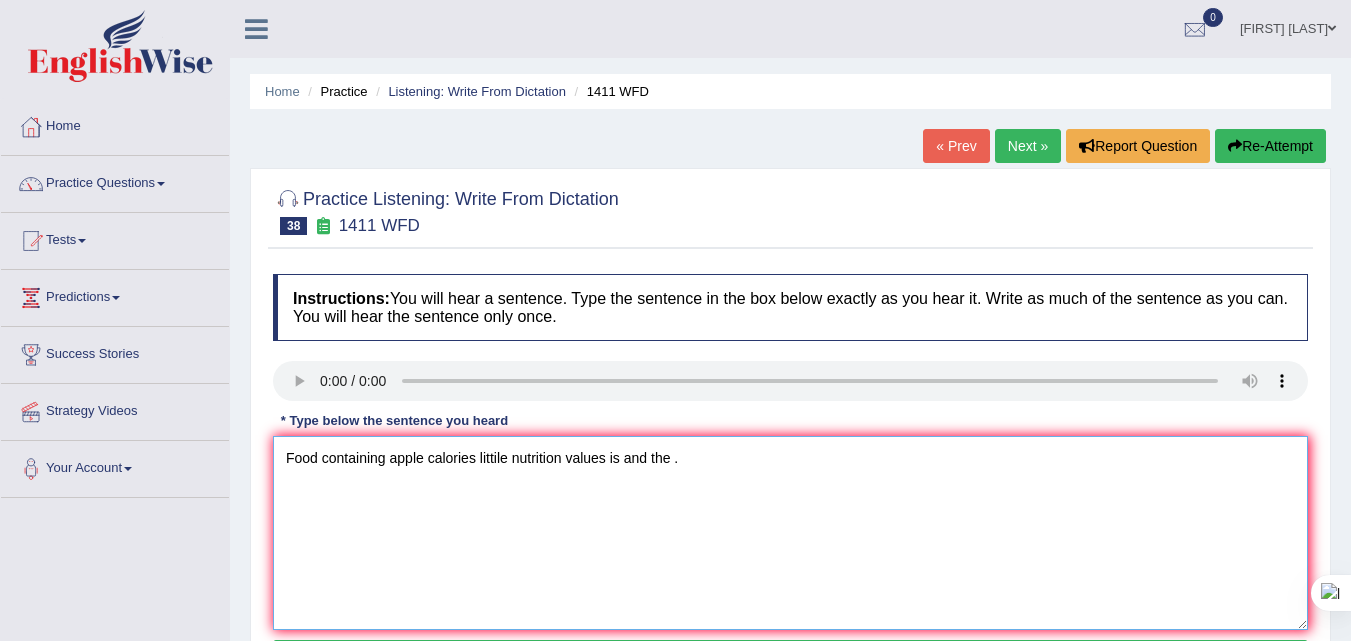 click on "Food containing apple calories littile nutrition values is and the ." at bounding box center [790, 533] 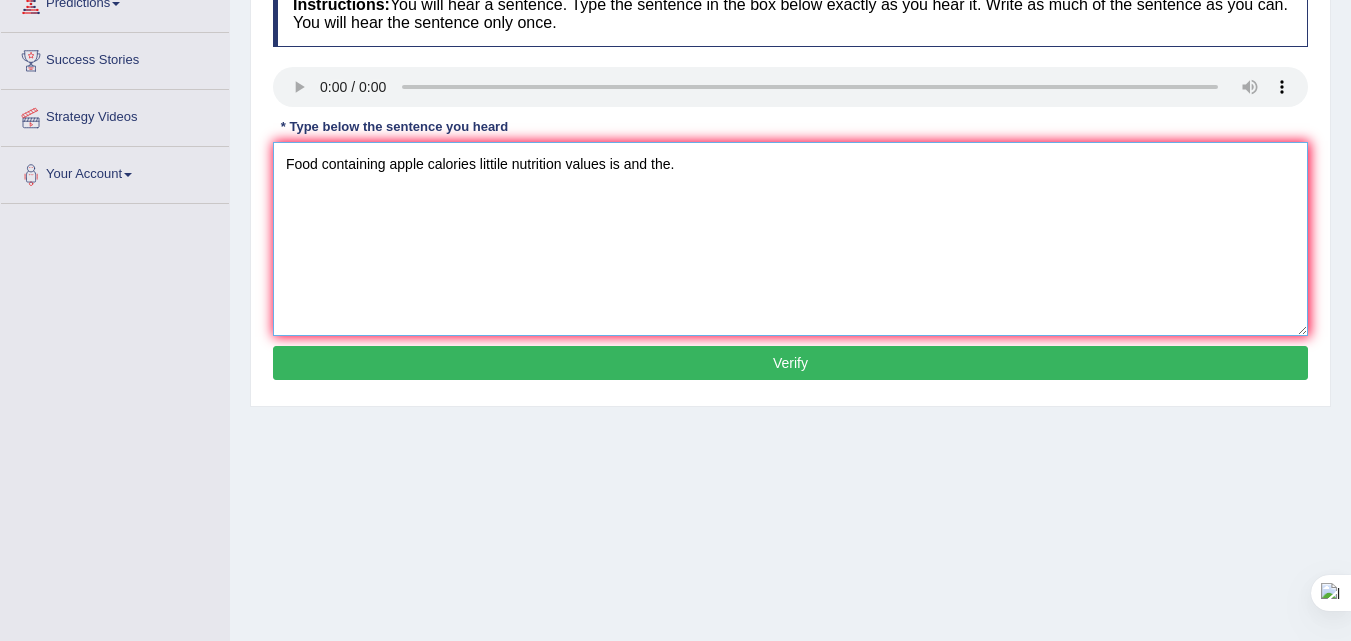 scroll, scrollTop: 300, scrollLeft: 0, axis: vertical 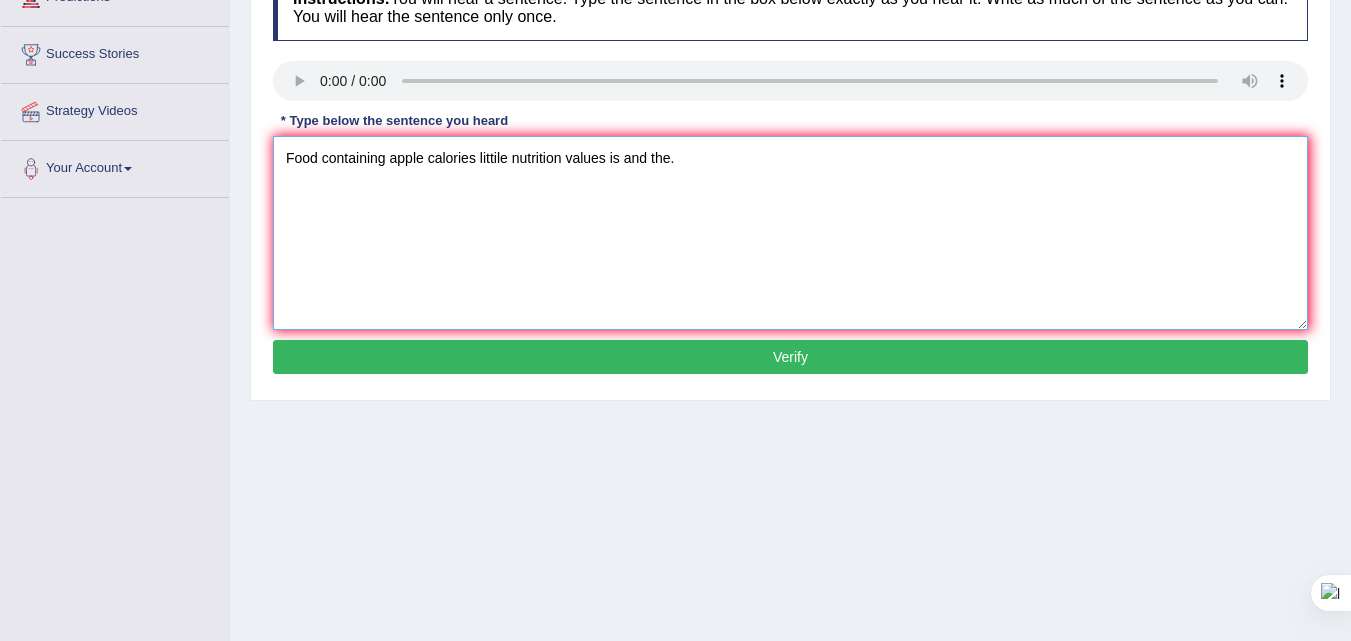 type on "Food containing apple calories littile nutrition values is and the." 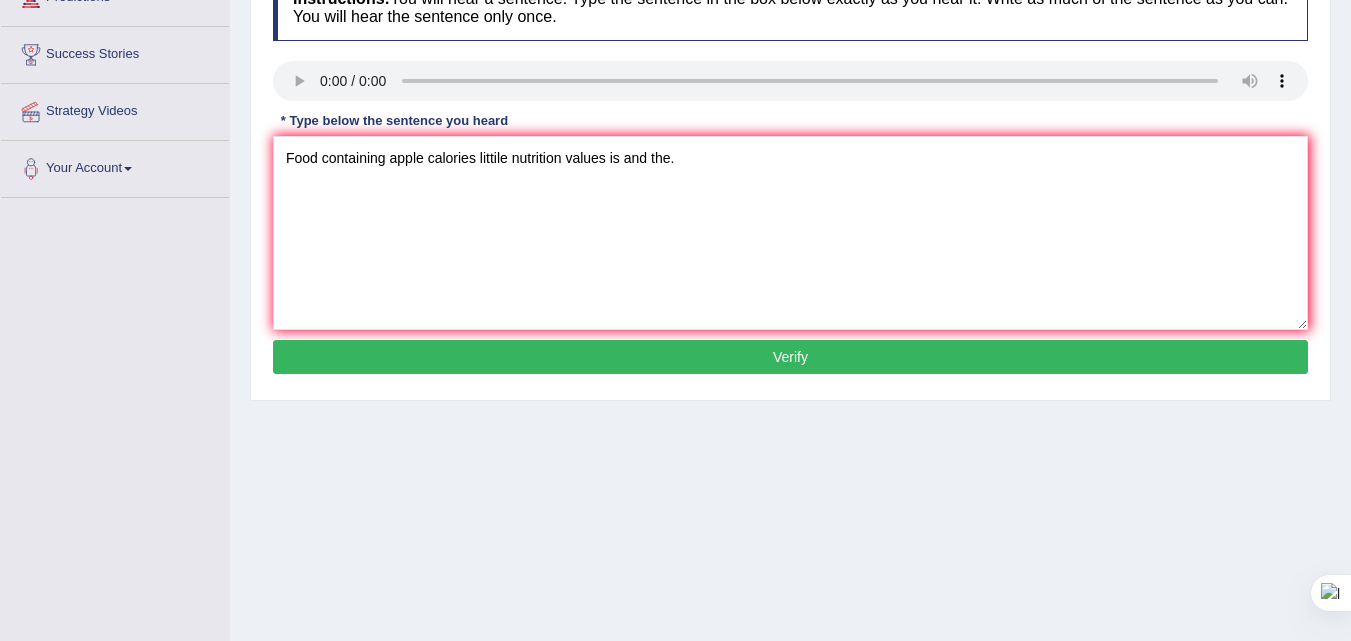 click on "Verify" at bounding box center (790, 357) 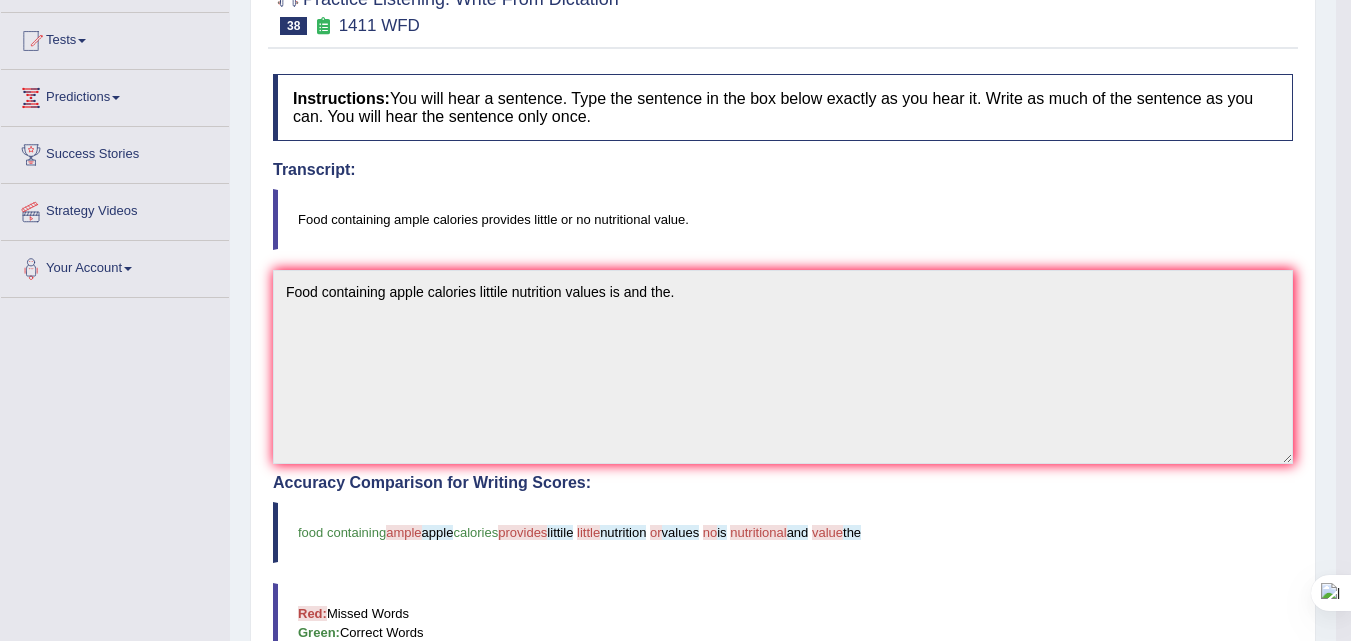 scroll, scrollTop: 0, scrollLeft: 0, axis: both 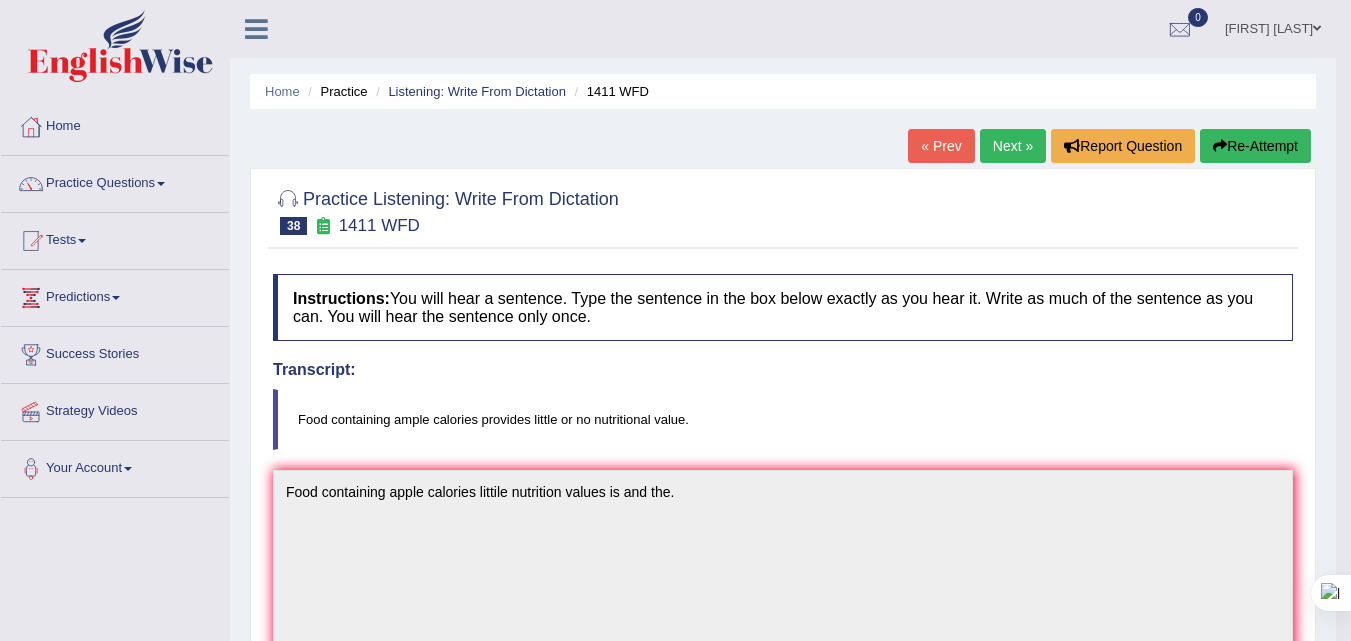 click at bounding box center [1317, 28] 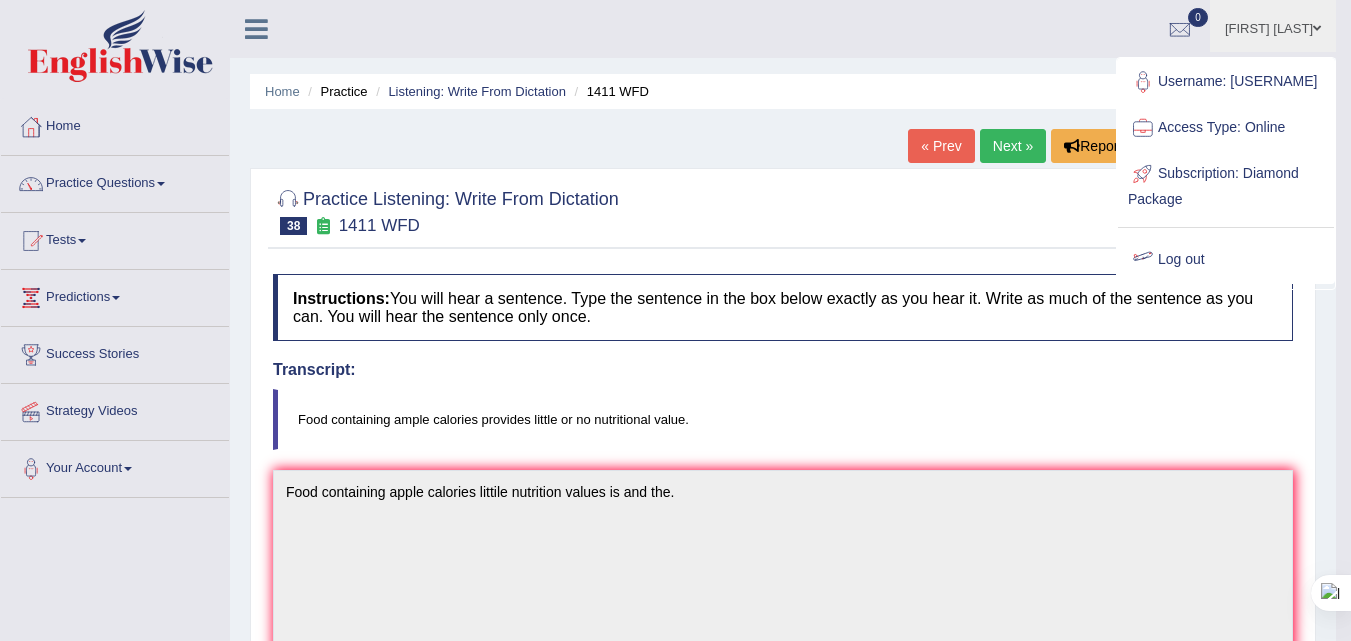click on "Log out" at bounding box center (1226, 260) 